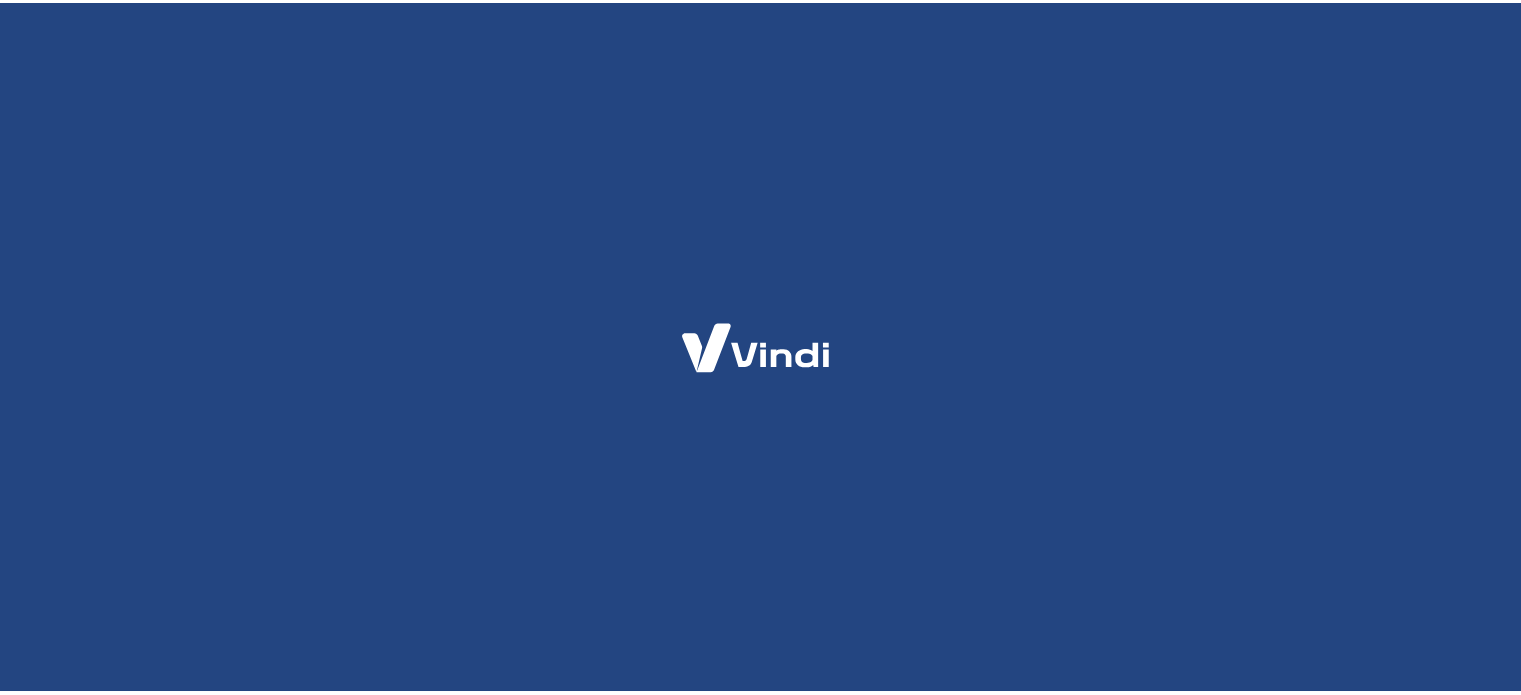 scroll, scrollTop: 0, scrollLeft: 0, axis: both 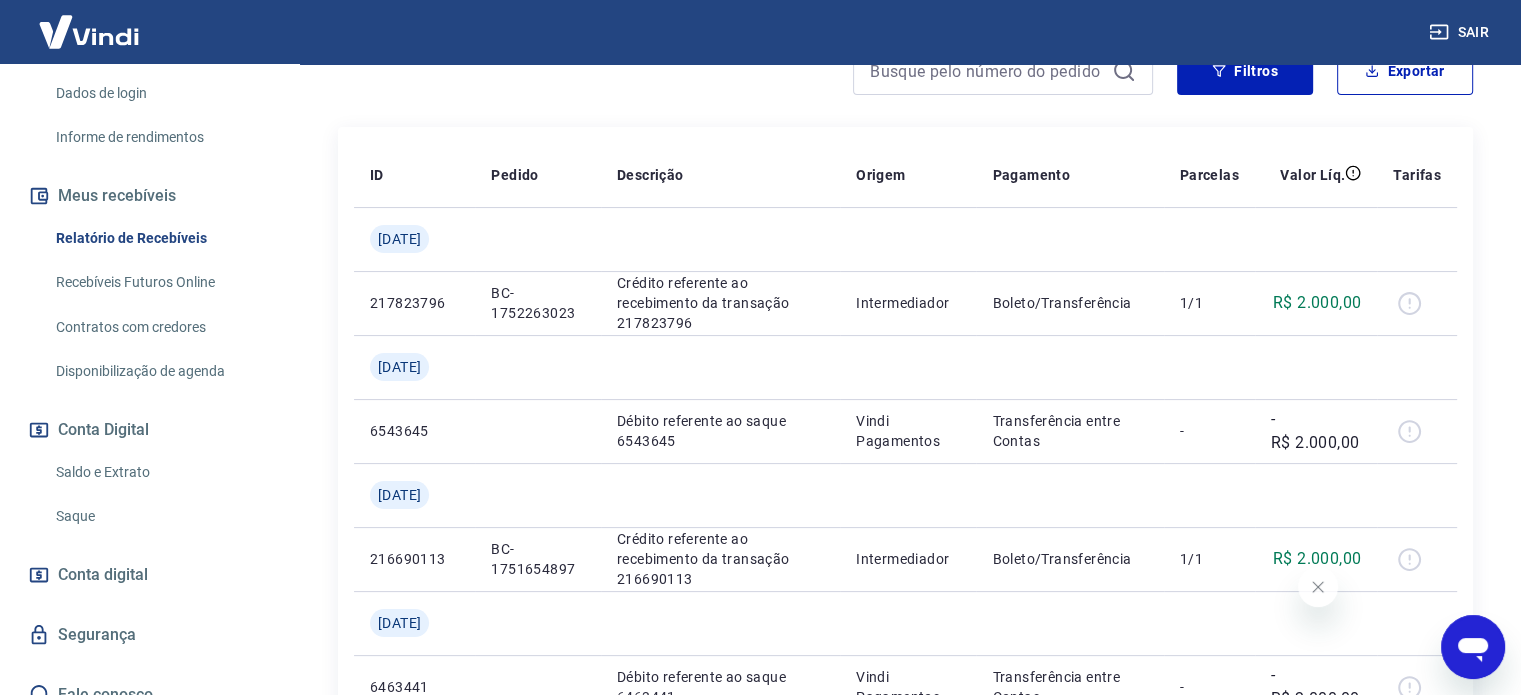click on "Saldo e Extrato" at bounding box center (161, 472) 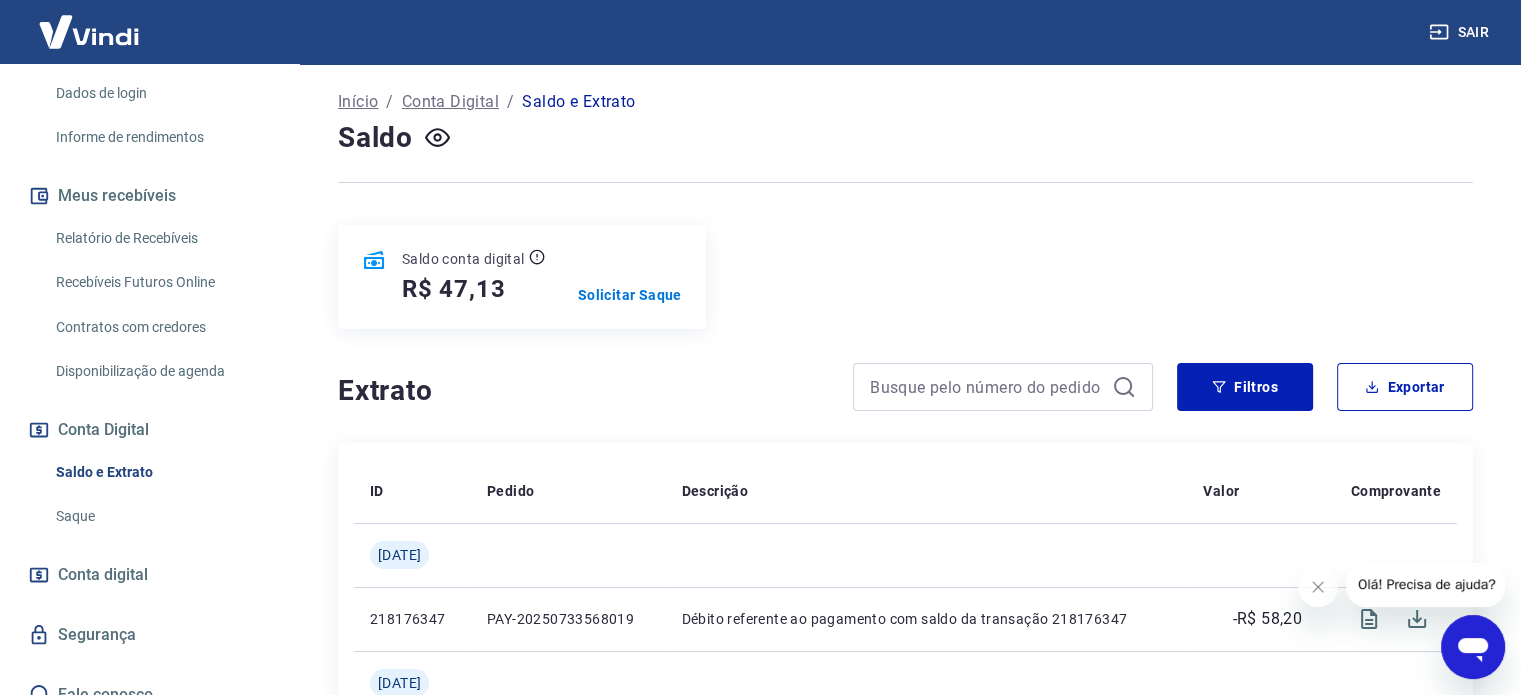 scroll, scrollTop: 300, scrollLeft: 0, axis: vertical 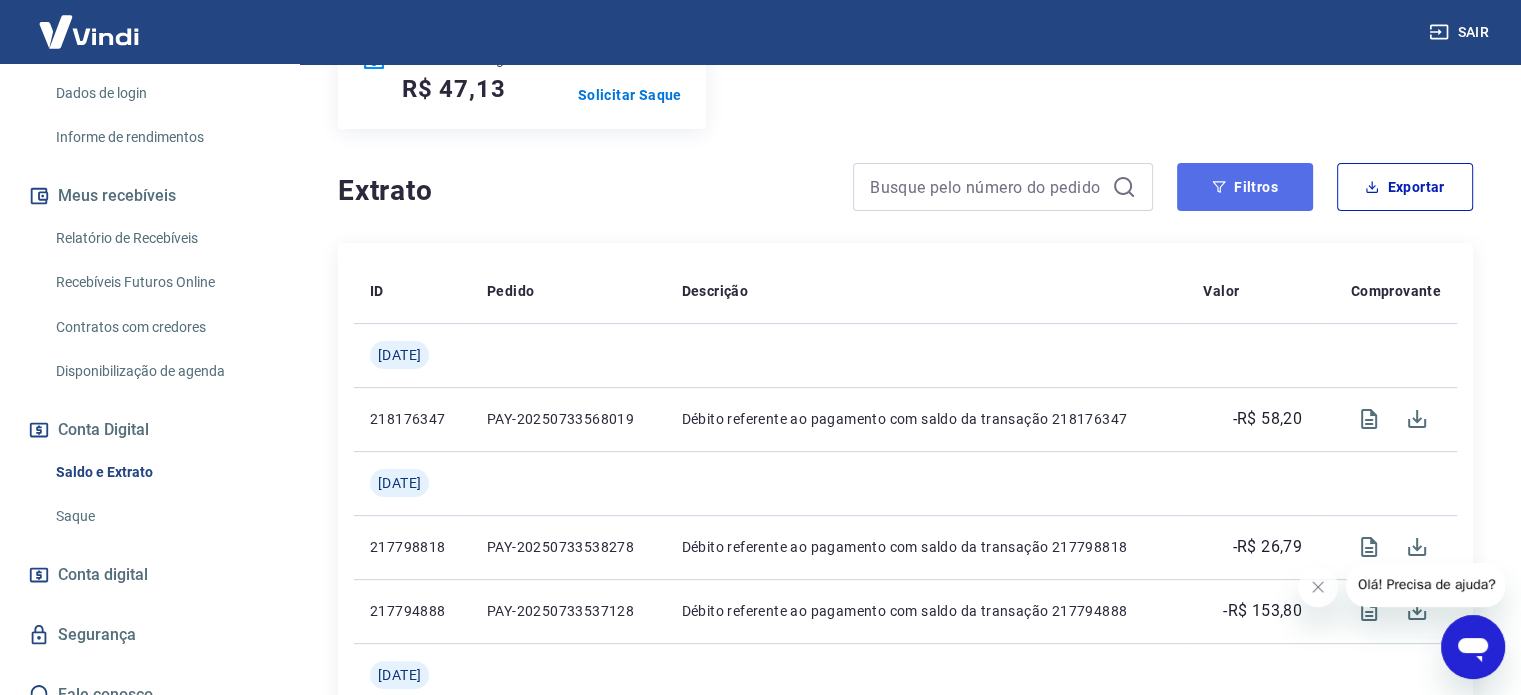 click on "Filtros" at bounding box center (1245, 187) 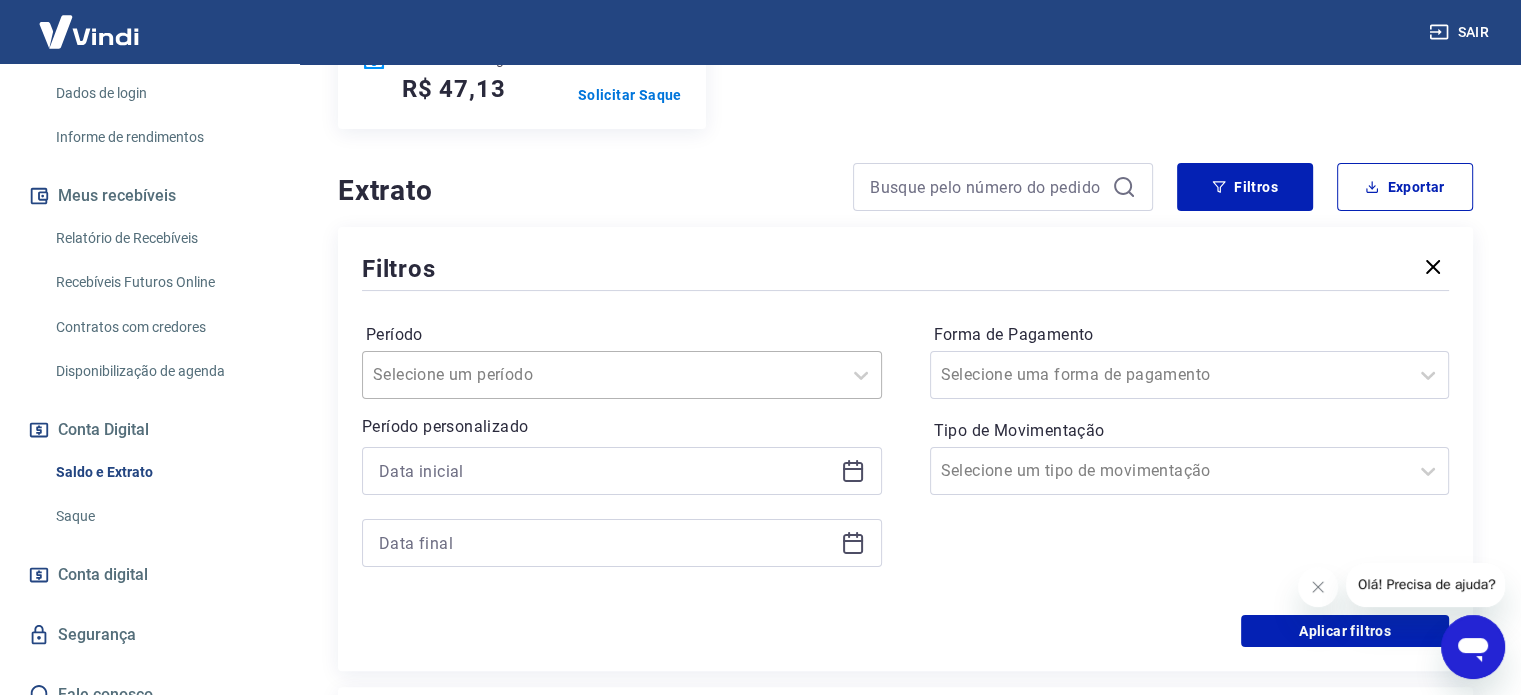 scroll, scrollTop: 301, scrollLeft: 0, axis: vertical 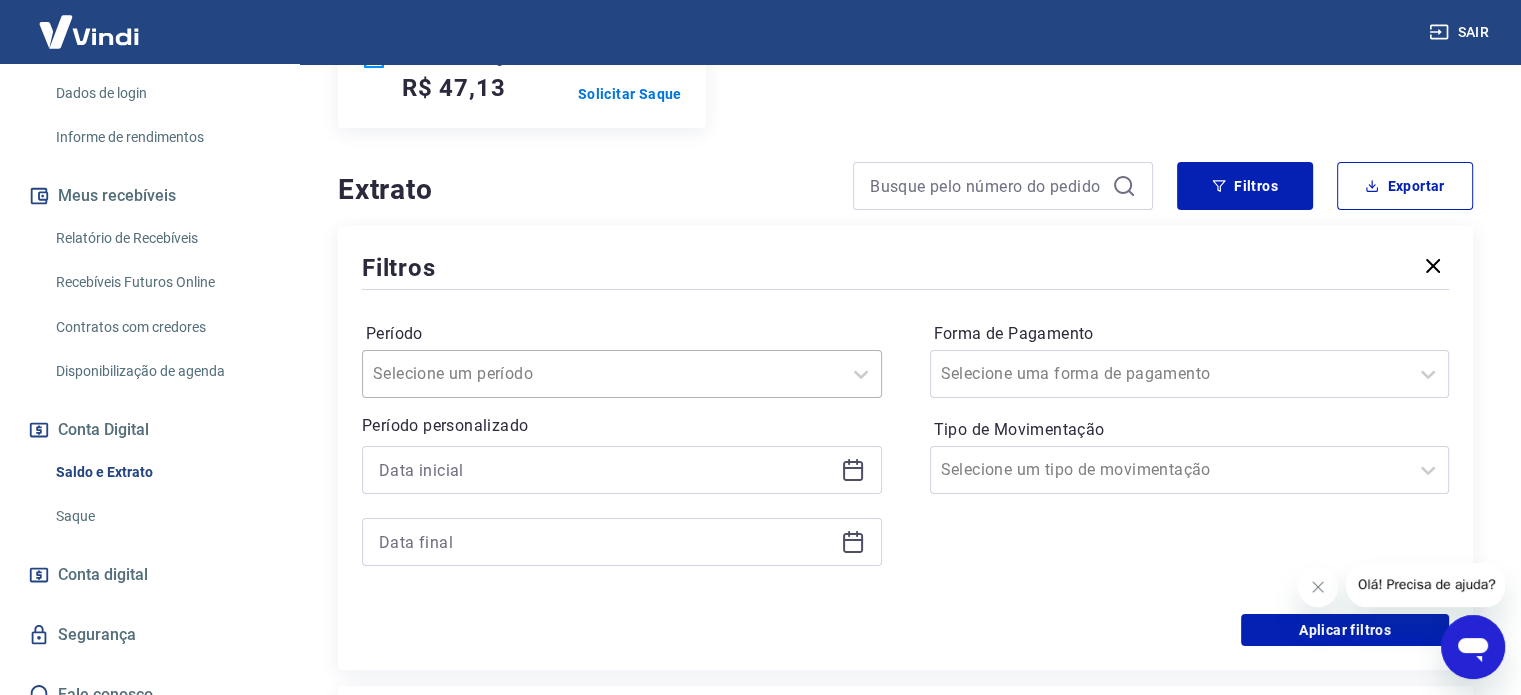 click at bounding box center [602, 374] 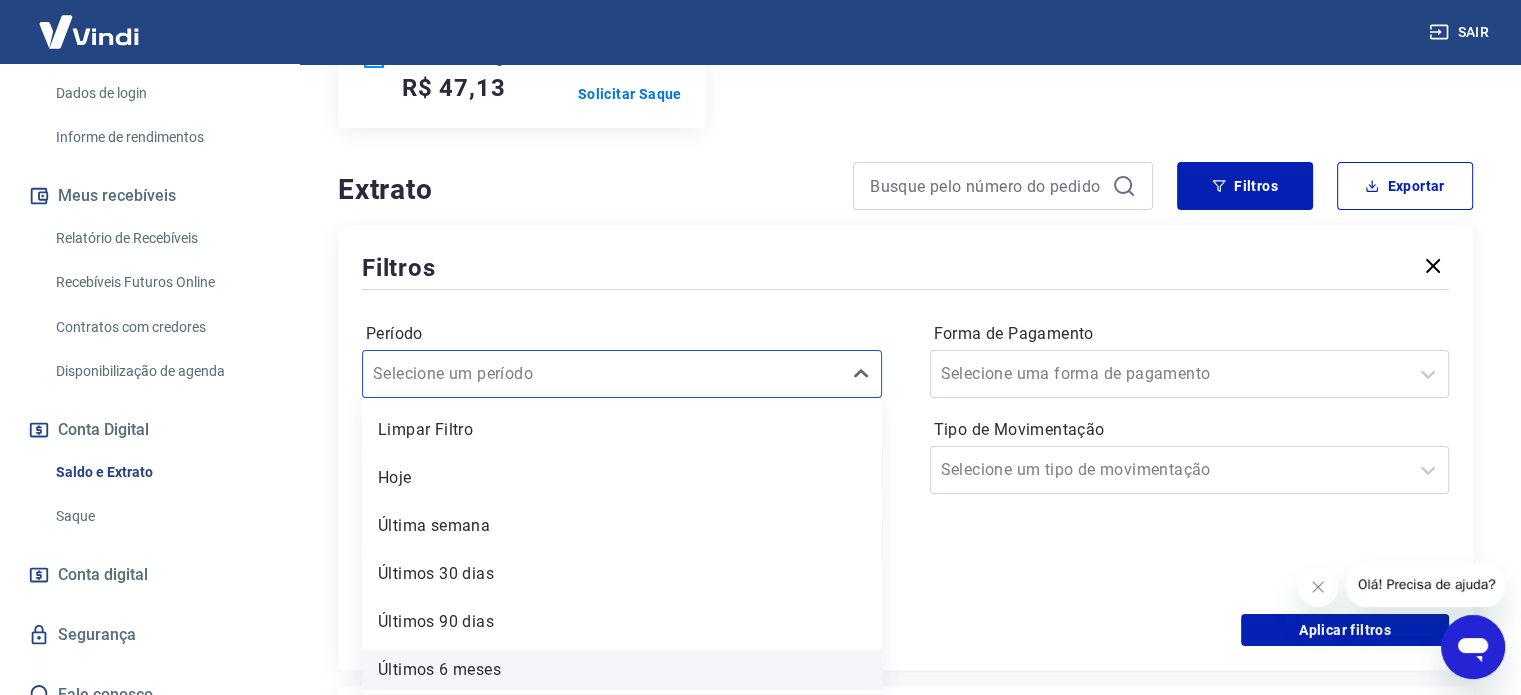 click on "Últimos 6 meses" at bounding box center [622, 670] 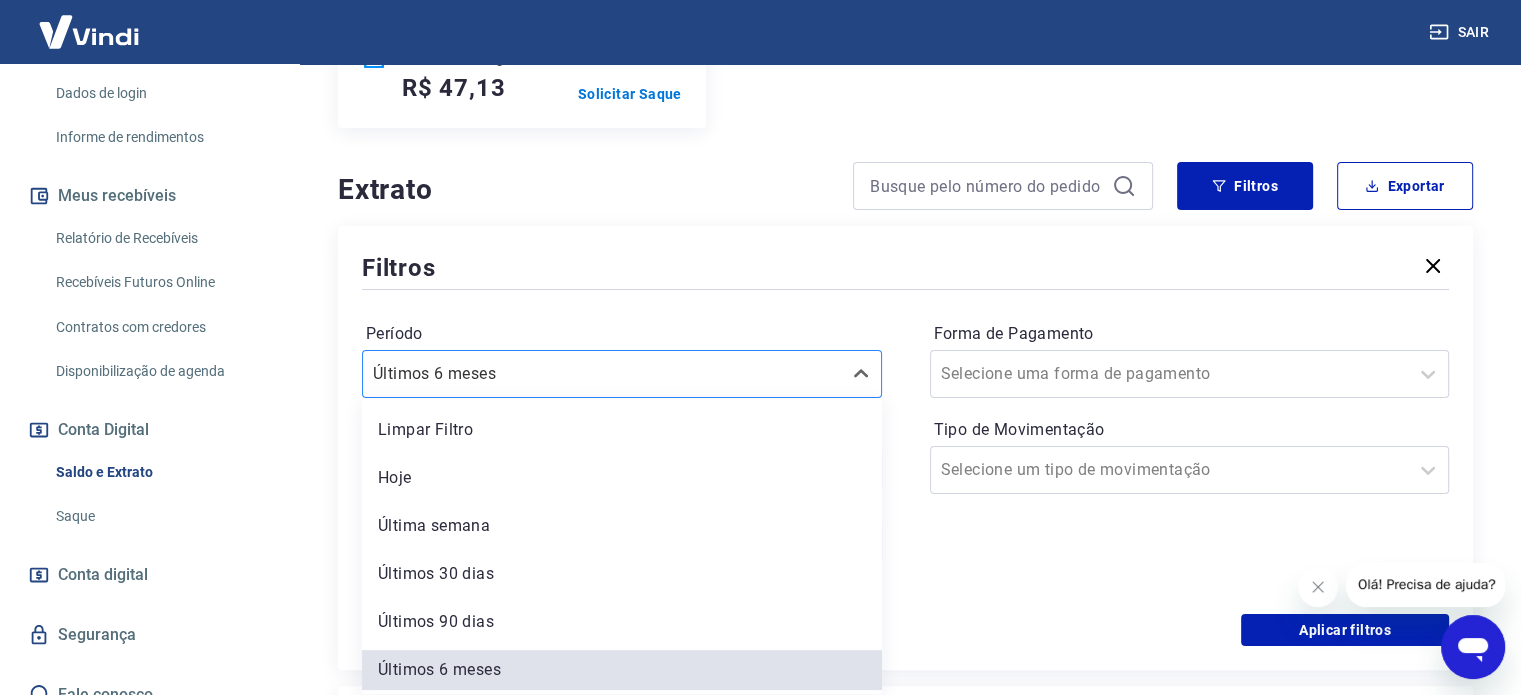 click on "Período" at bounding box center (474, 374) 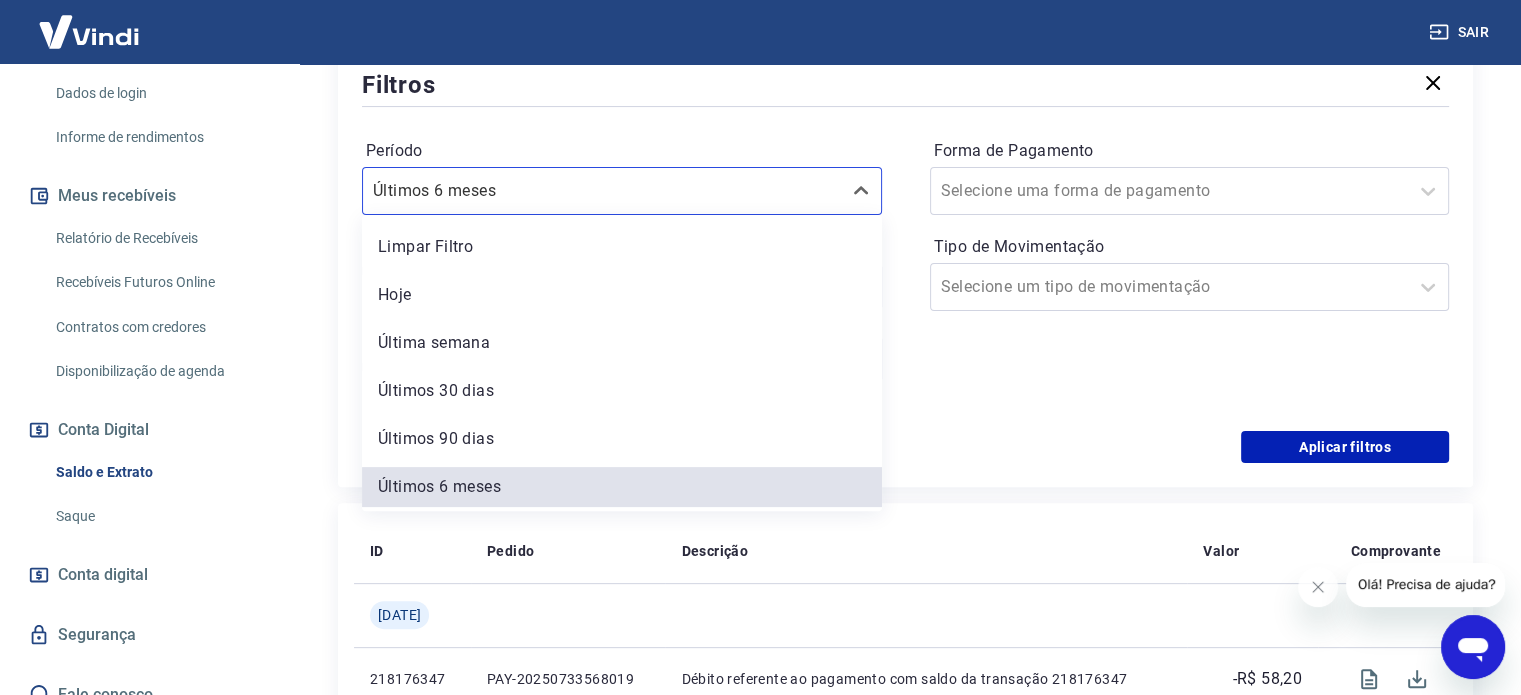 scroll, scrollTop: 501, scrollLeft: 0, axis: vertical 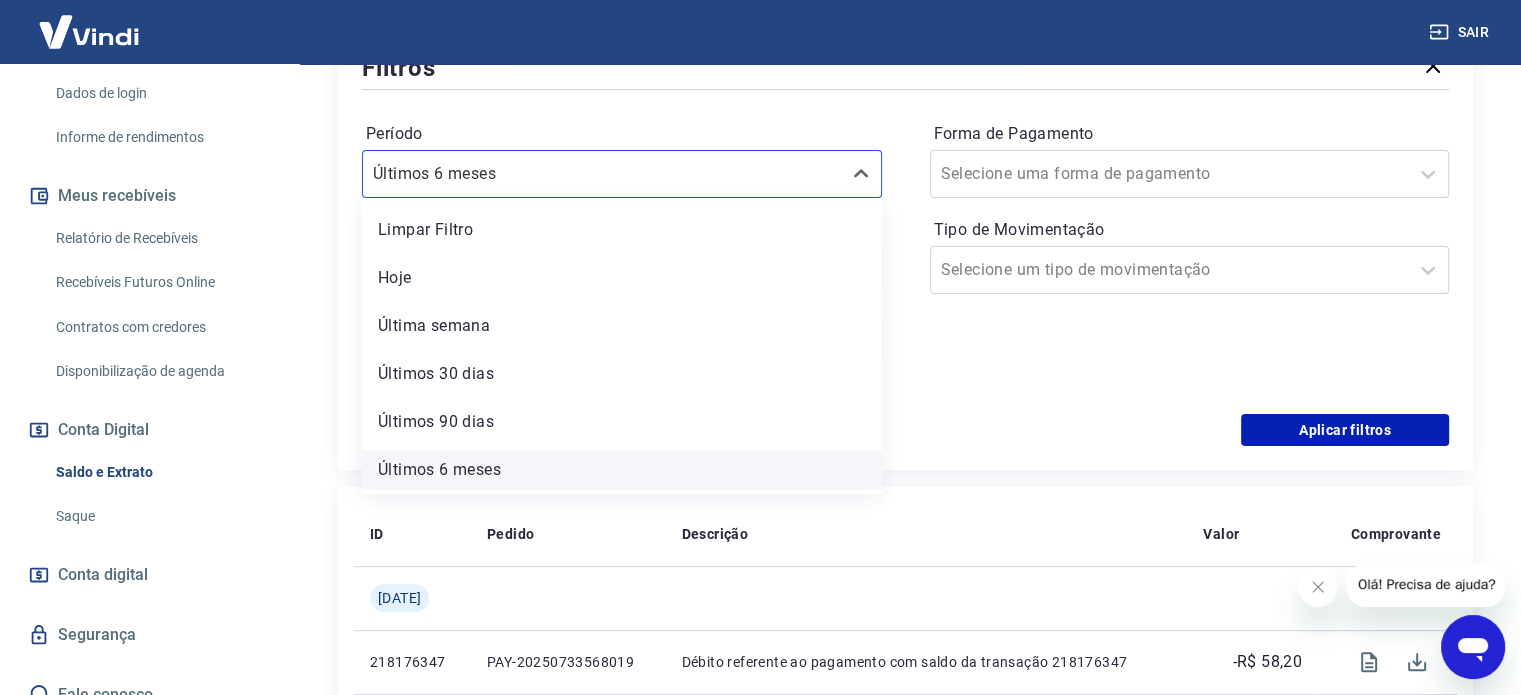 click on "Últimos 6 meses" at bounding box center (622, 470) 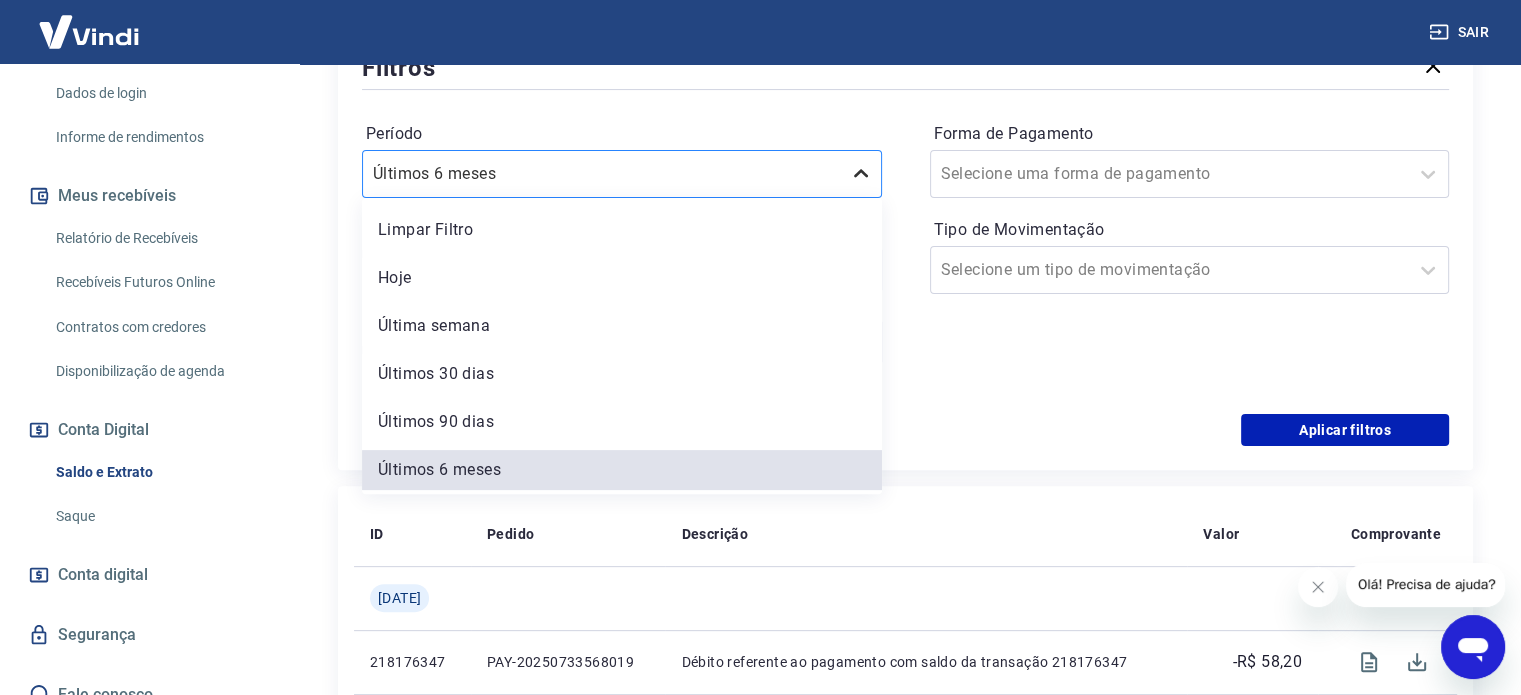 click at bounding box center (861, 174) 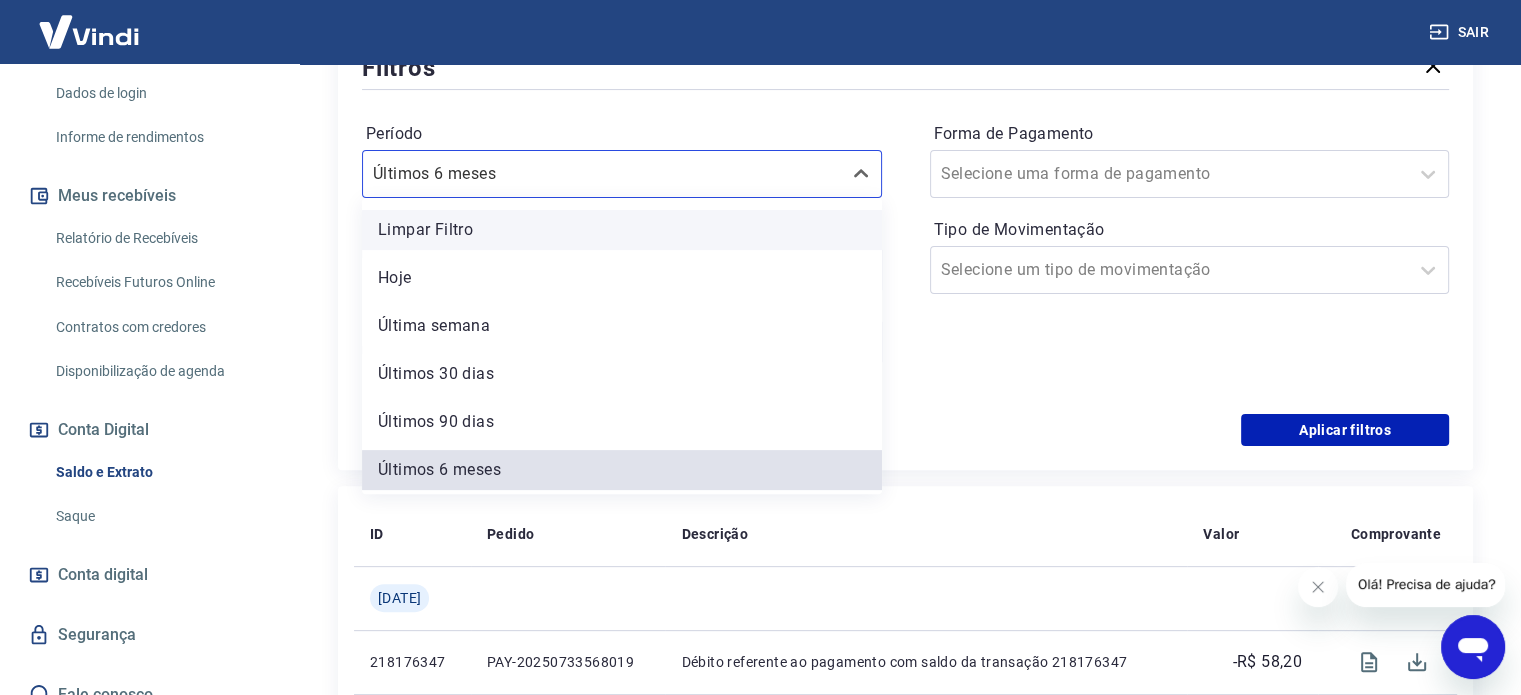 click on "Limpar Filtro" at bounding box center [622, 230] 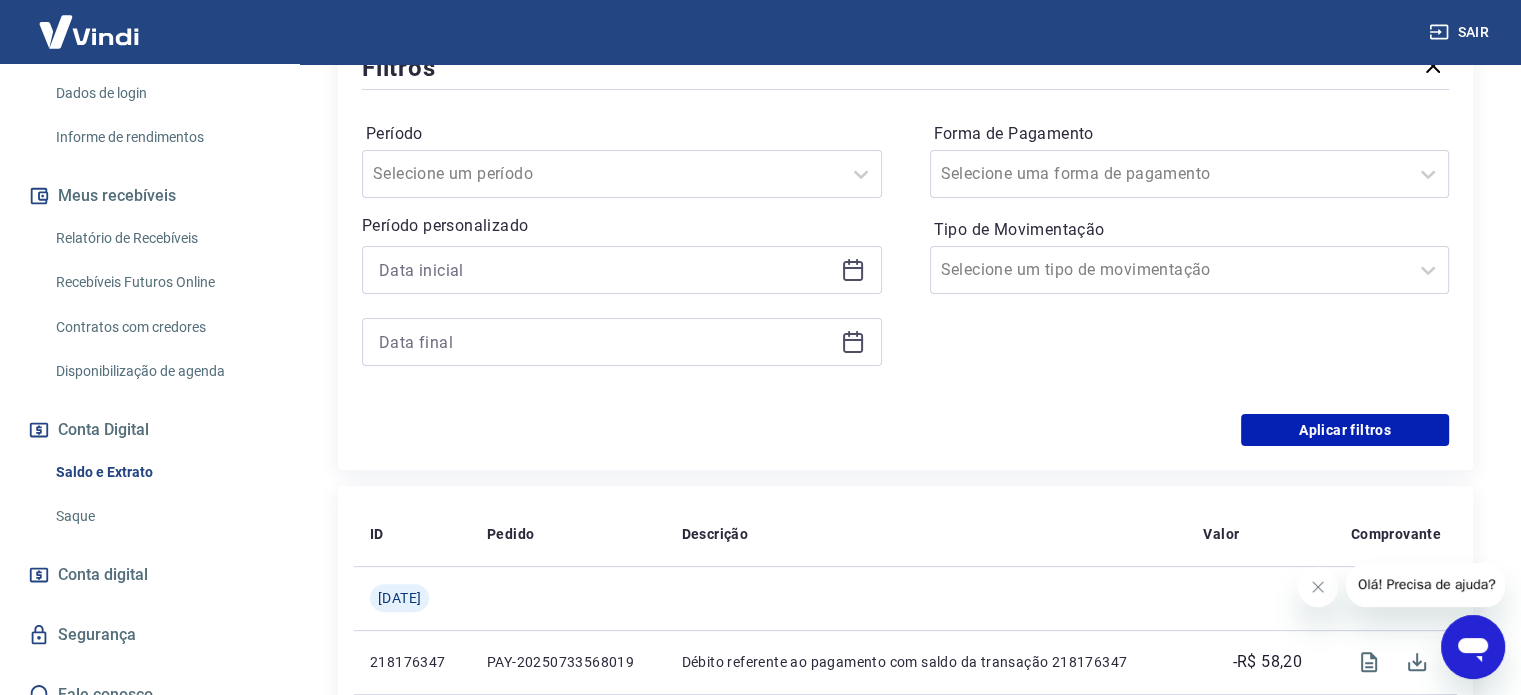 click 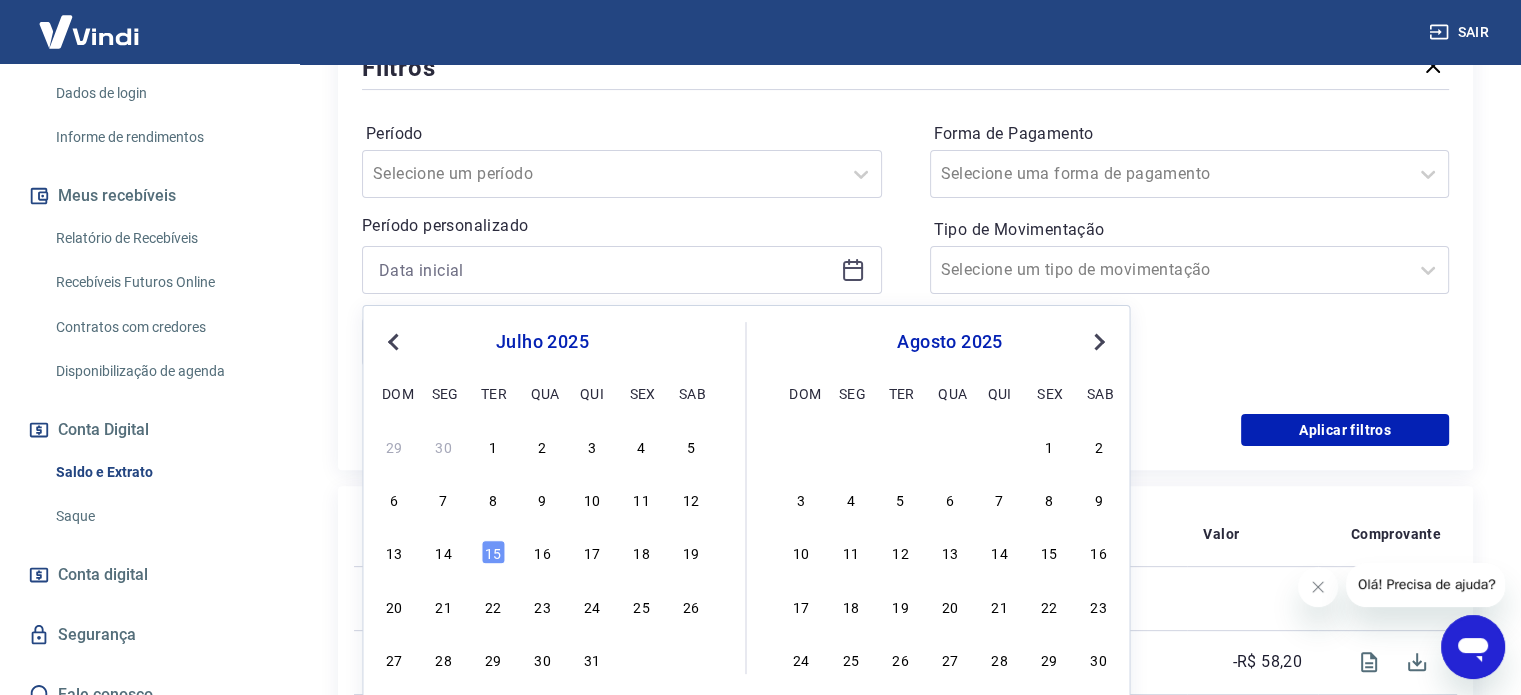 click on "Previous Month" at bounding box center (395, 341) 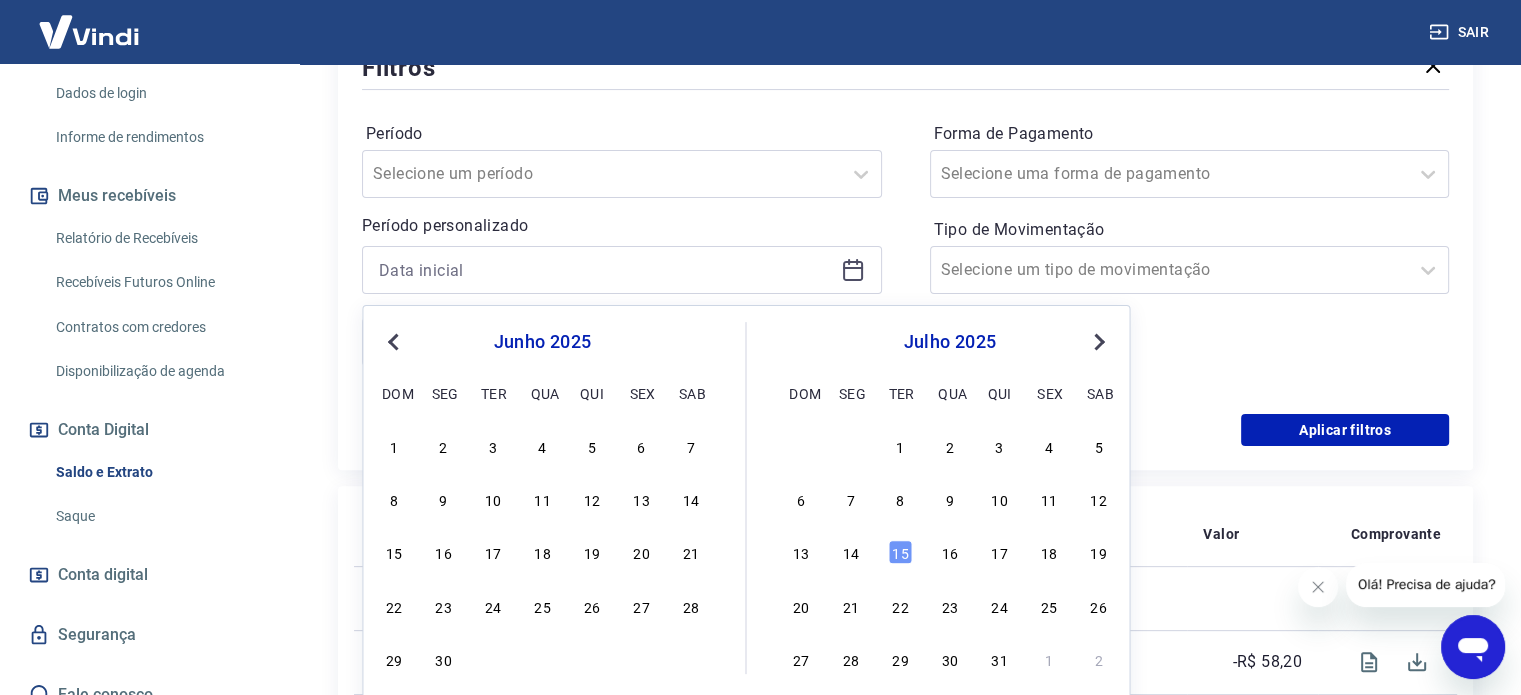 click on "Previous Month" at bounding box center (395, 341) 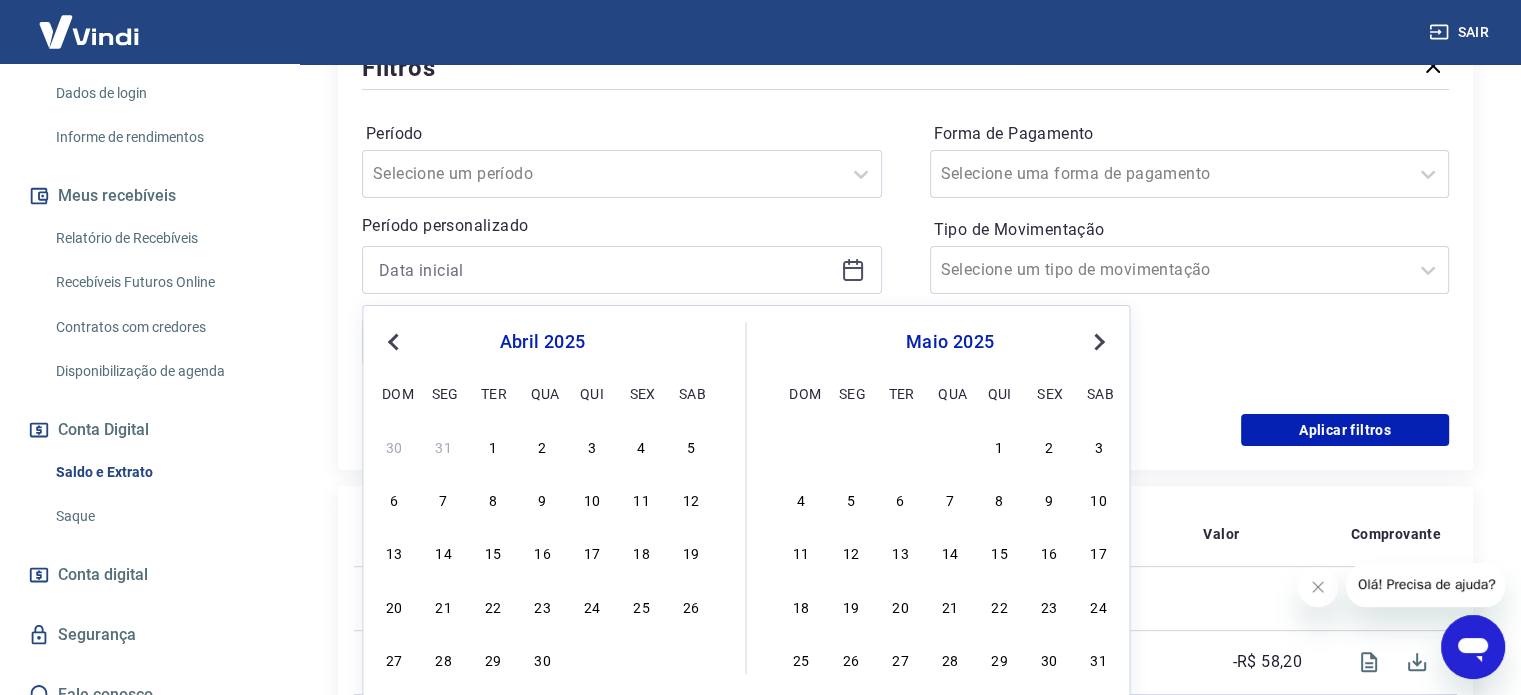 click on "Previous Month" at bounding box center [395, 341] 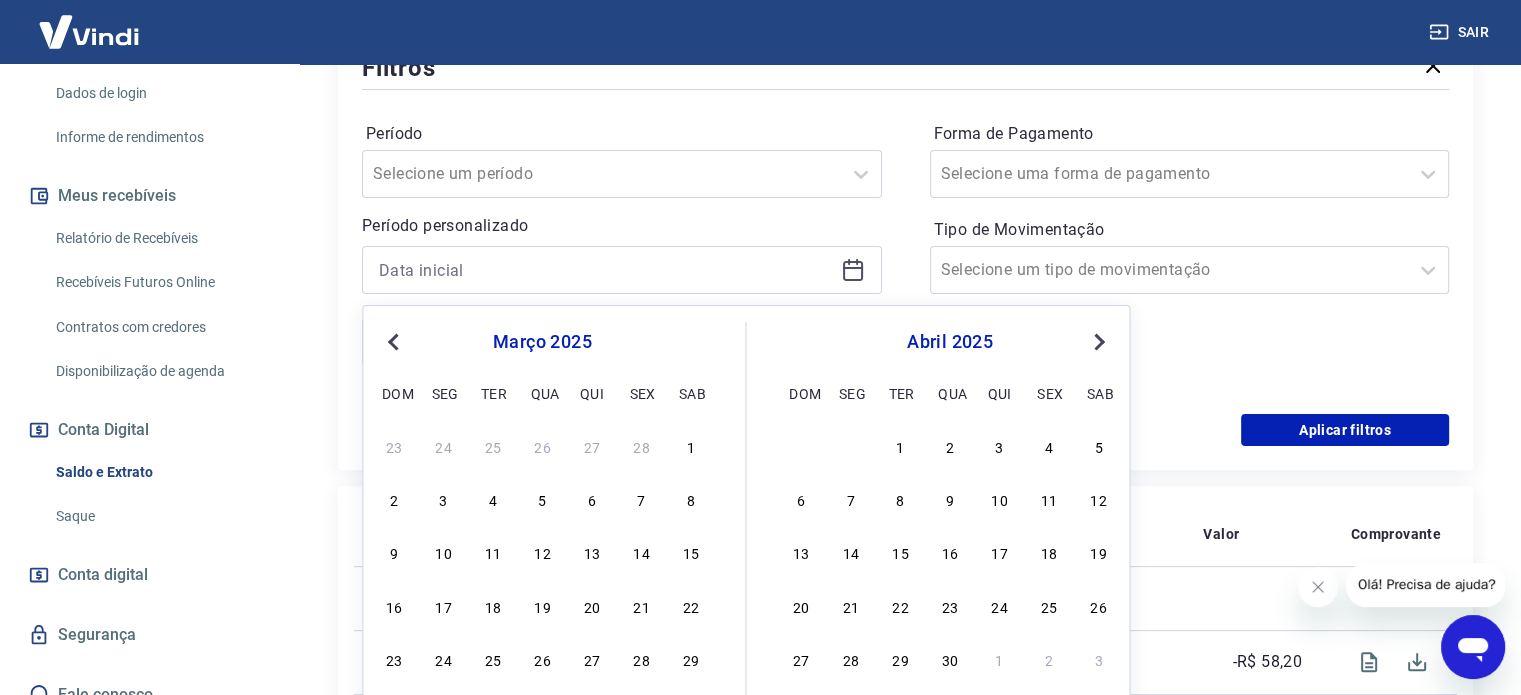 click on "Previous Month" at bounding box center [395, 341] 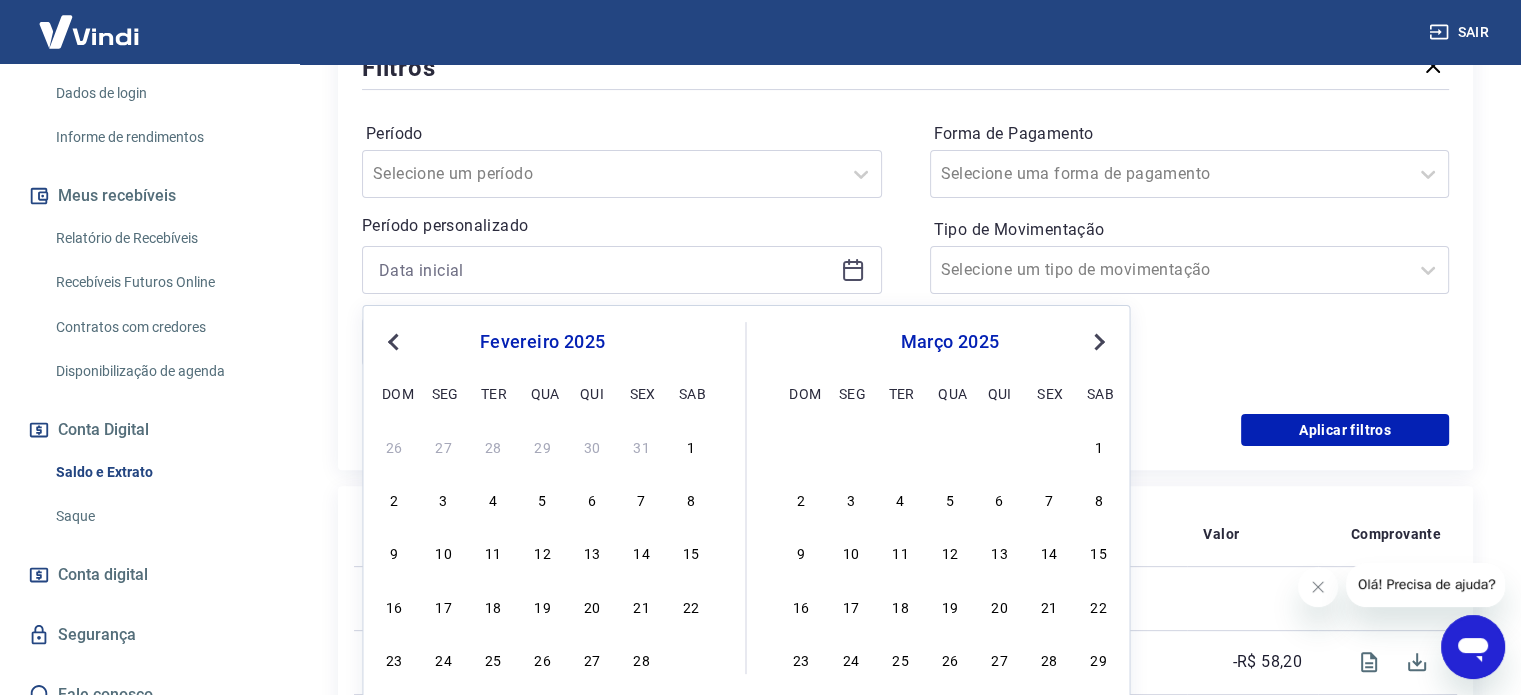 click on "Previous Month" at bounding box center [395, 341] 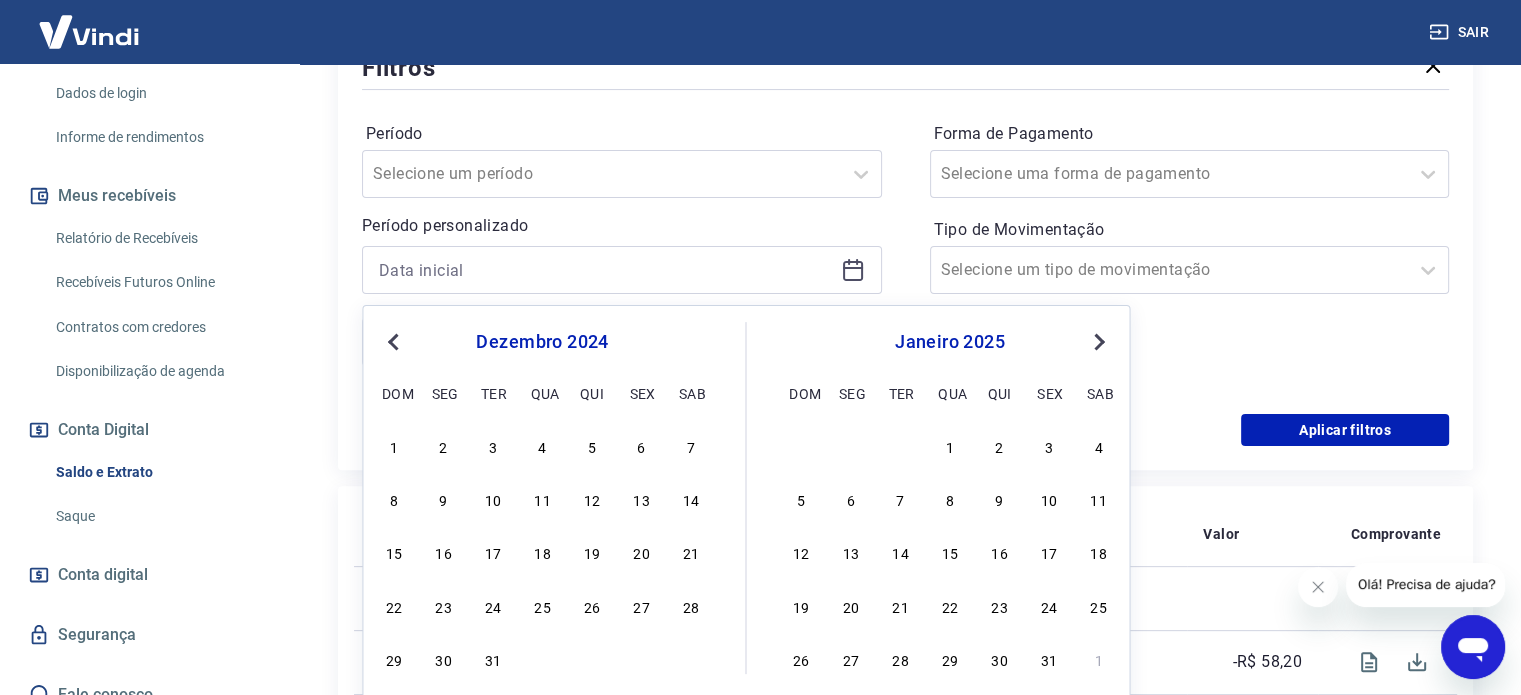 click on "Previous Month" at bounding box center (395, 341) 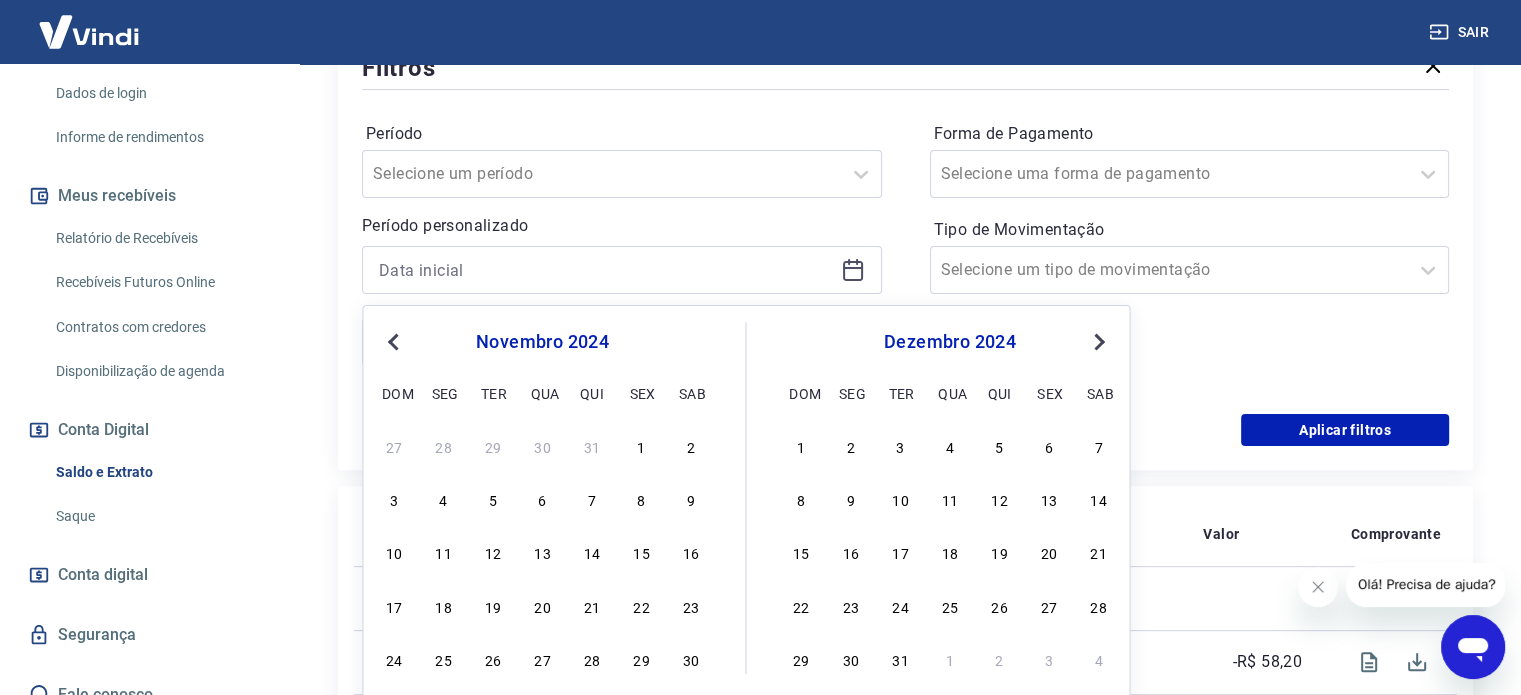 click on "Previous Month" at bounding box center [395, 341] 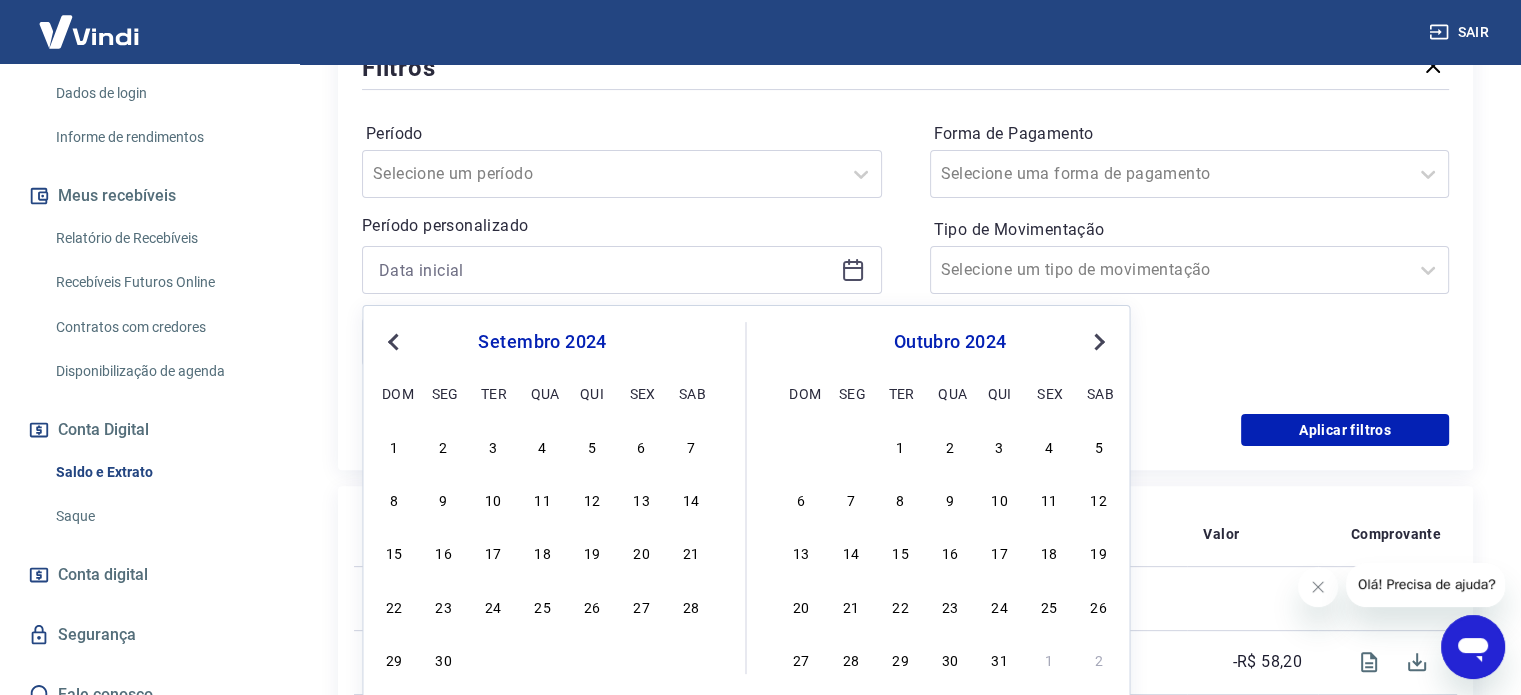 click on "Previous Month" at bounding box center [395, 341] 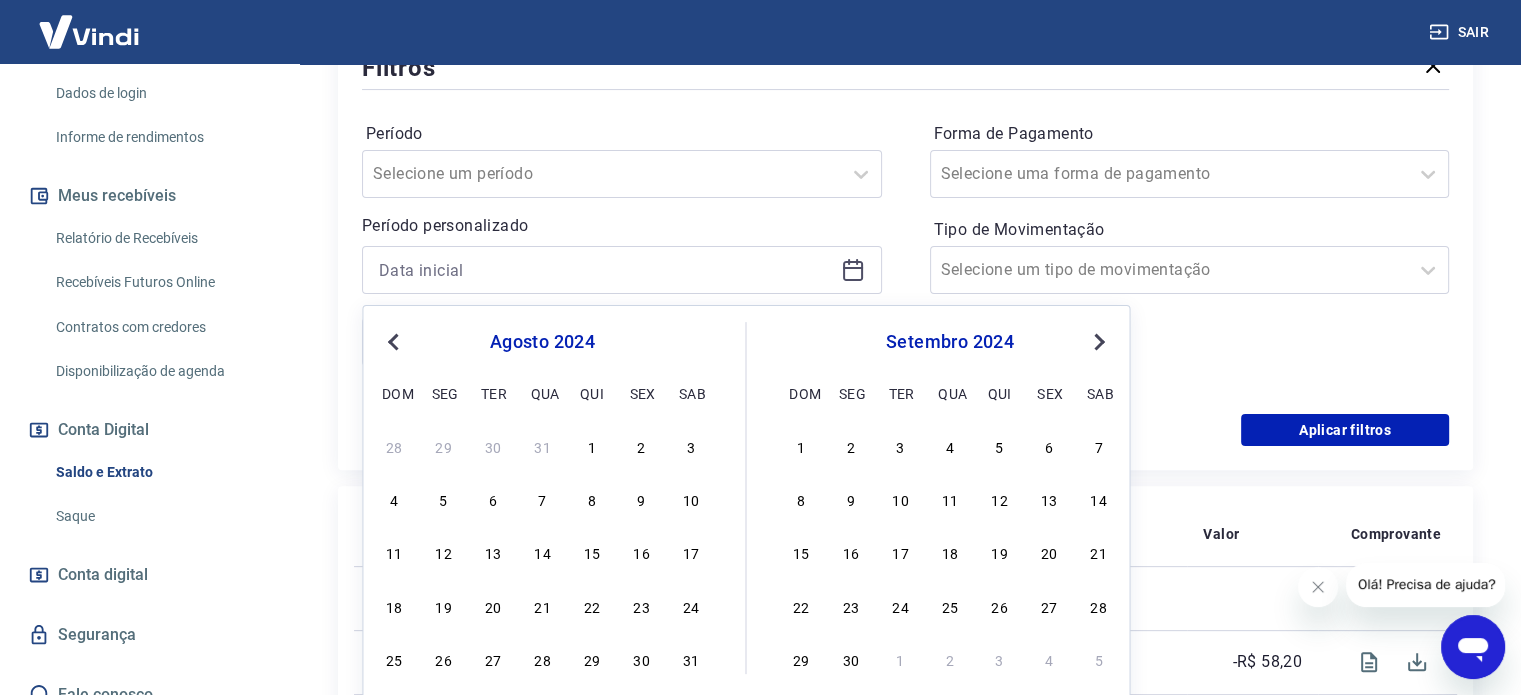 click on "Previous Month" at bounding box center [395, 341] 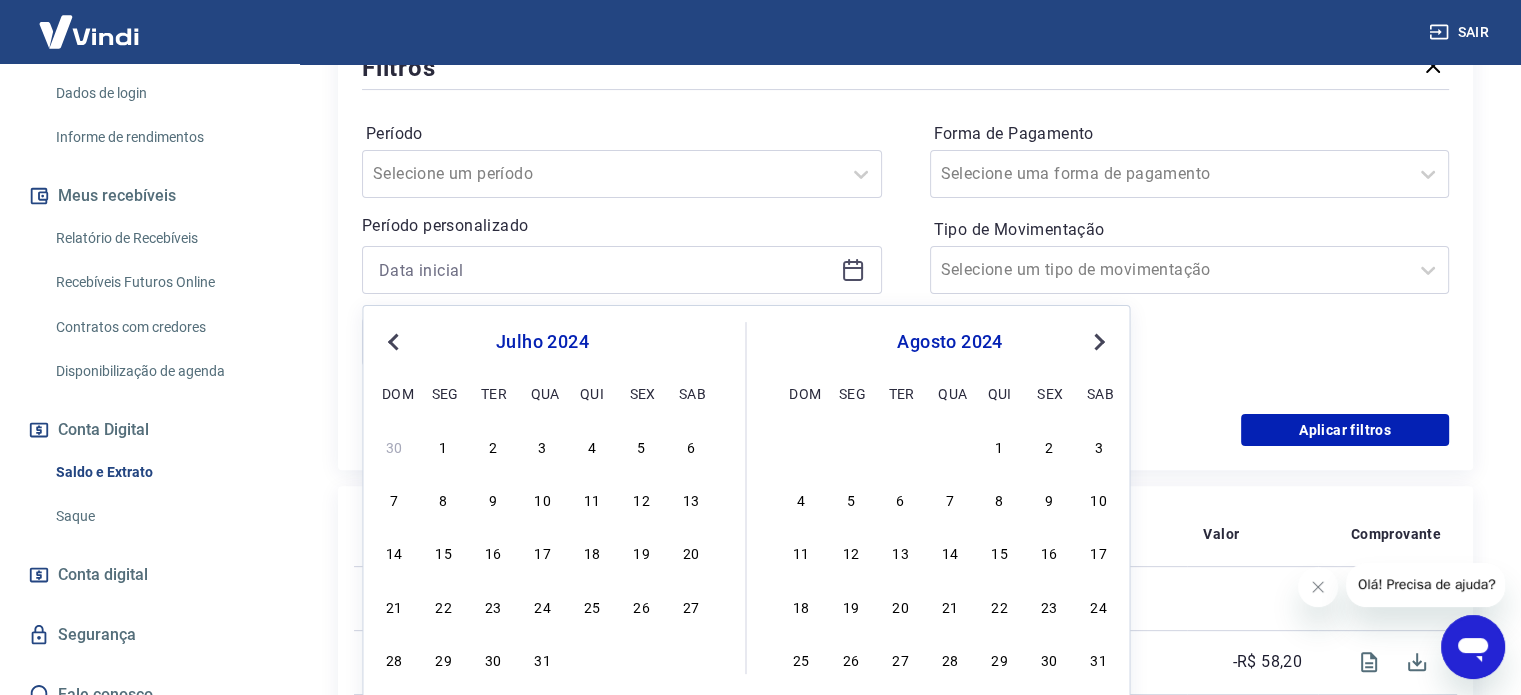 click on "Previous Month" at bounding box center [395, 341] 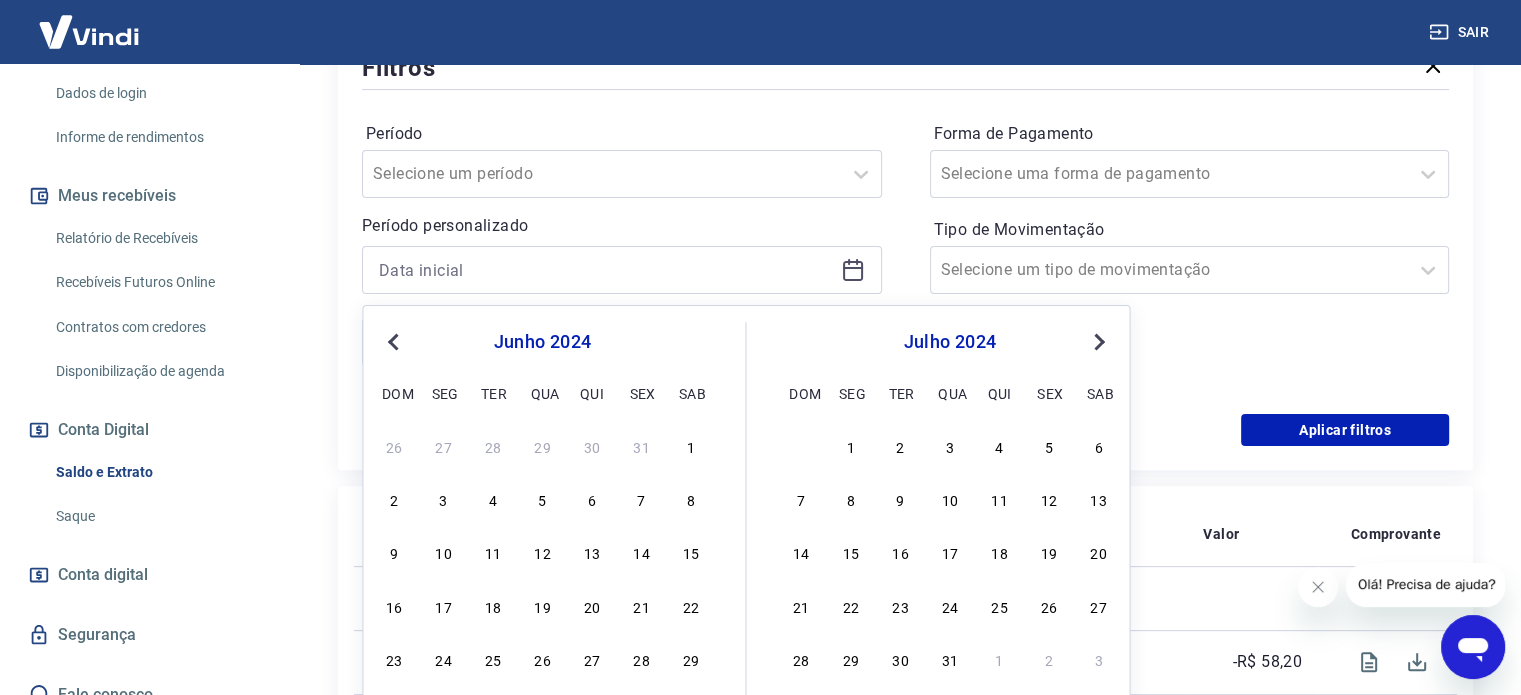click on "Previous Month" at bounding box center [395, 341] 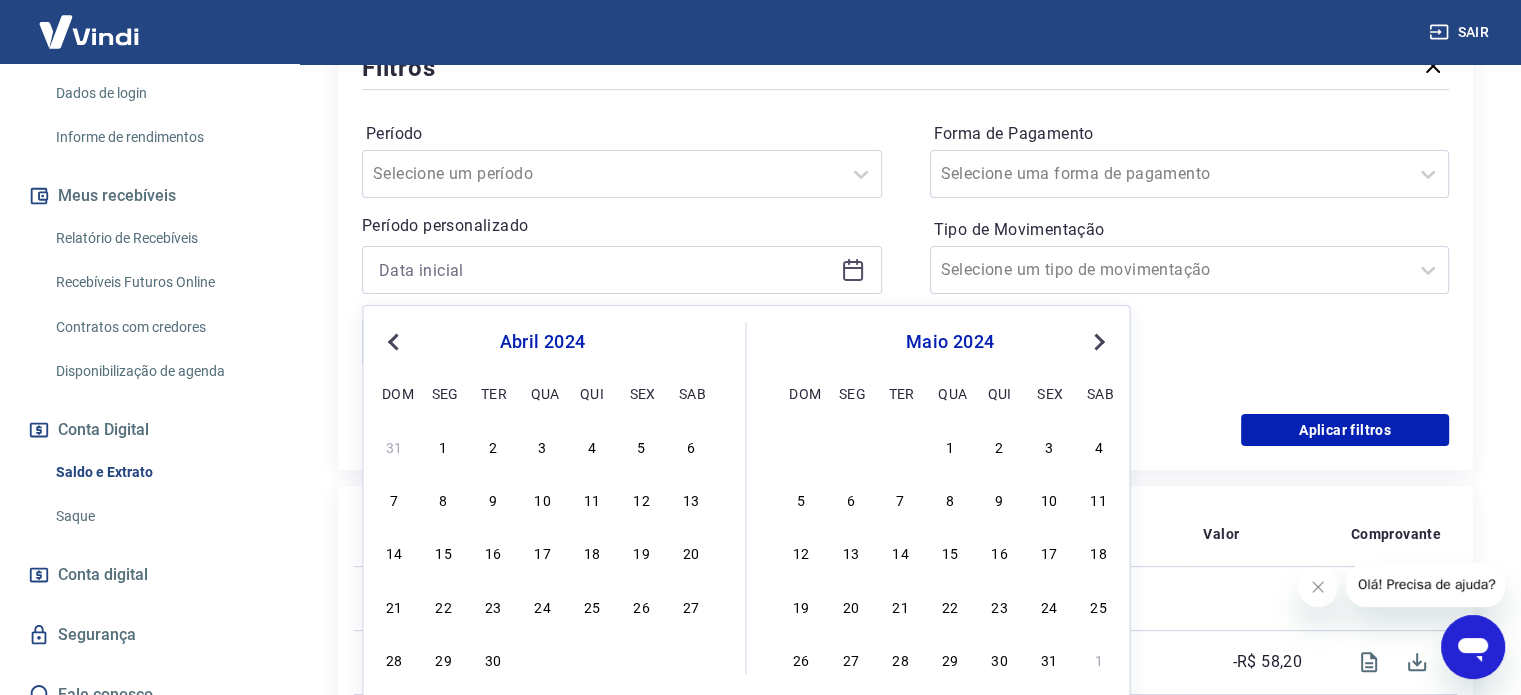 click on "Previous Month" at bounding box center (395, 341) 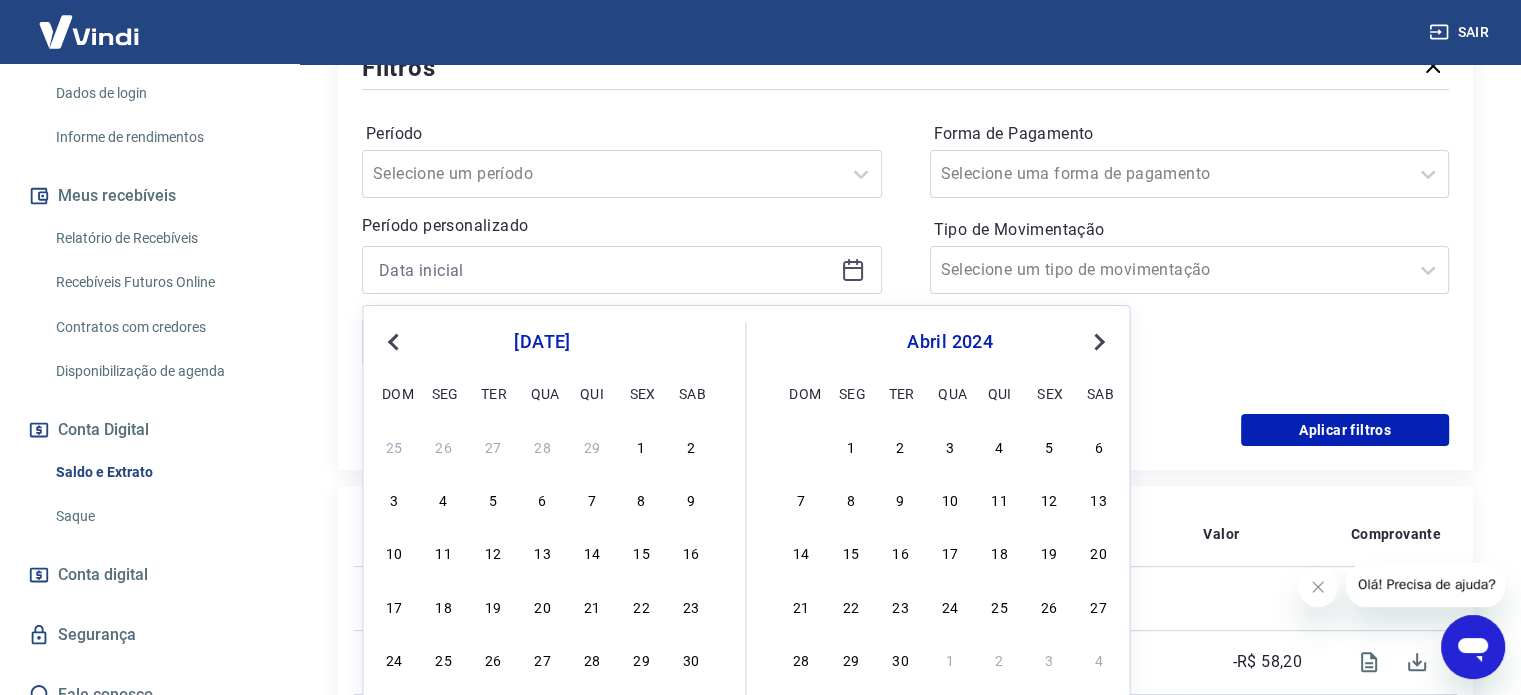 click on "Previous Month" at bounding box center (395, 341) 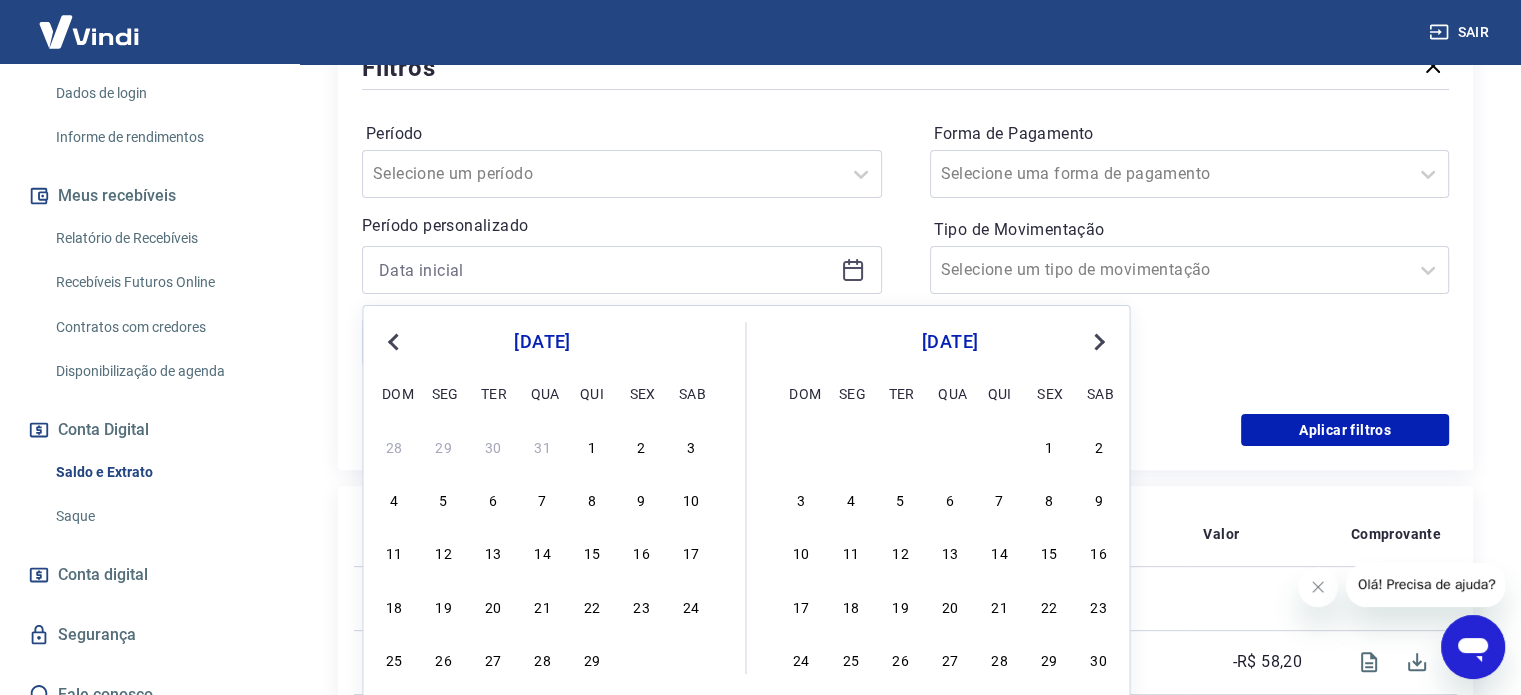 click on "Previous Month" at bounding box center (395, 341) 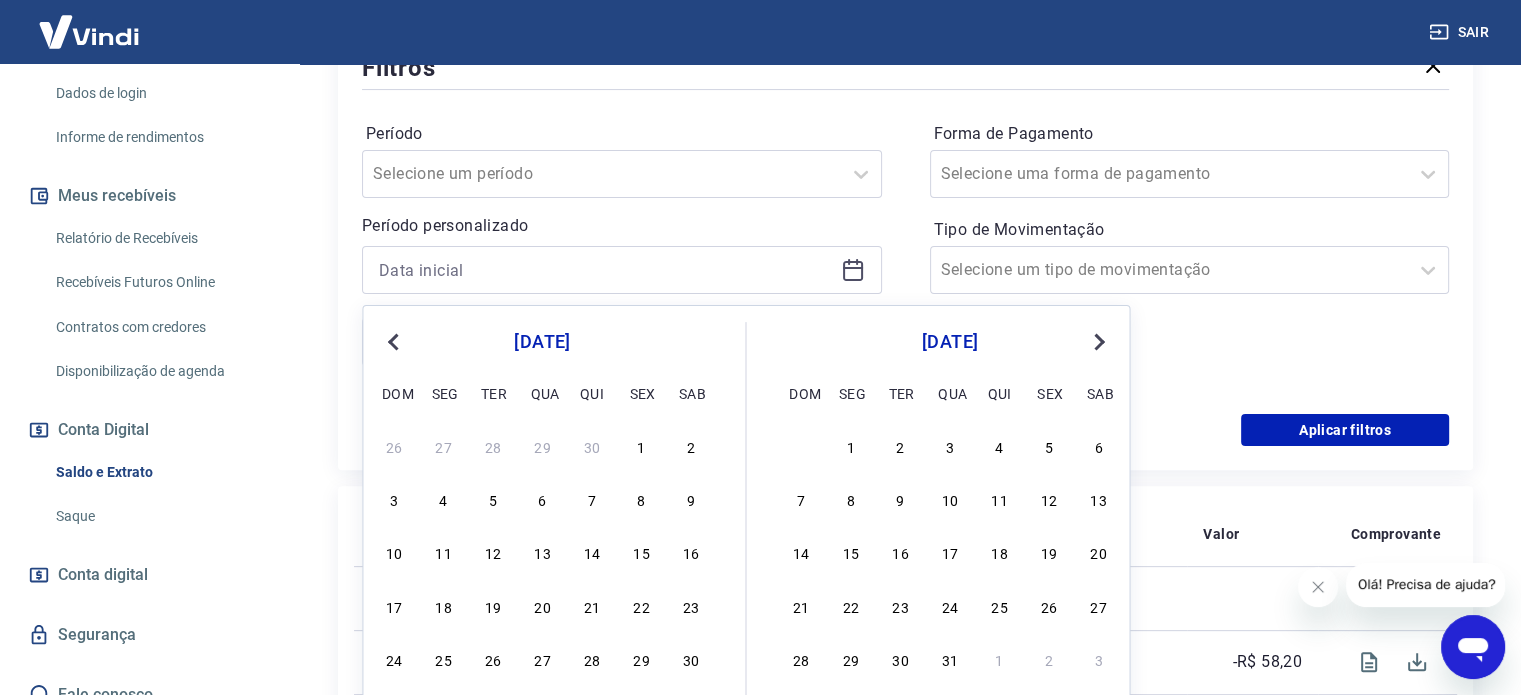 click on "Previous Month" at bounding box center (395, 341) 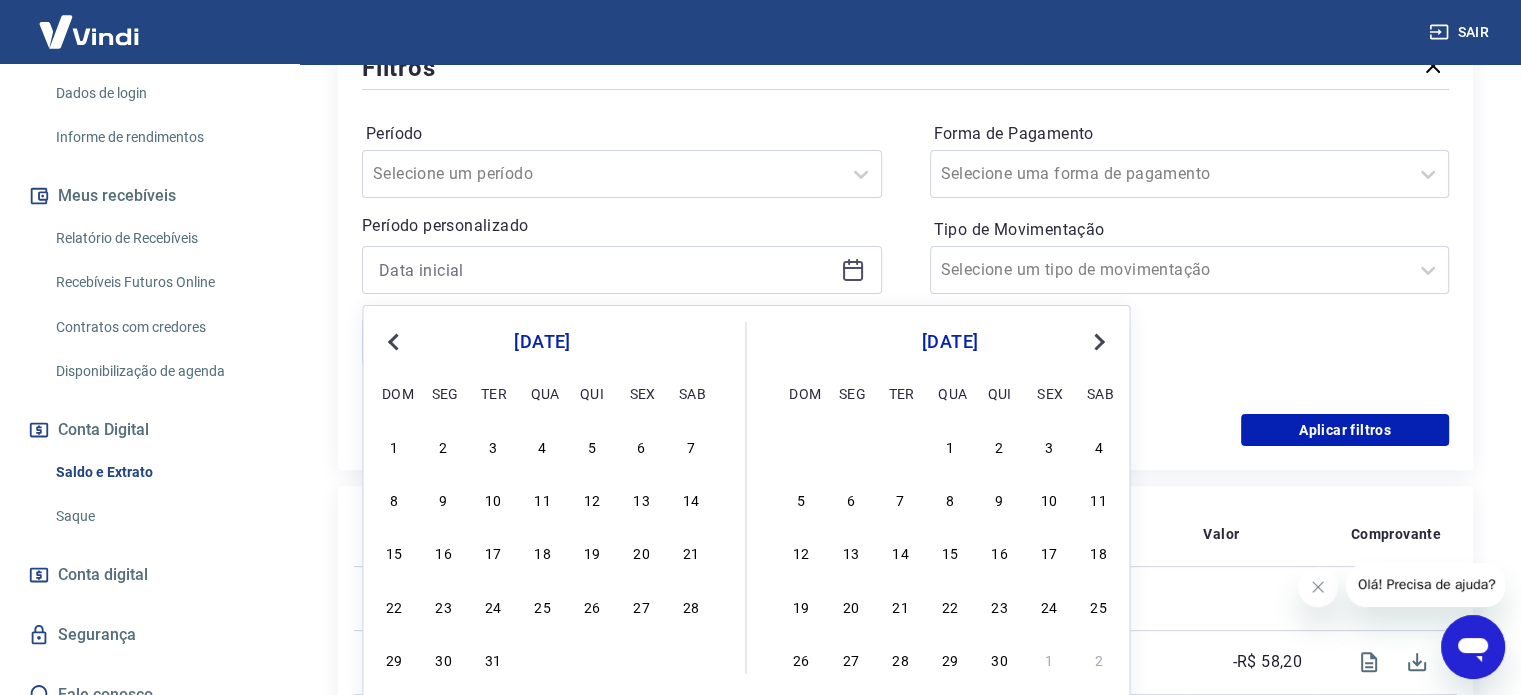 click on "Previous Month" at bounding box center (395, 341) 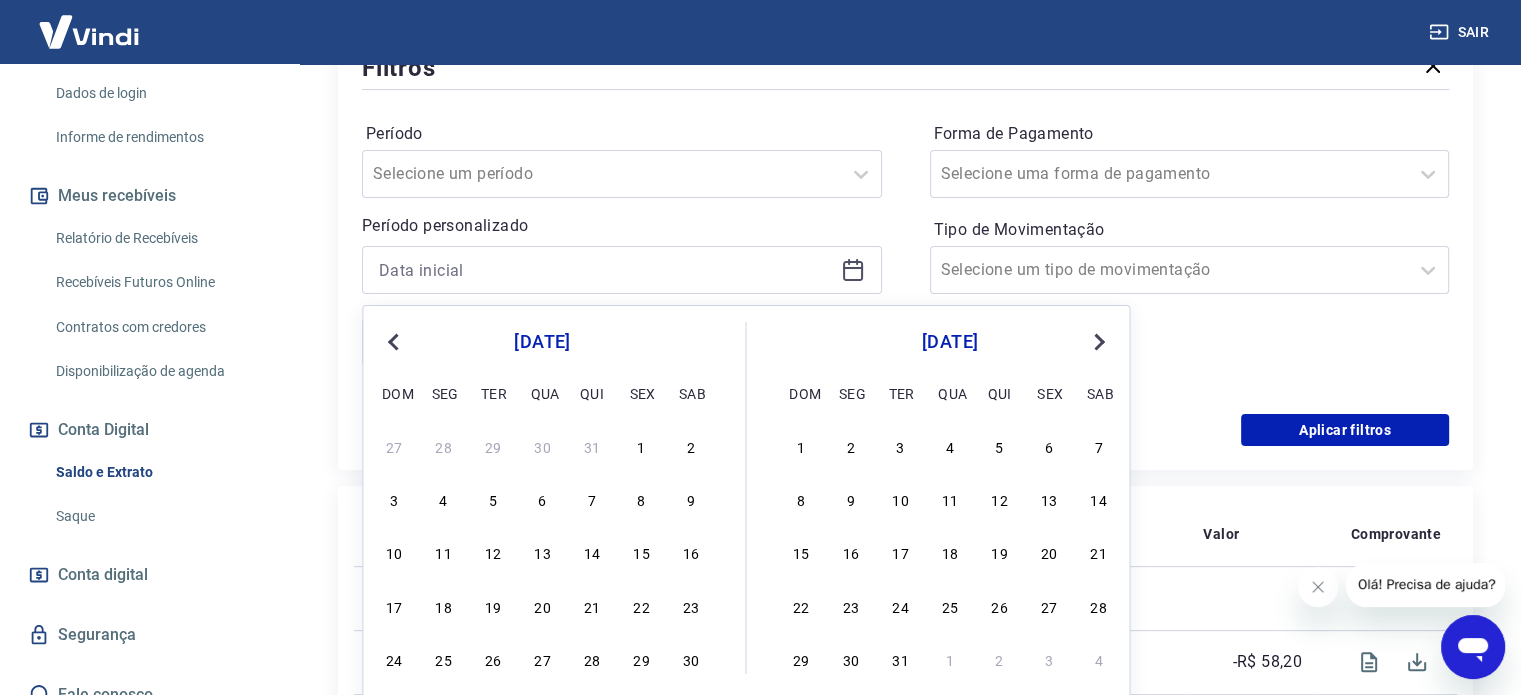 click on "Previous Month" at bounding box center (395, 341) 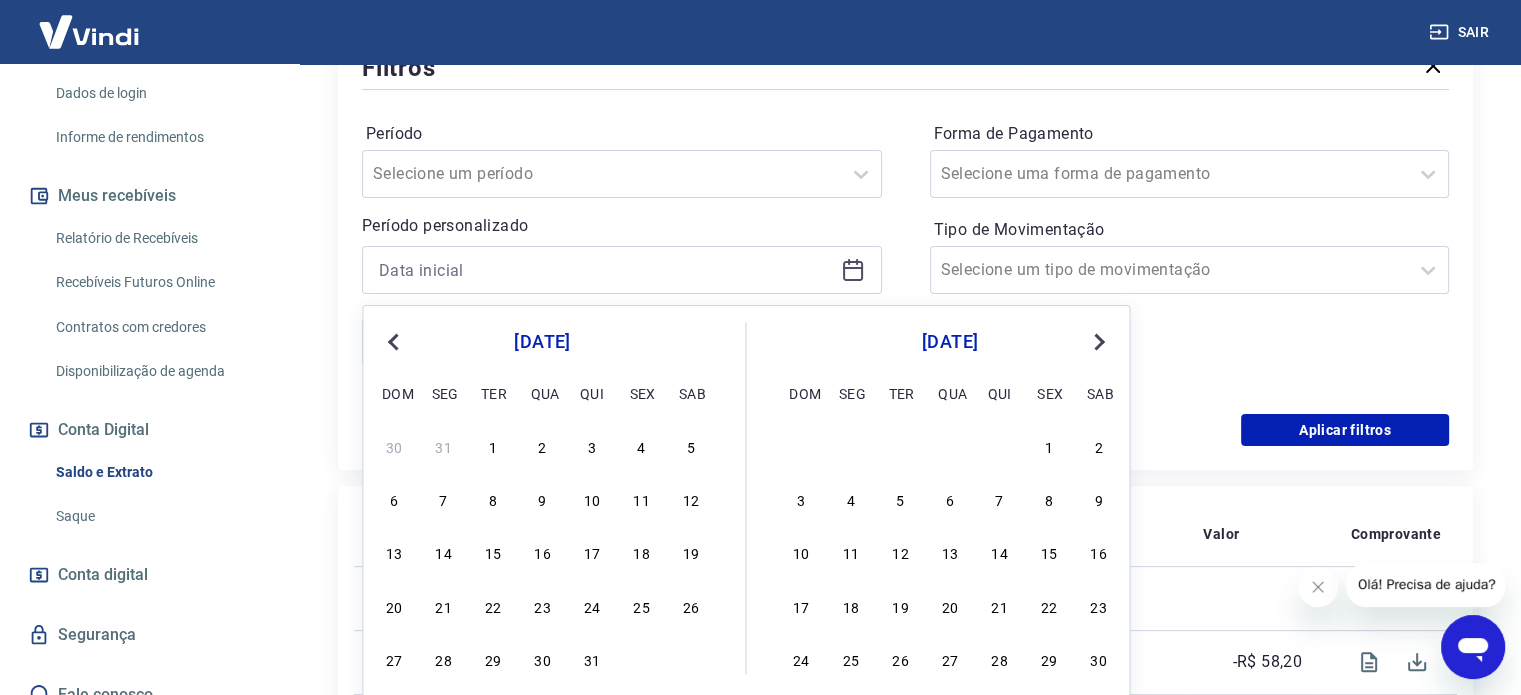 click on "Previous Month" at bounding box center (395, 341) 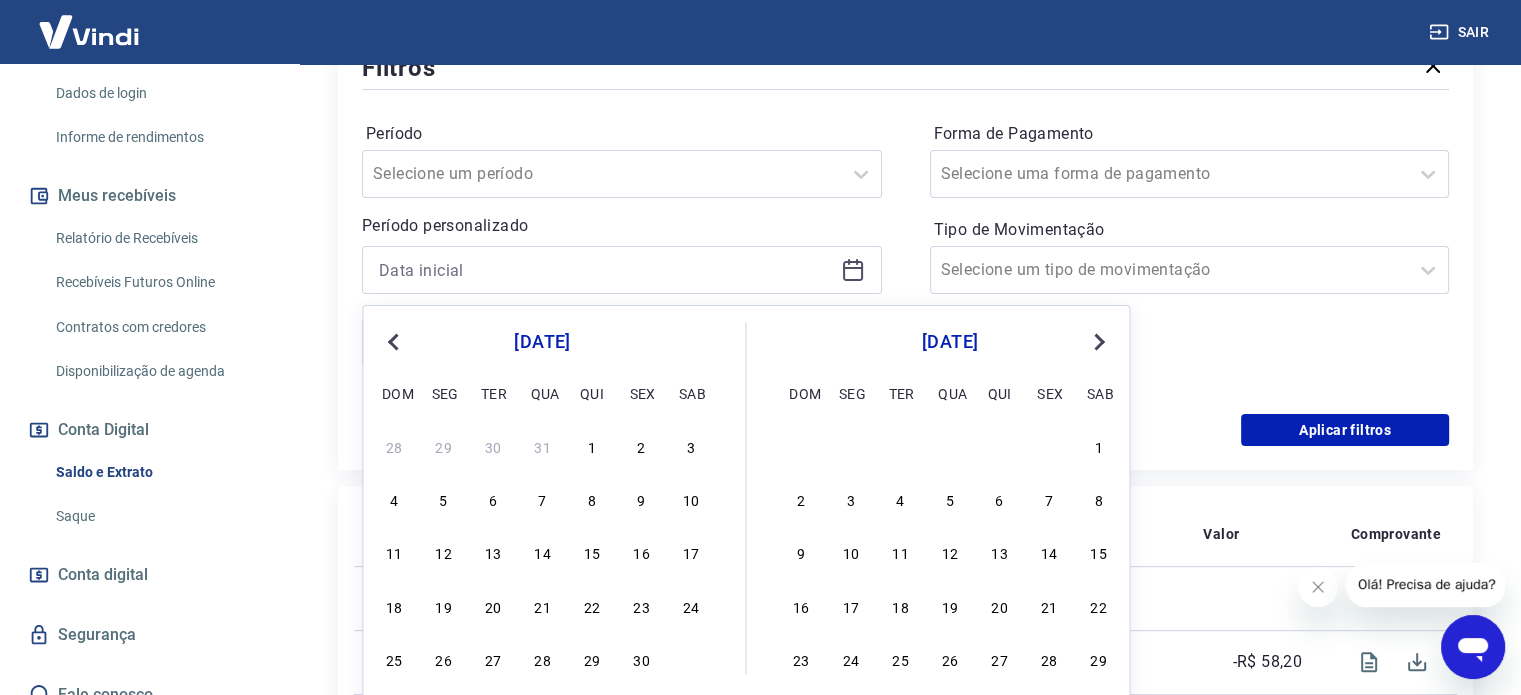 click on "Previous Month" at bounding box center [395, 341] 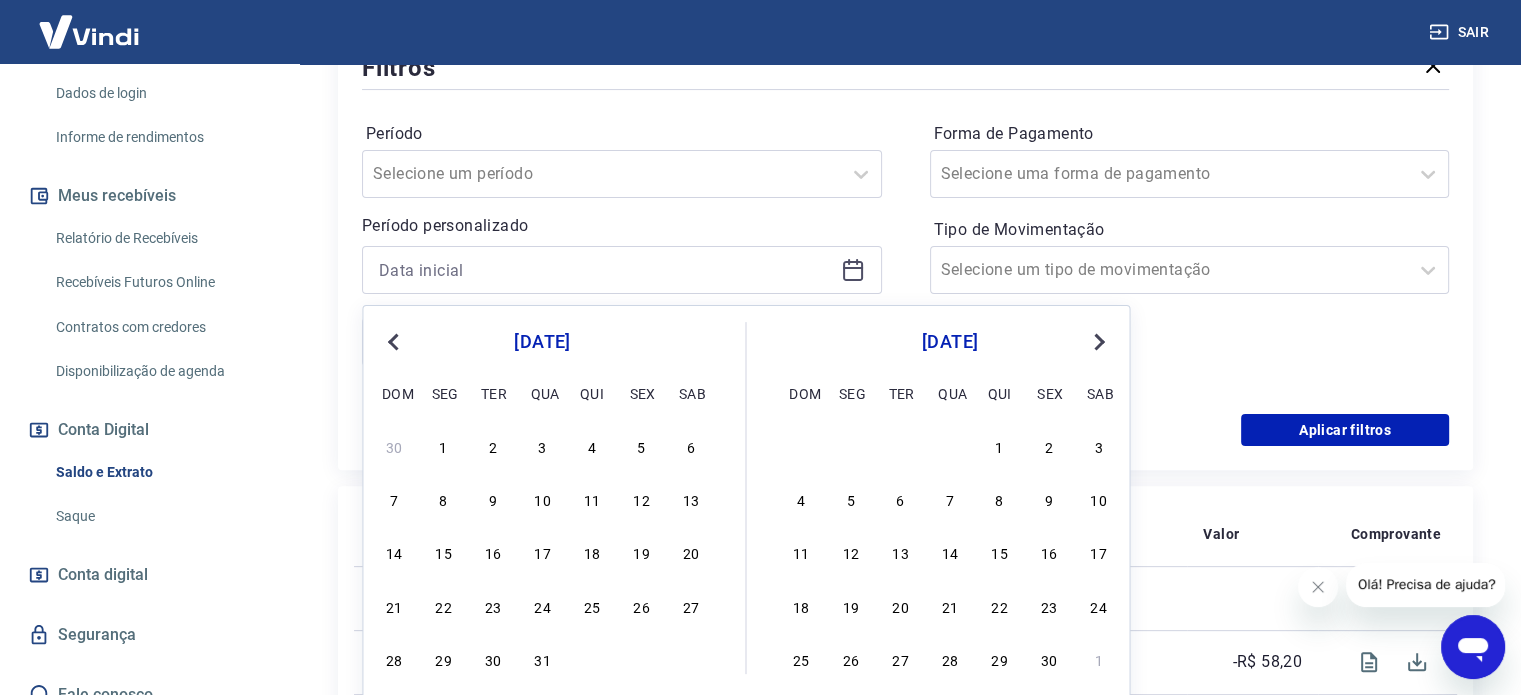 click on "Previous Month" at bounding box center (395, 341) 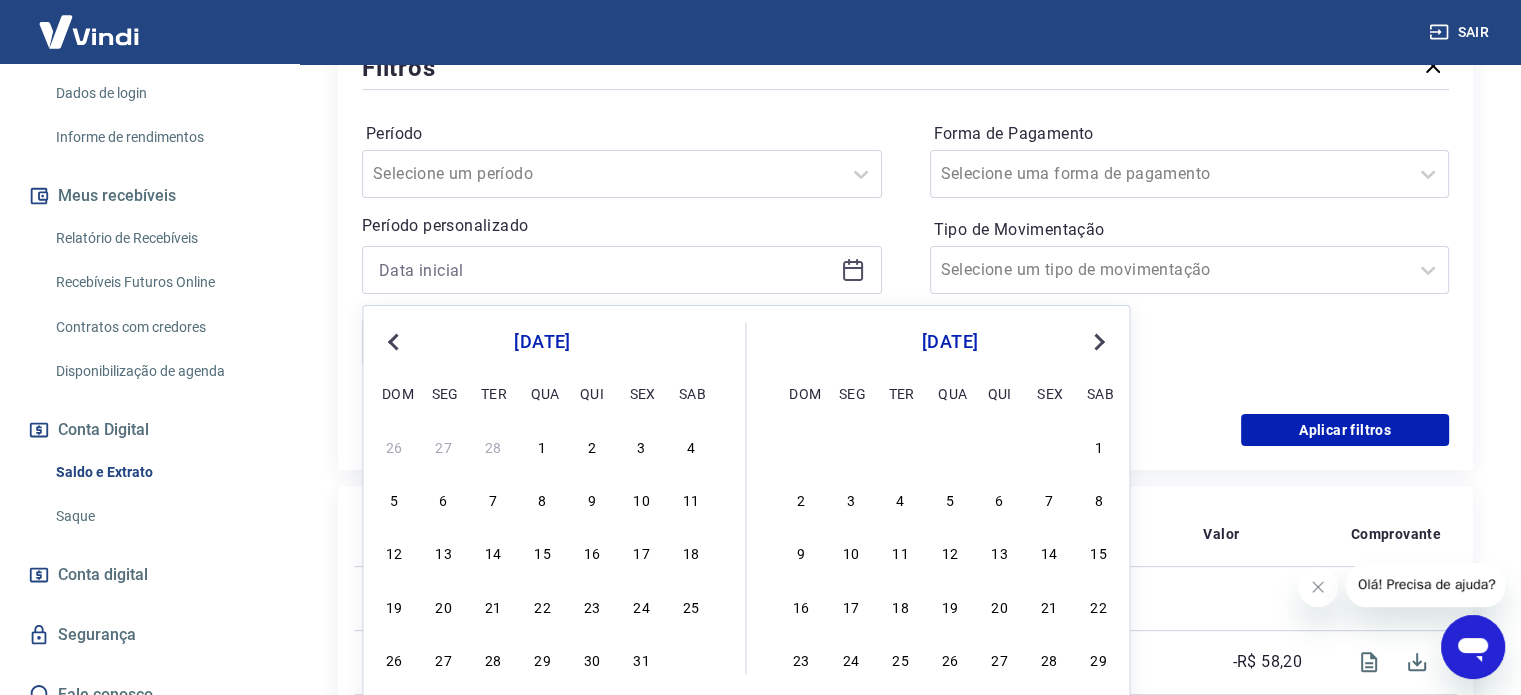click on "Previous Month" at bounding box center [395, 341] 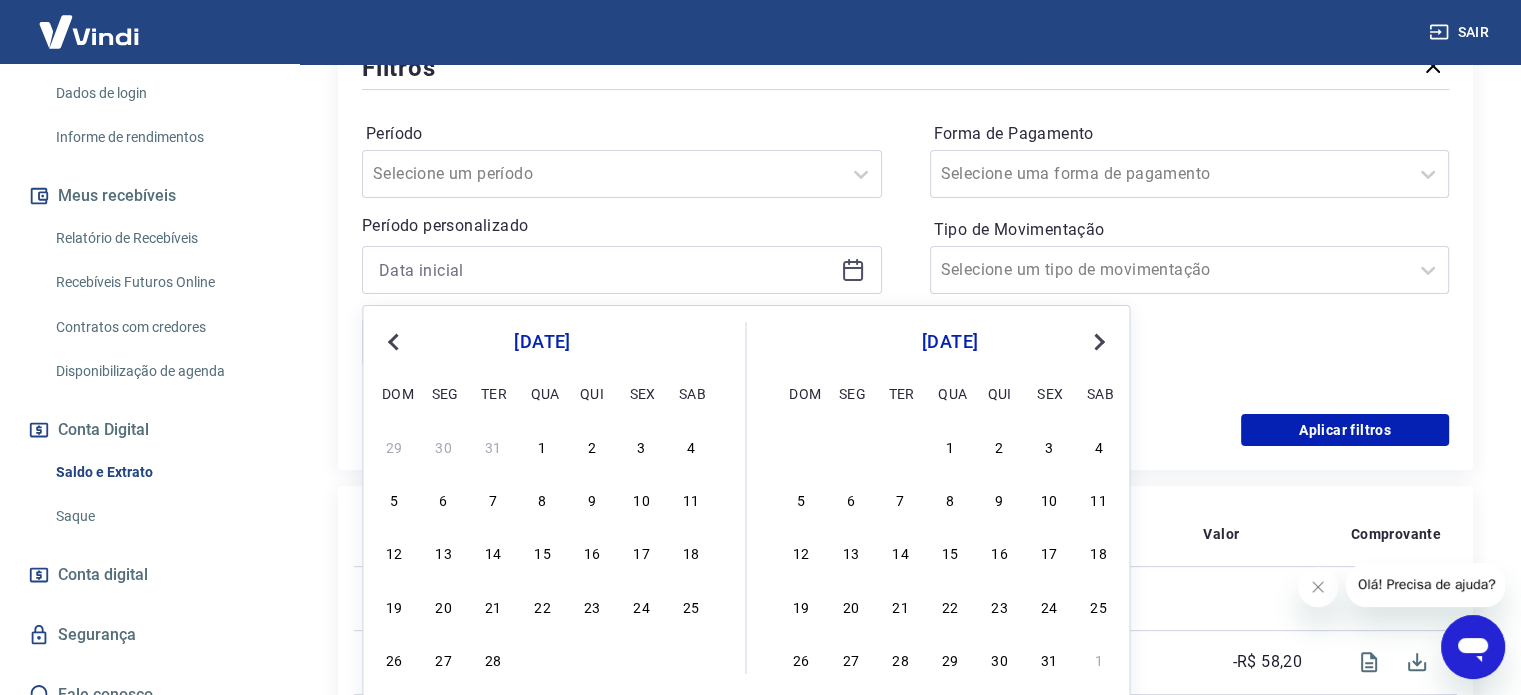 click on "Previous Month" at bounding box center [395, 341] 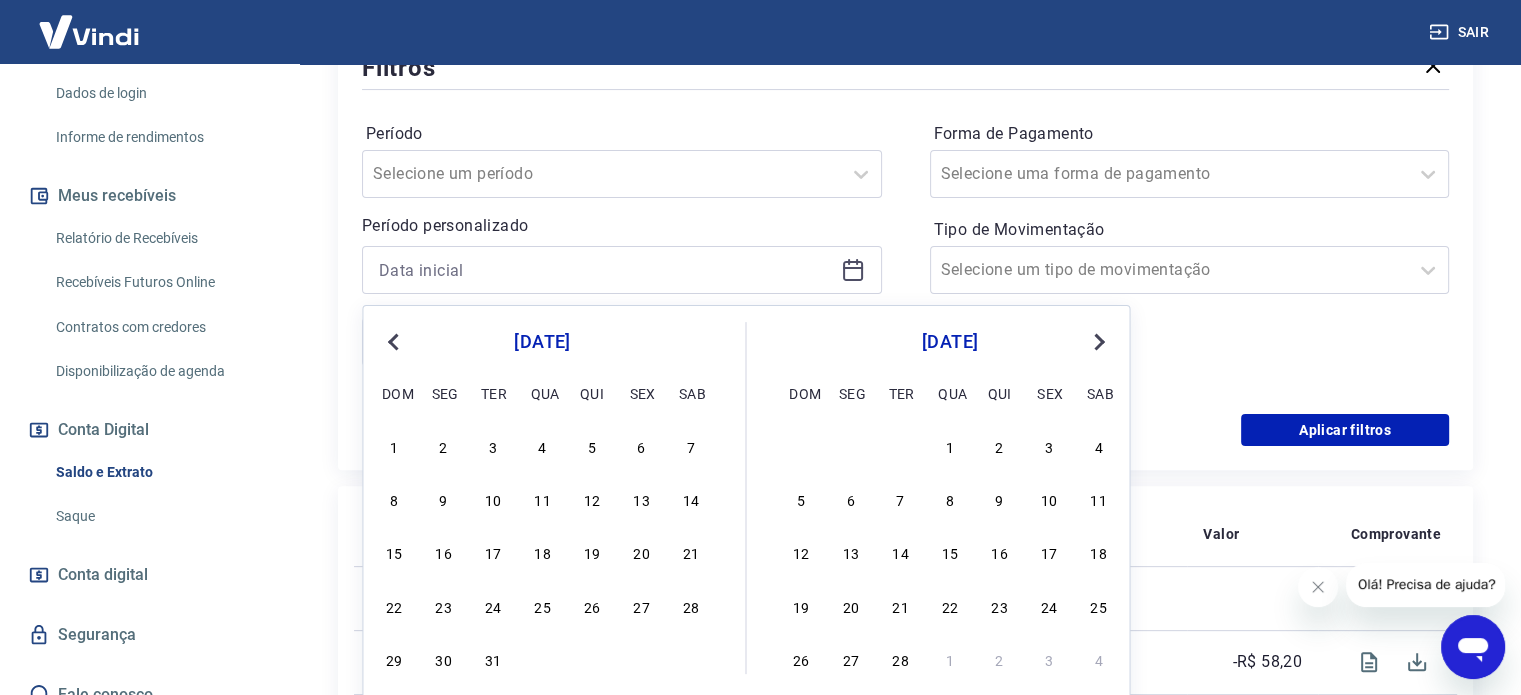 click on "Previous Month" at bounding box center (395, 341) 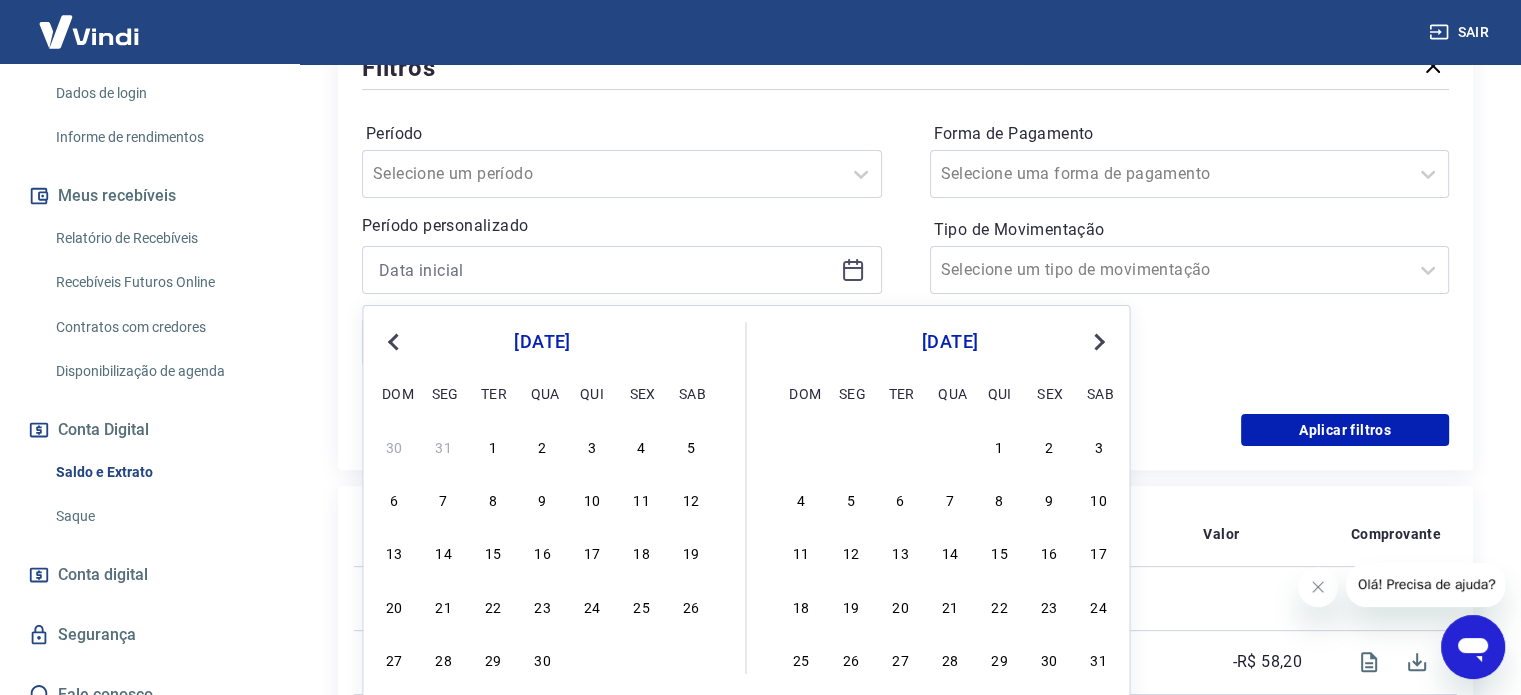 click on "Previous Month" at bounding box center [395, 341] 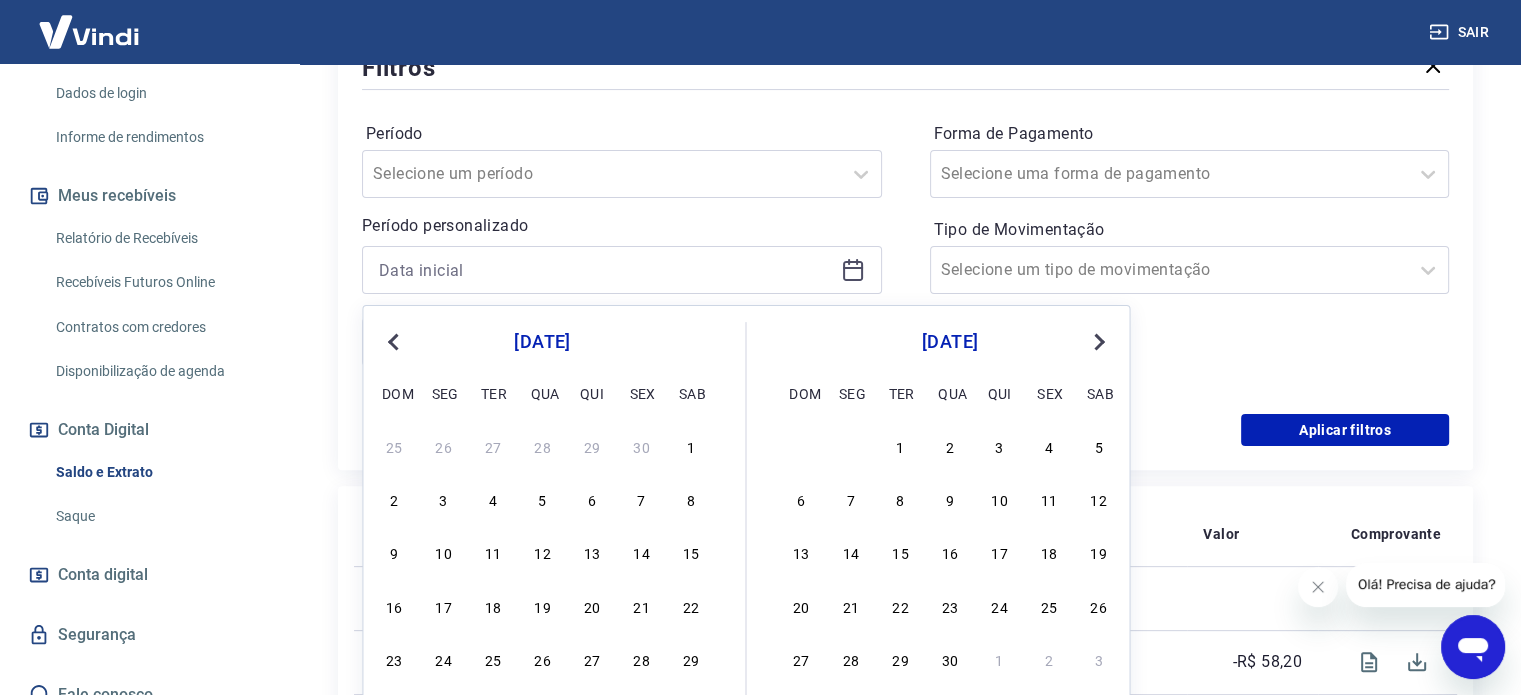 click on "Previous Month" at bounding box center (395, 341) 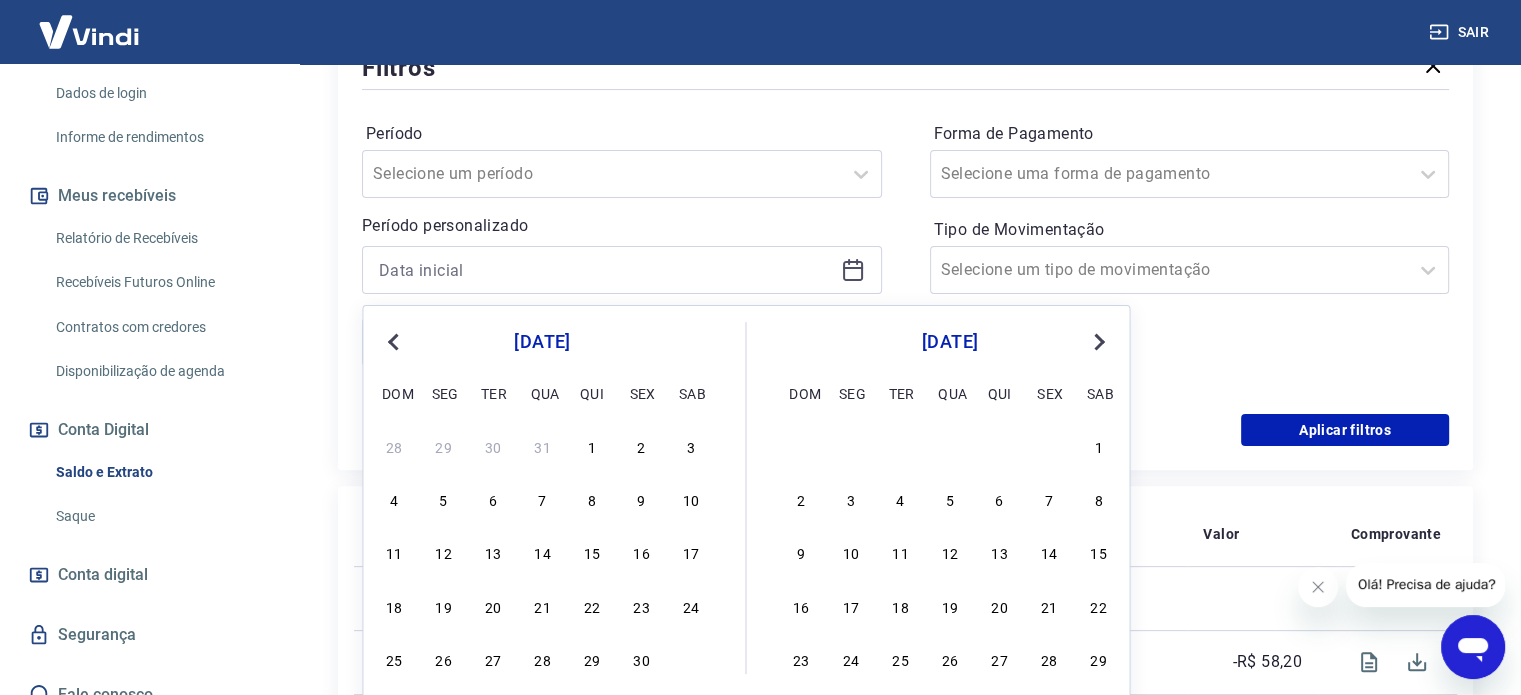 click on "Previous Month" at bounding box center [395, 341] 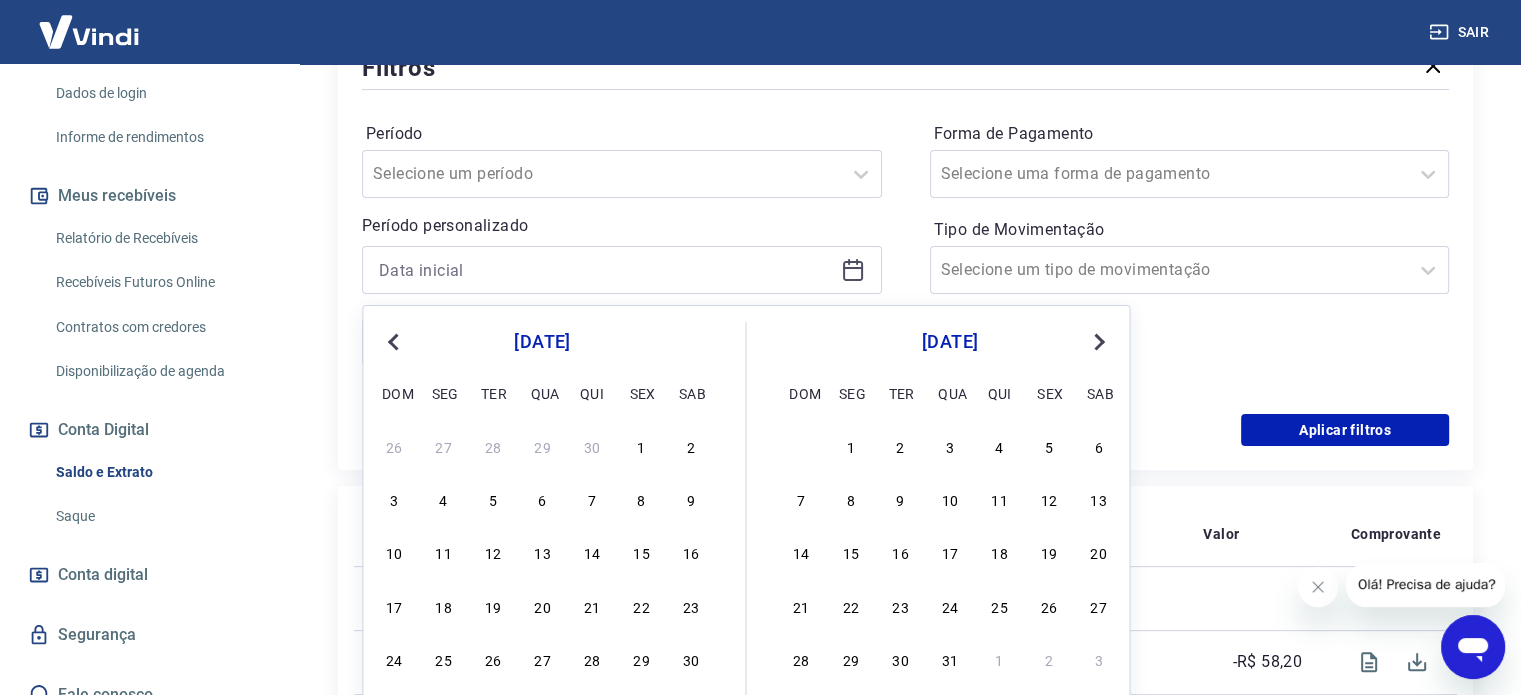 click on "Previous Month" at bounding box center (395, 341) 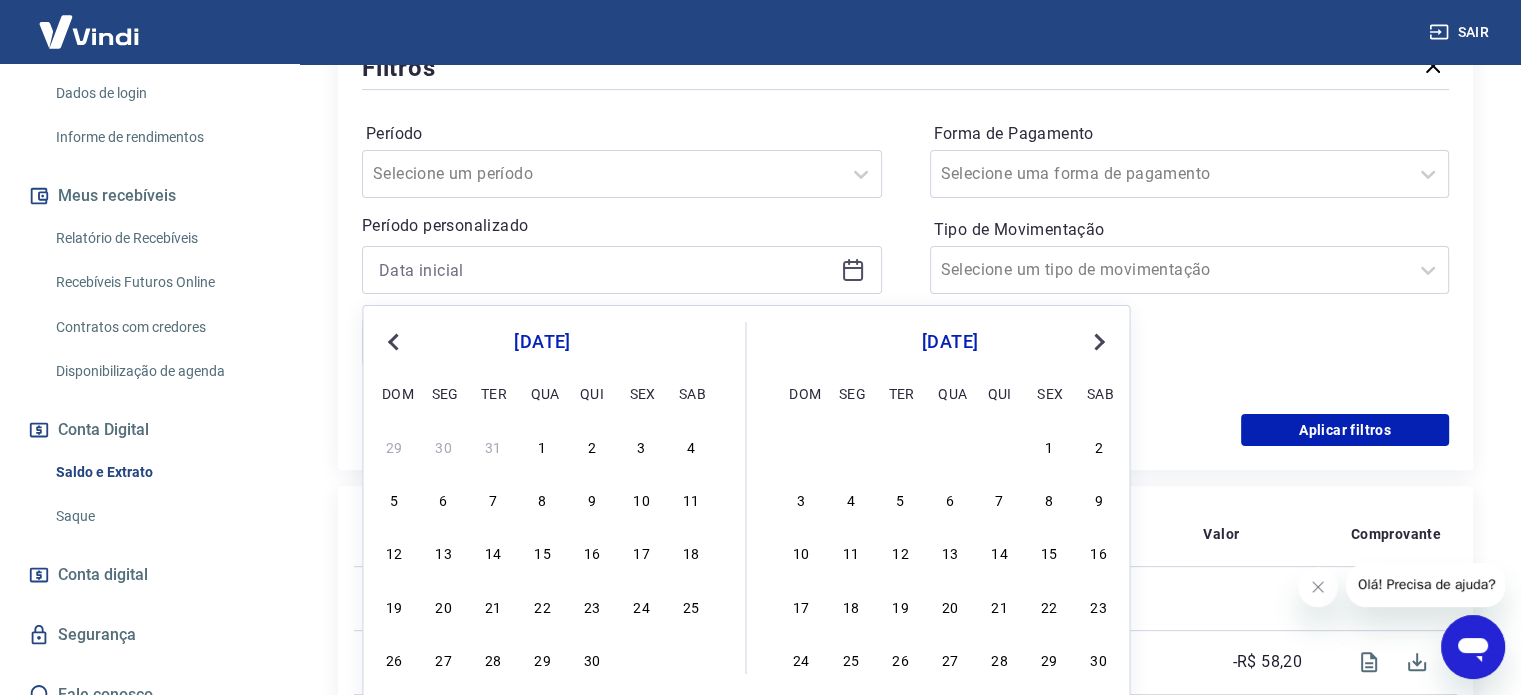 click on "Previous Month" at bounding box center (395, 341) 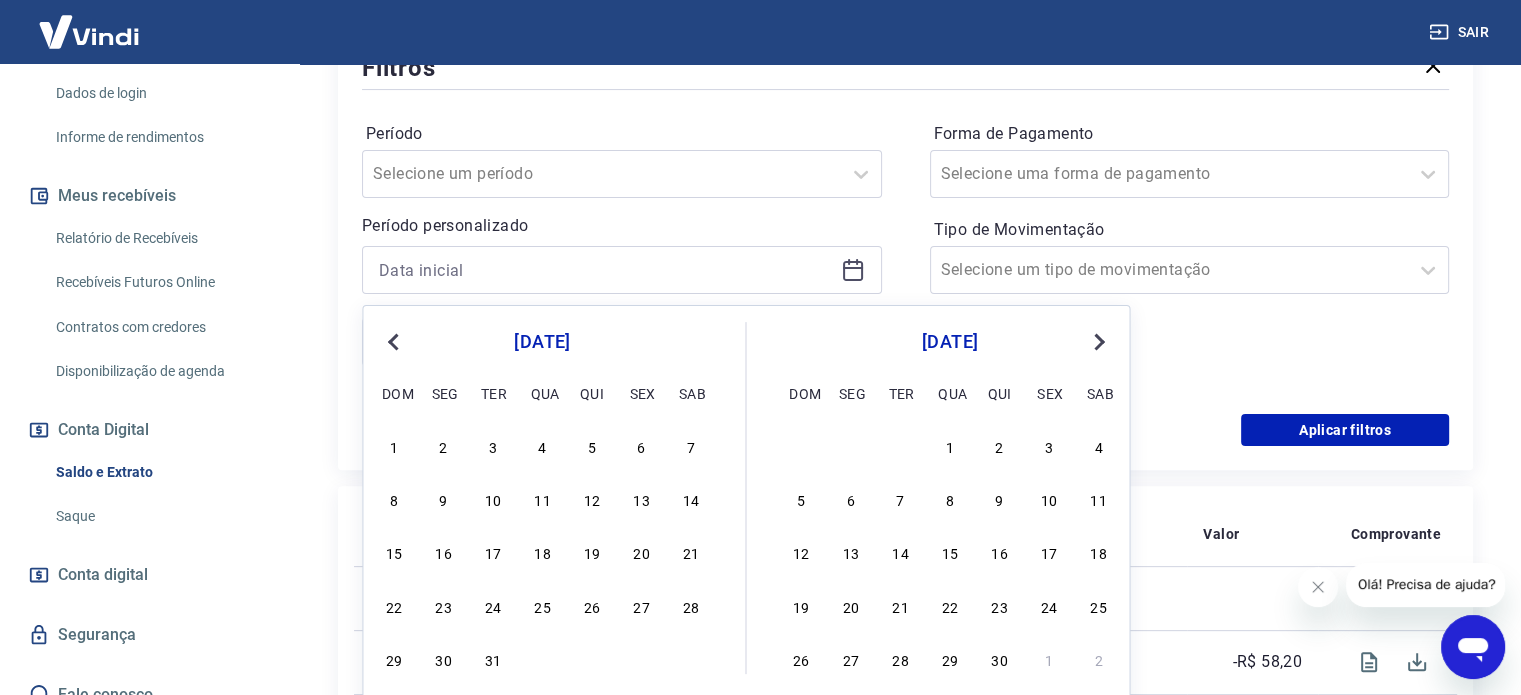click on "Previous Month" at bounding box center (395, 341) 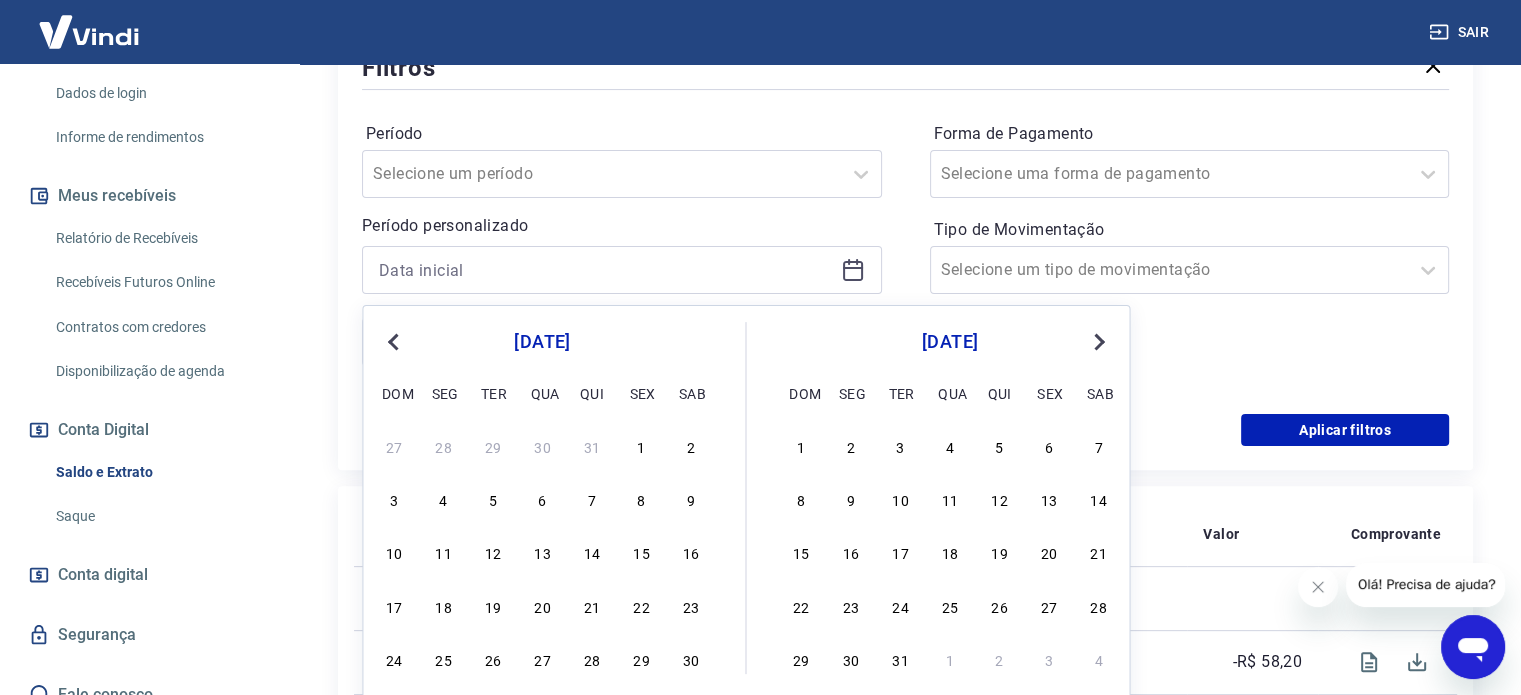 click on "Previous Month" at bounding box center [395, 341] 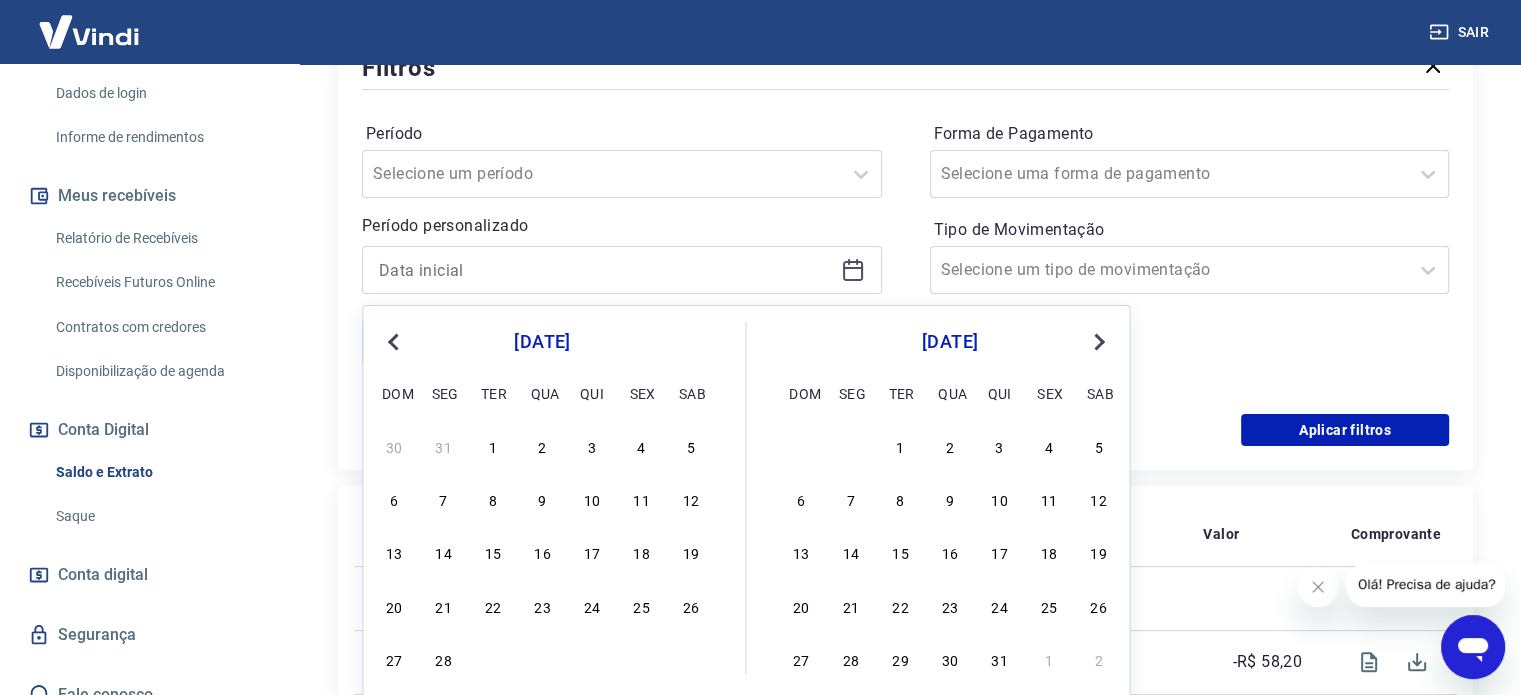 click on "Previous Month" at bounding box center (395, 341) 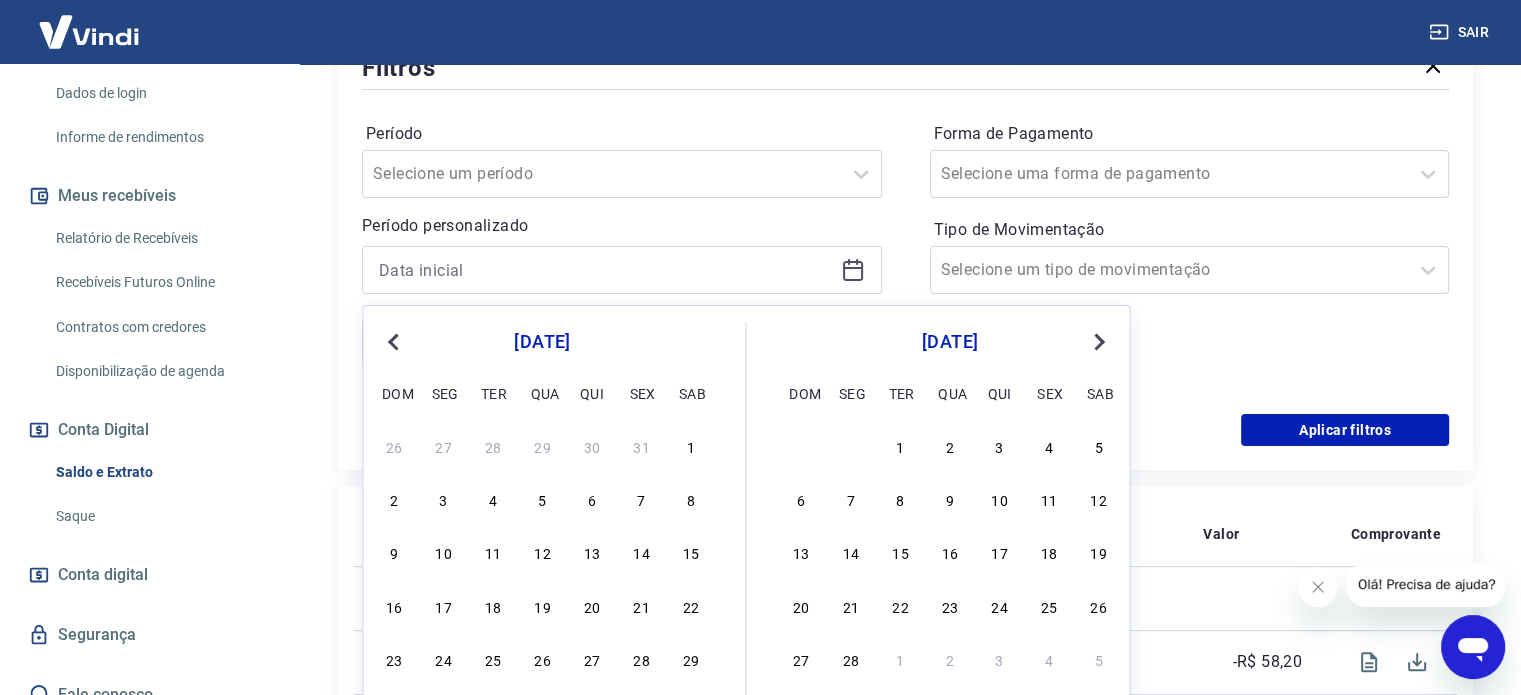 click on "Previous Month" at bounding box center (395, 341) 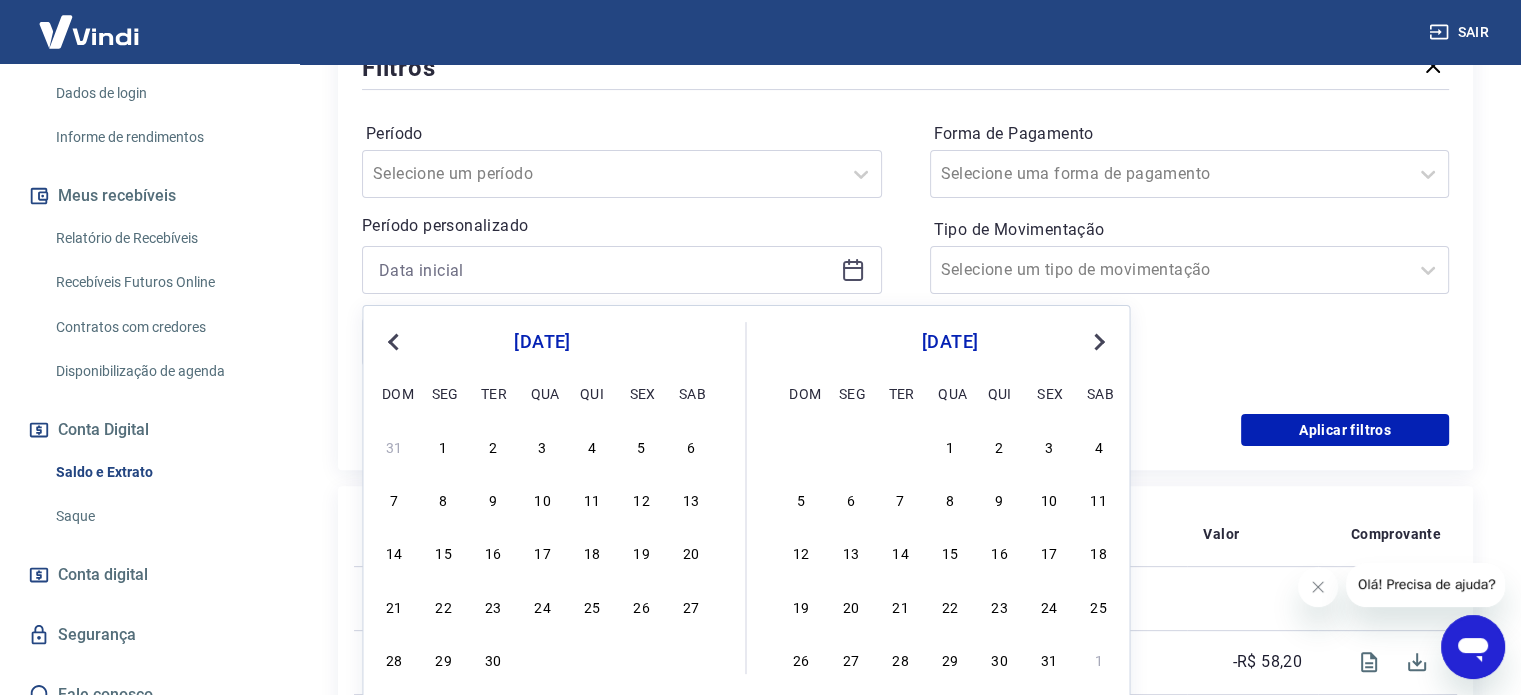 click on "Previous Month" at bounding box center [395, 341] 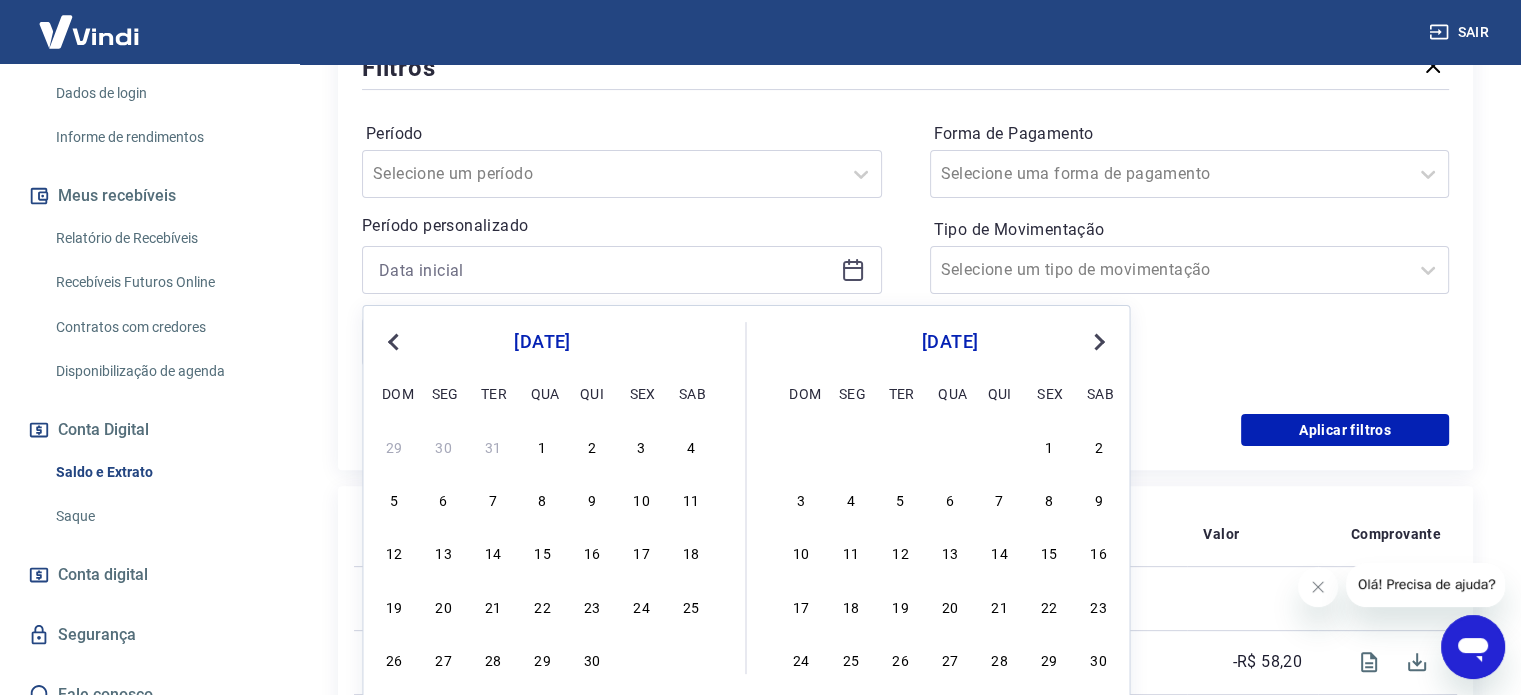 click on "Previous Month" at bounding box center [395, 341] 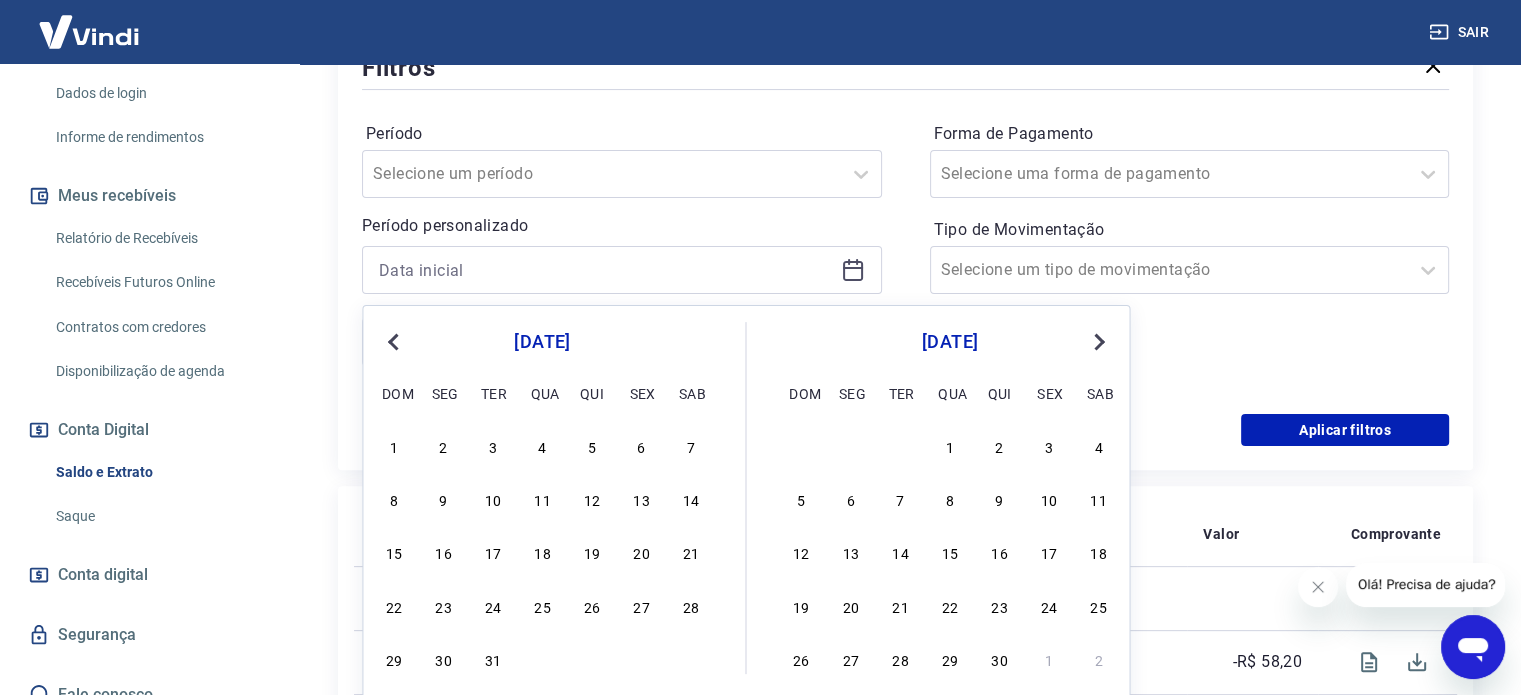 click on "Previous Month" at bounding box center [395, 341] 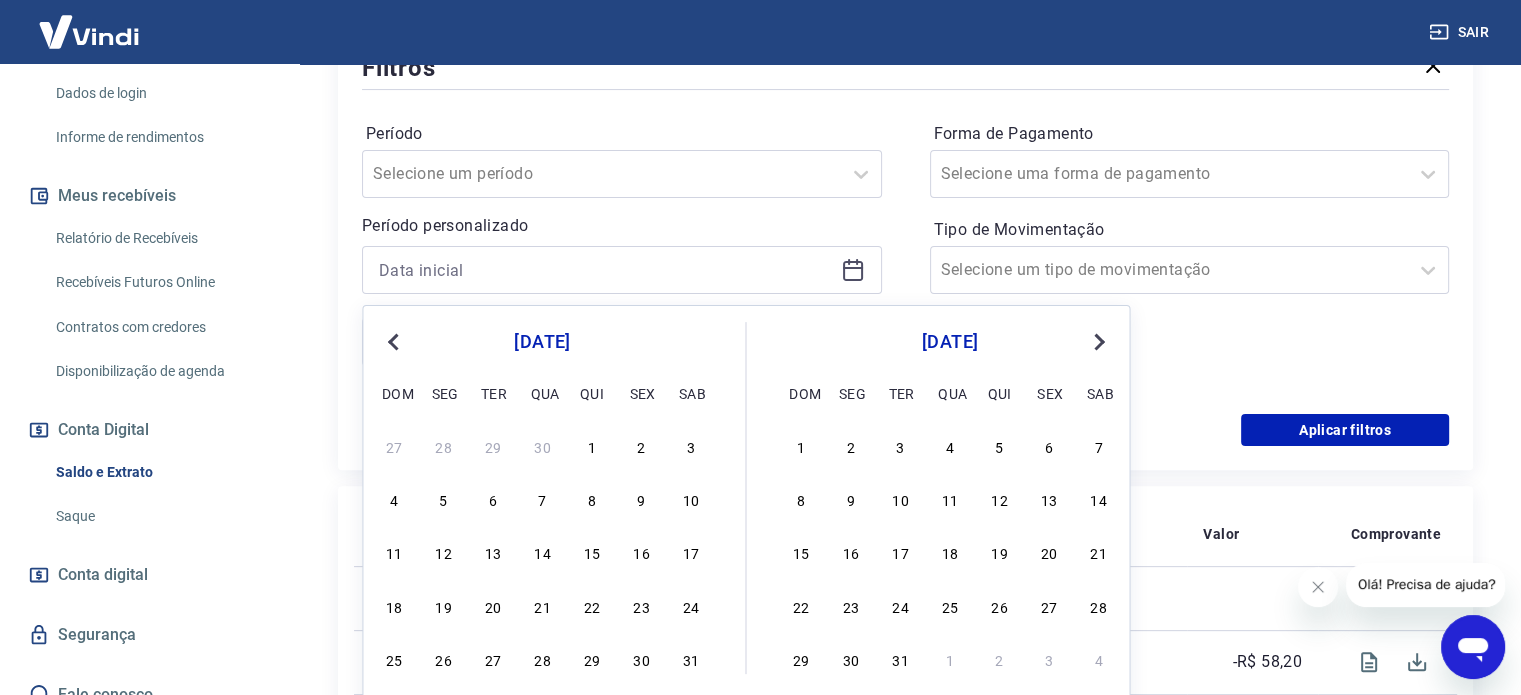 click on "Previous Month" at bounding box center (395, 341) 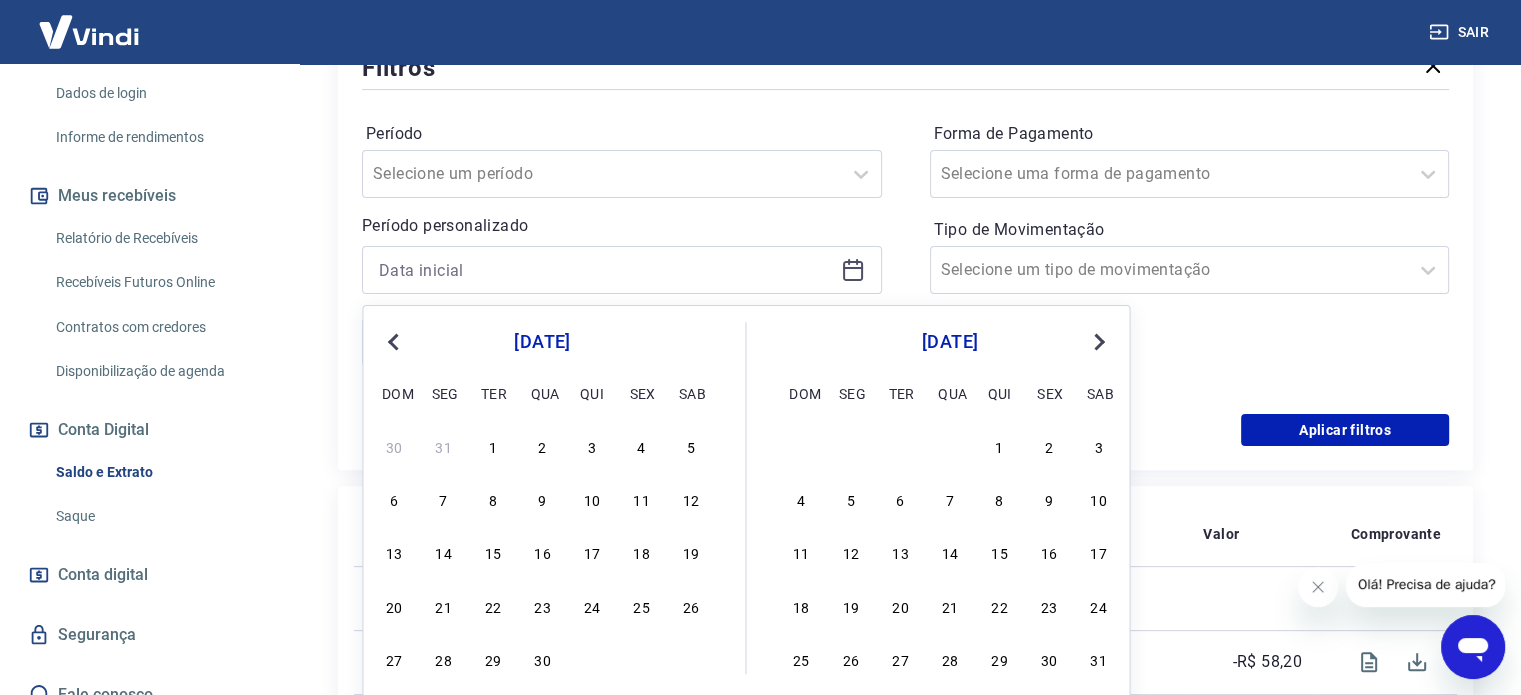 click on "Previous Month" at bounding box center [395, 341] 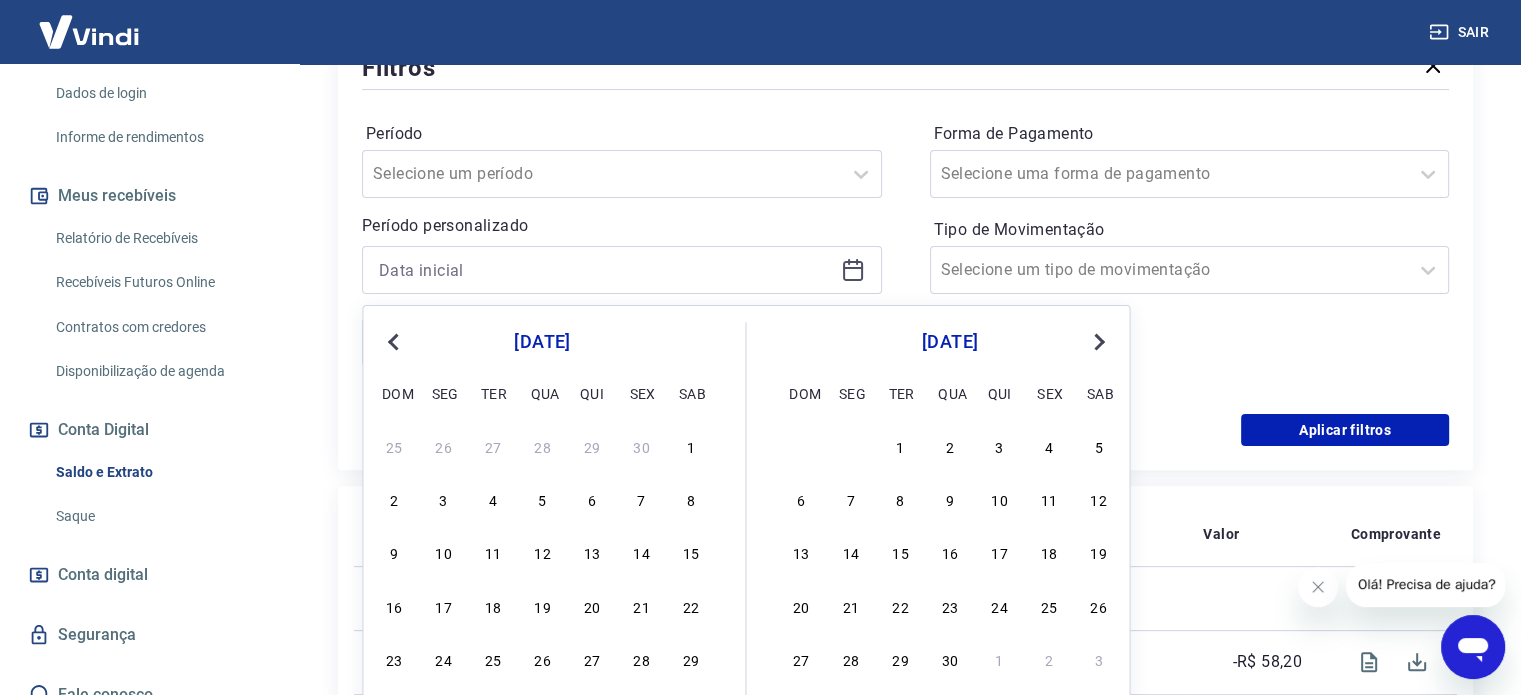 click on "Previous Month" at bounding box center [395, 341] 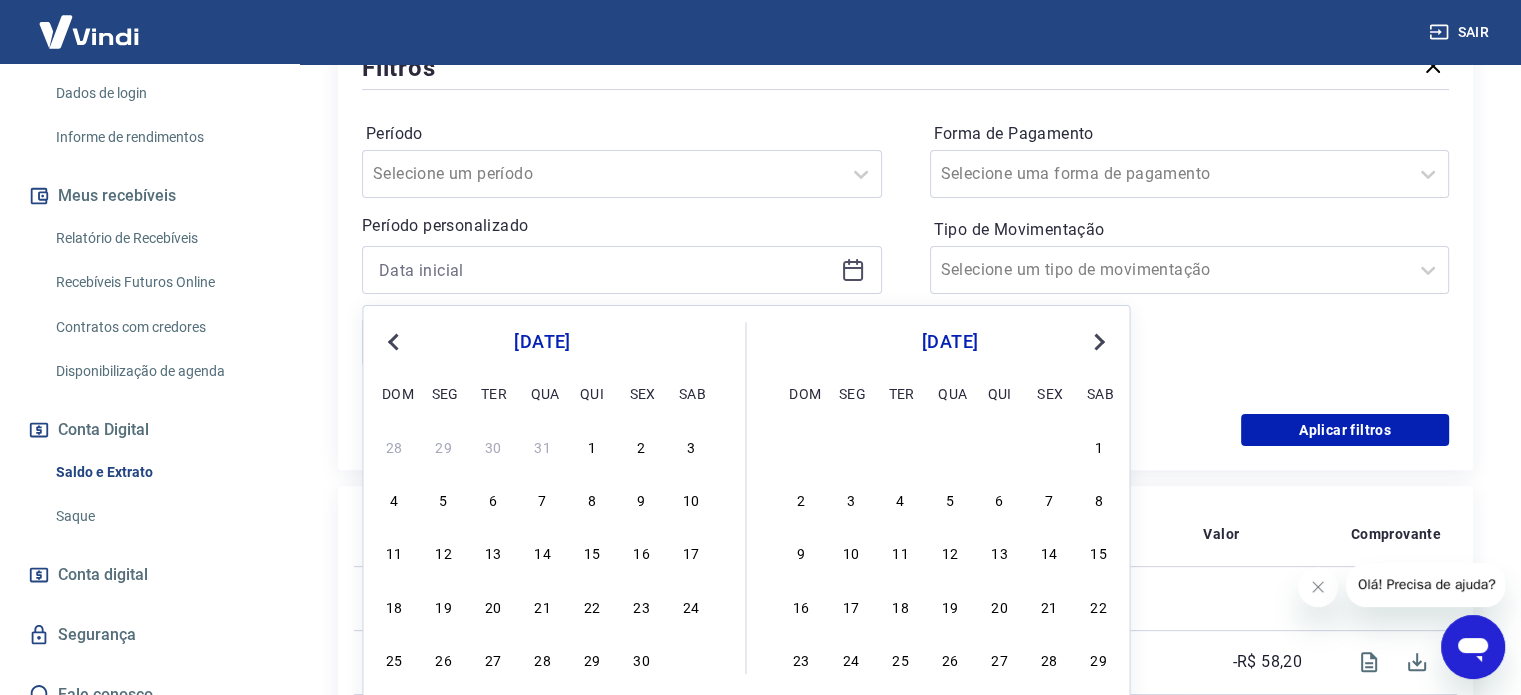 click on "Previous Month" at bounding box center [395, 341] 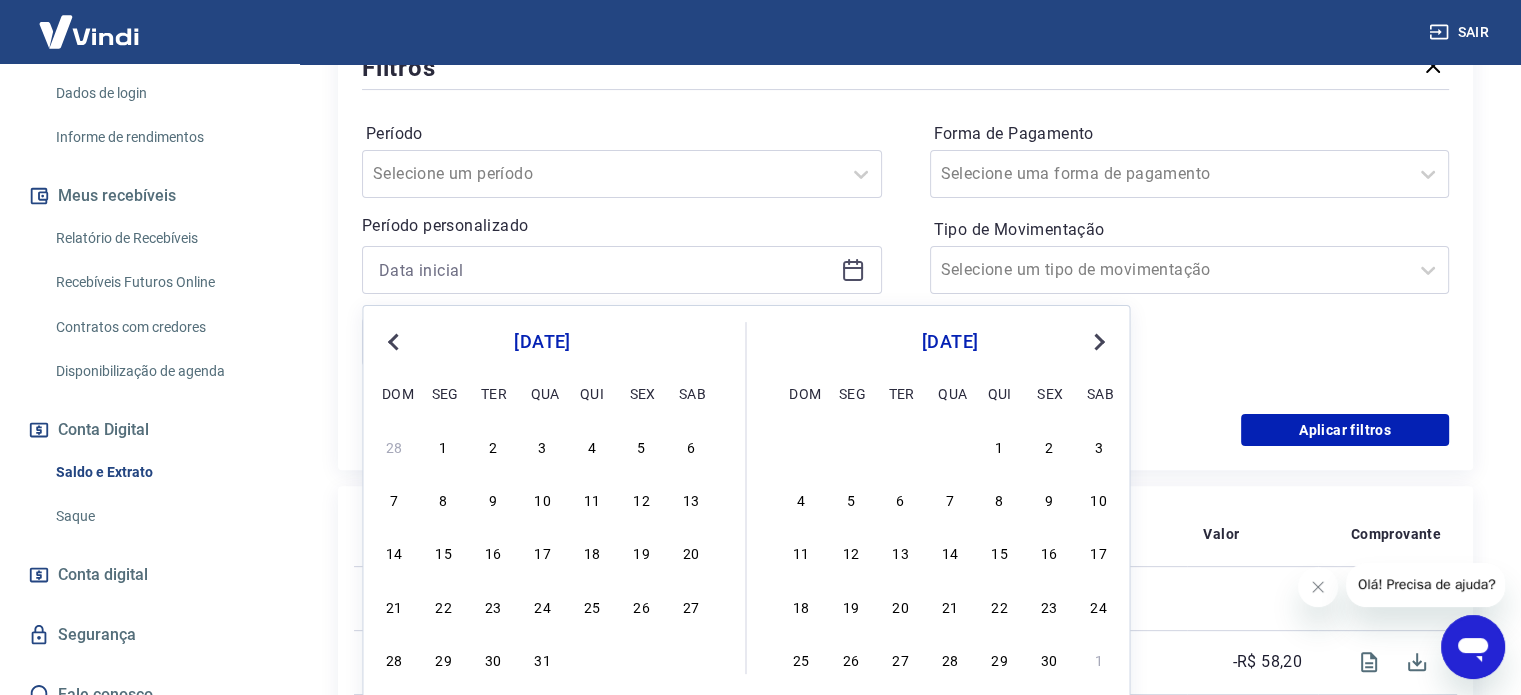 click on "Previous Month" at bounding box center (395, 341) 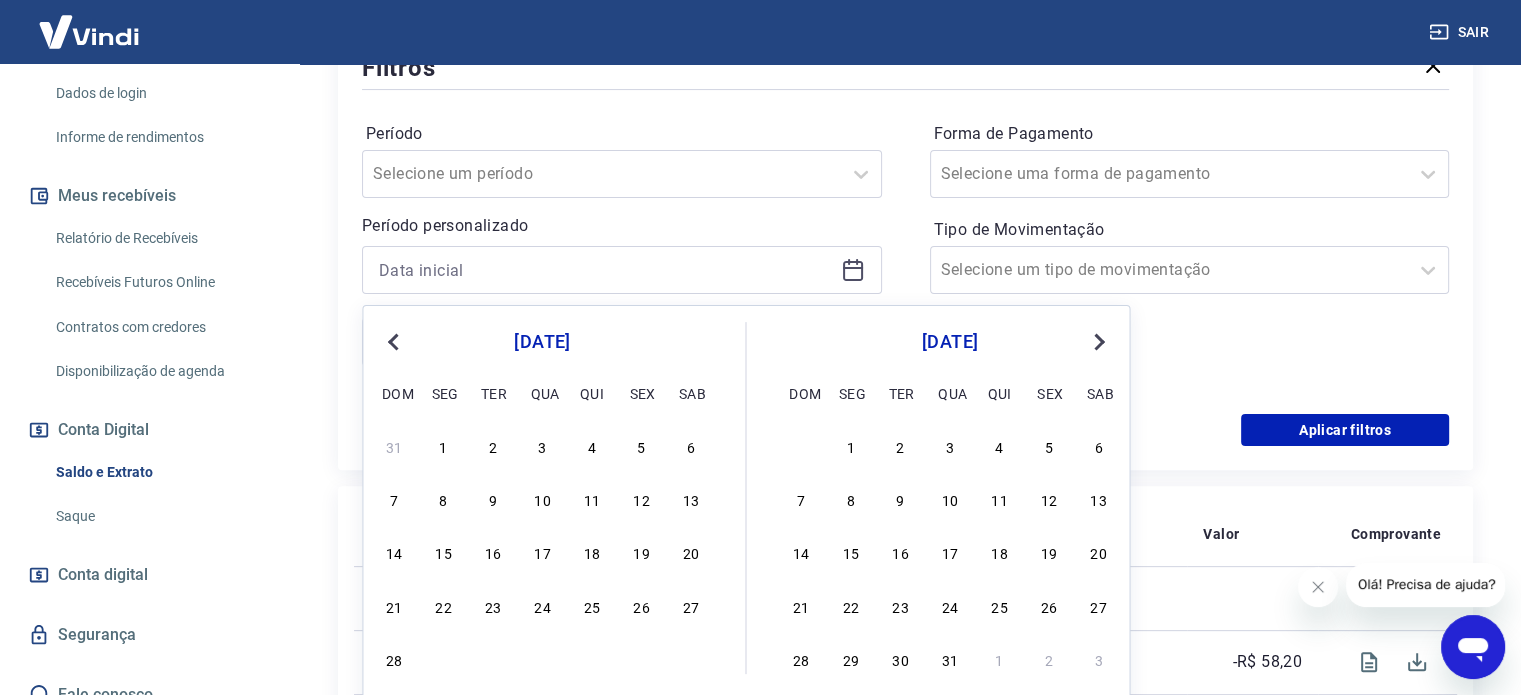 click on "Previous Month" at bounding box center (395, 341) 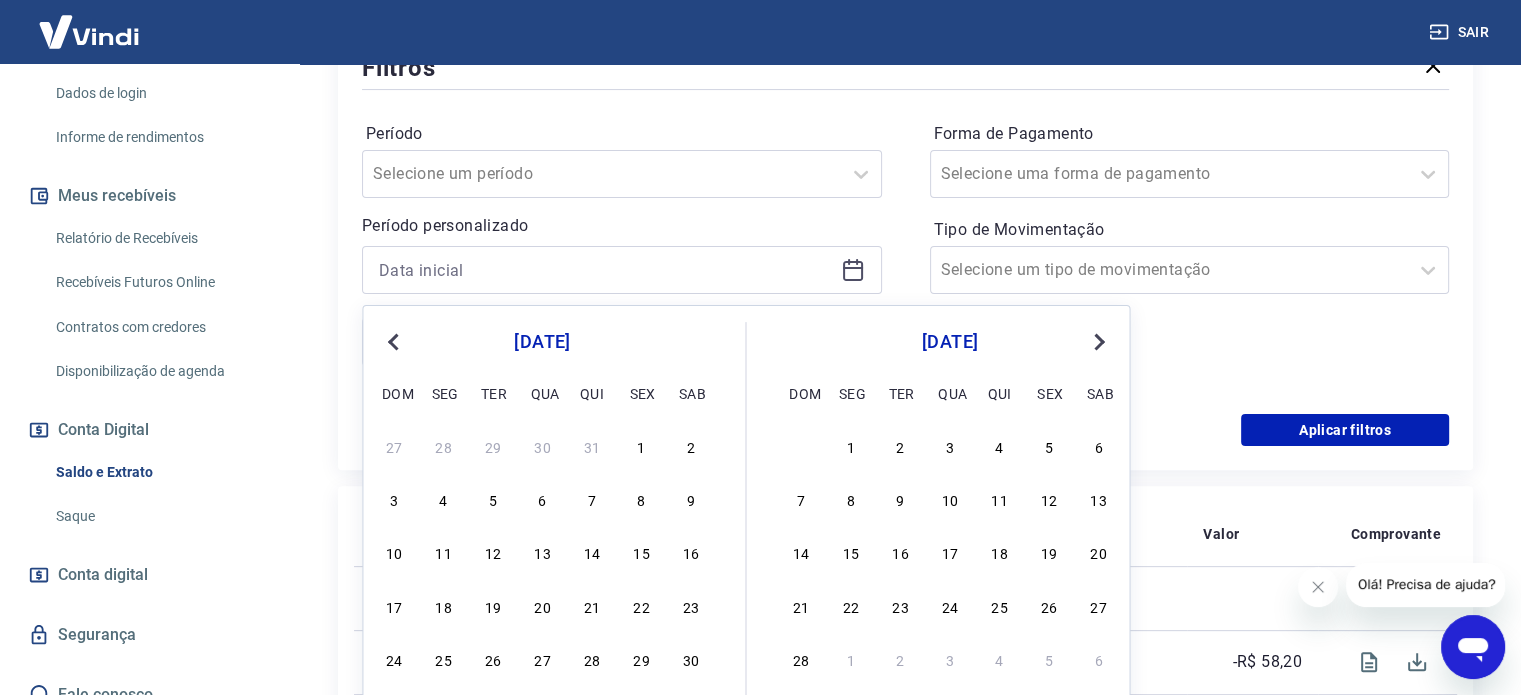 click on "Previous Month" at bounding box center [395, 341] 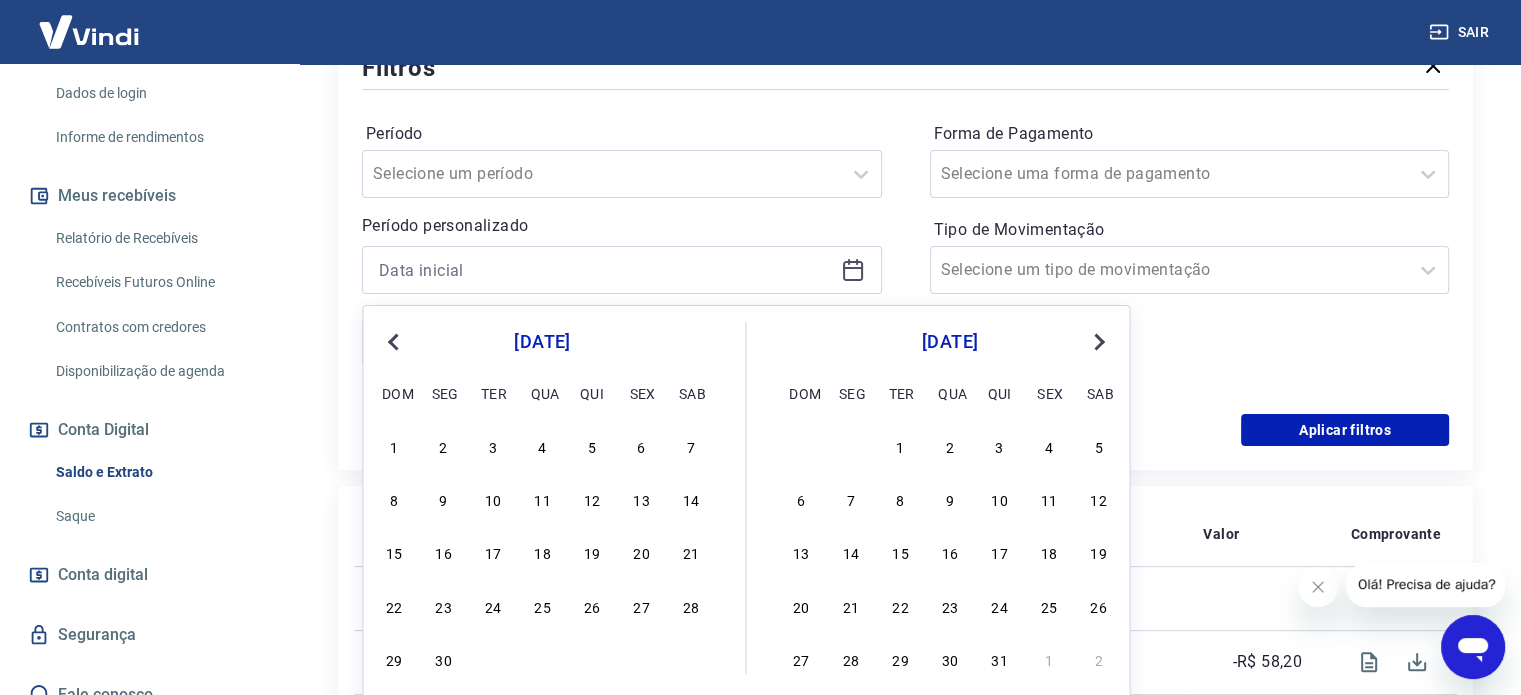 click on "Previous Month" at bounding box center [395, 341] 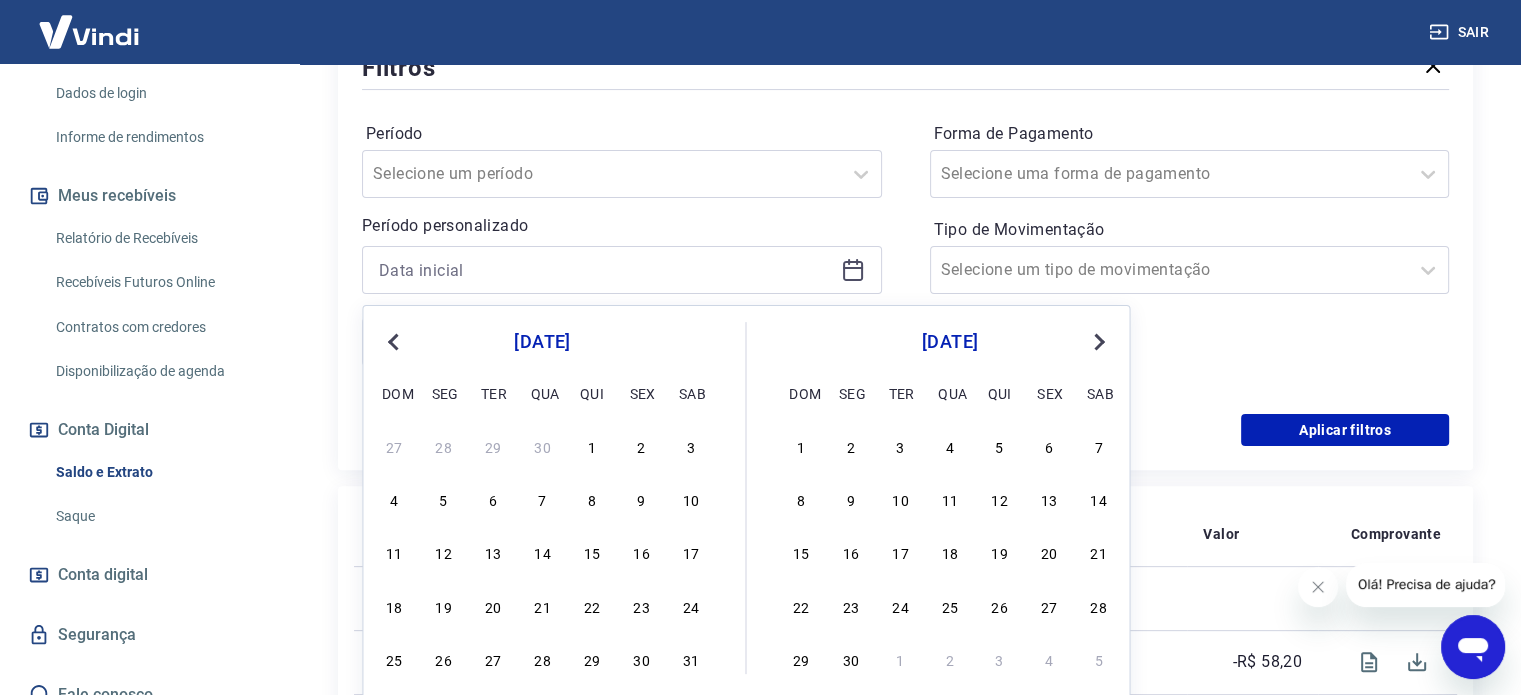 click on "Previous Month" at bounding box center (395, 341) 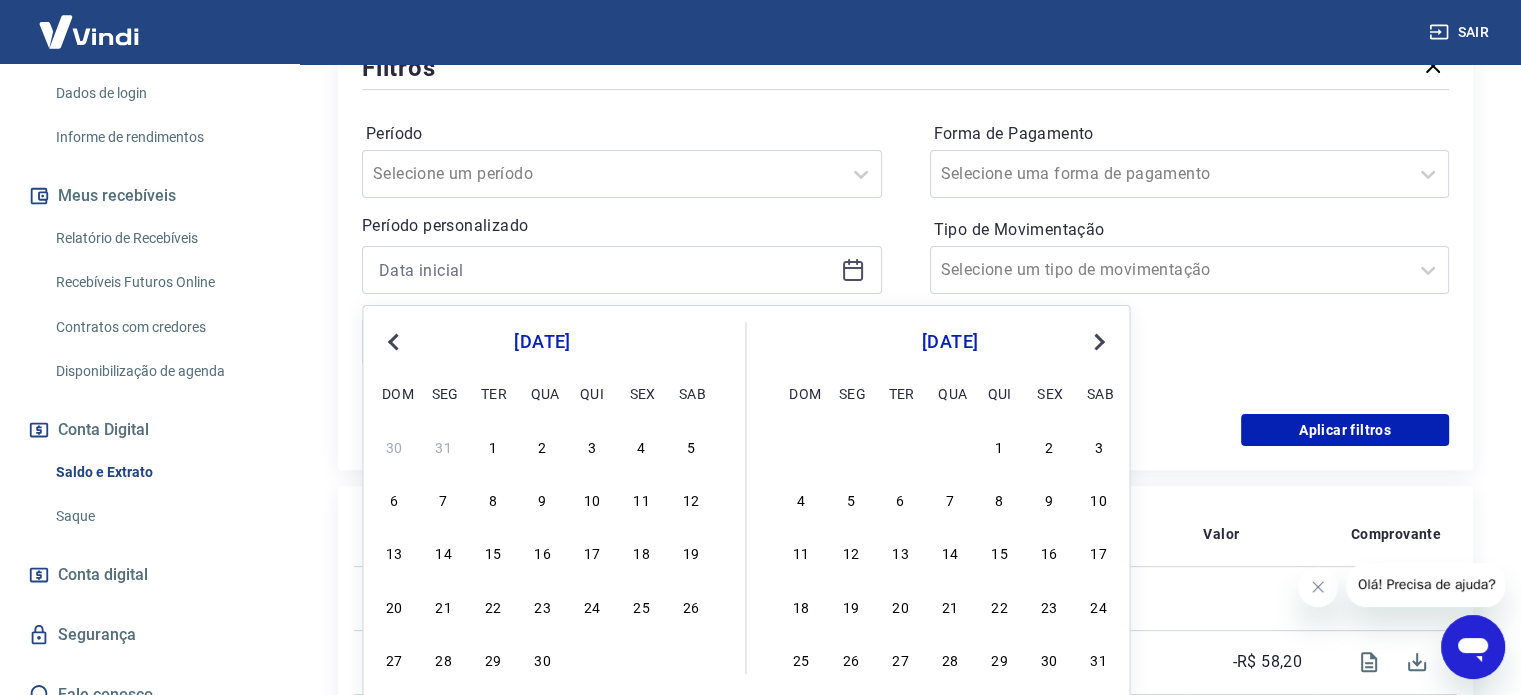 click on "Previous Month" at bounding box center [395, 341] 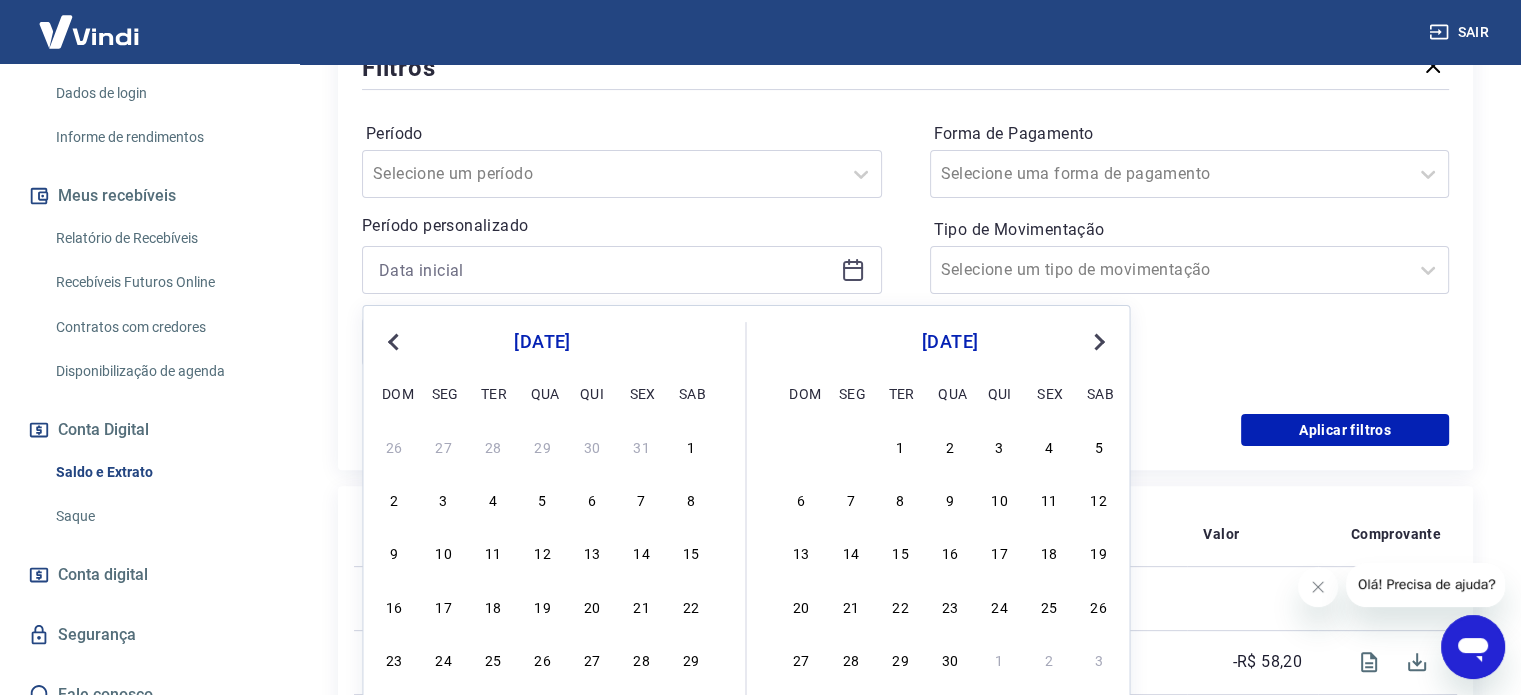 click on "Previous Month" at bounding box center [395, 341] 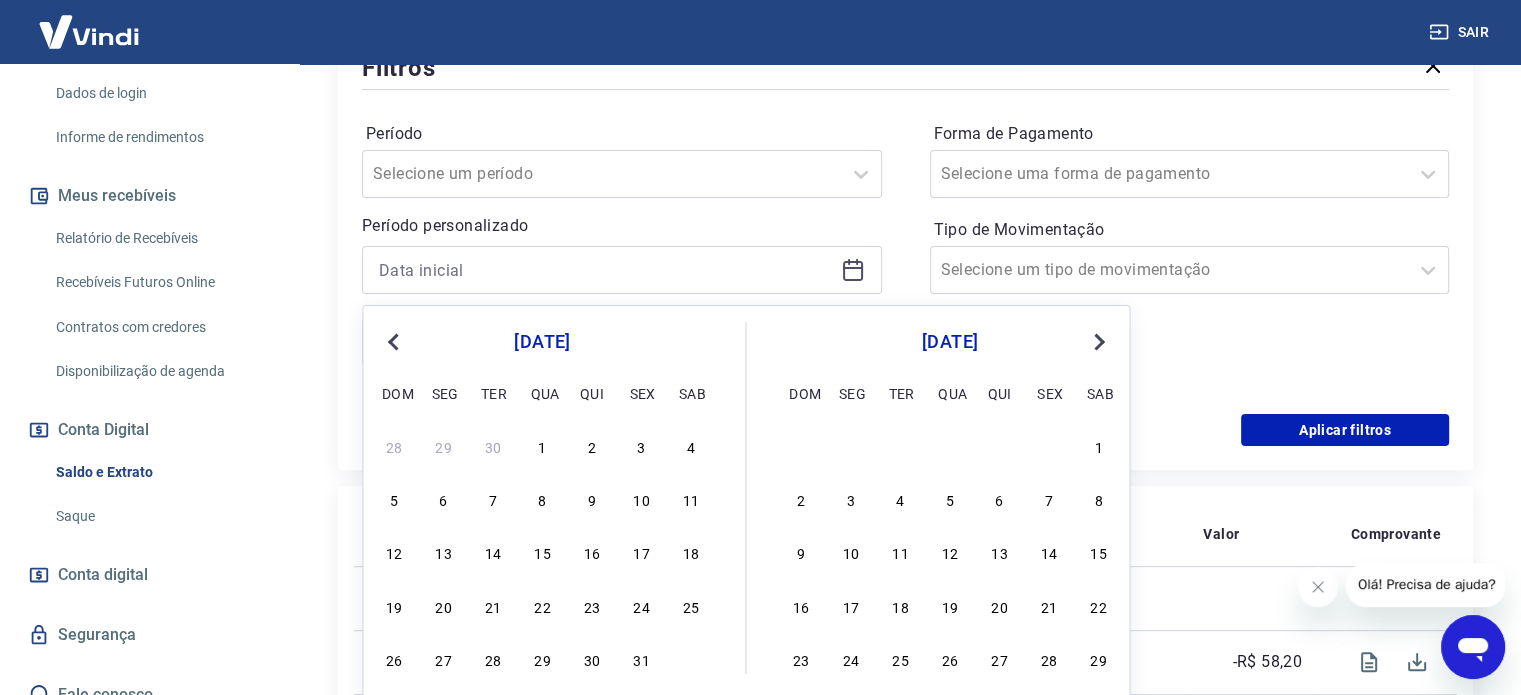 click on "Previous Month" at bounding box center (395, 341) 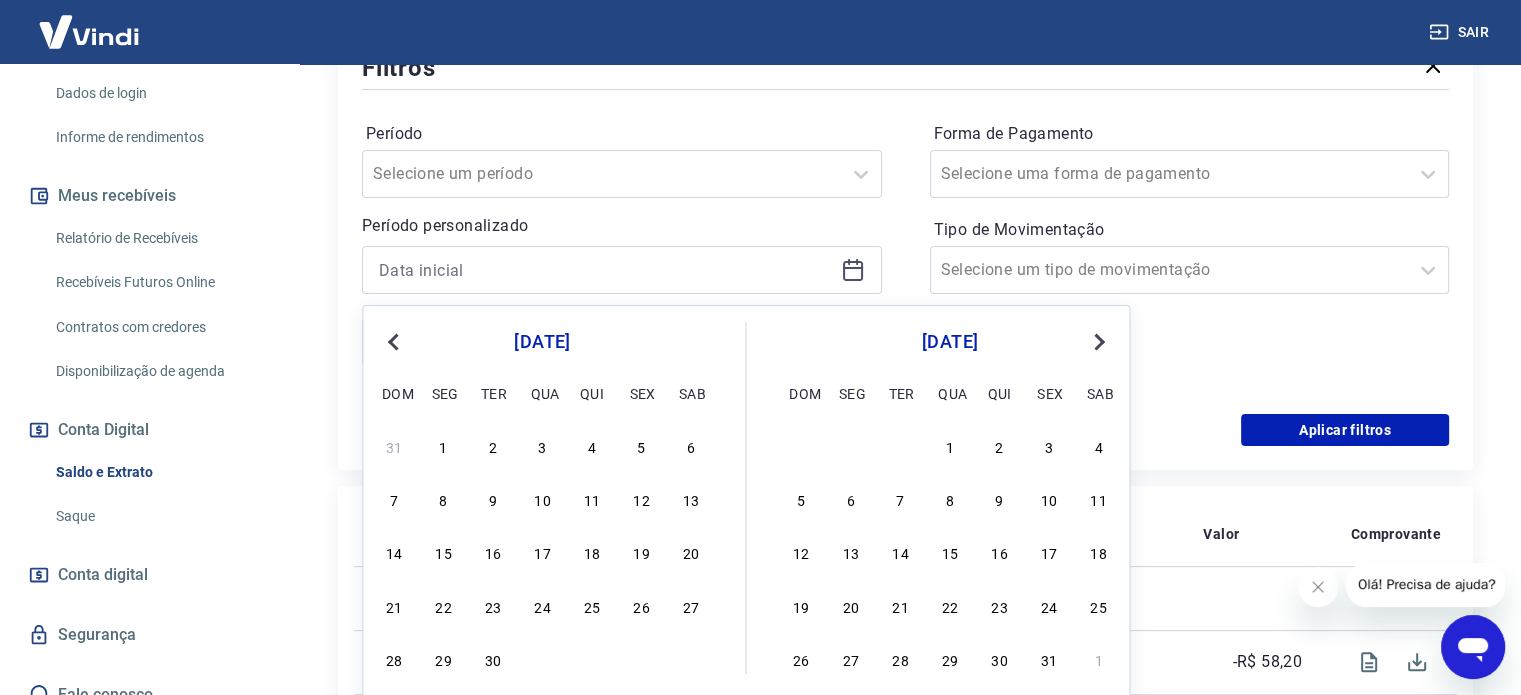 click on "Previous Month" at bounding box center [395, 341] 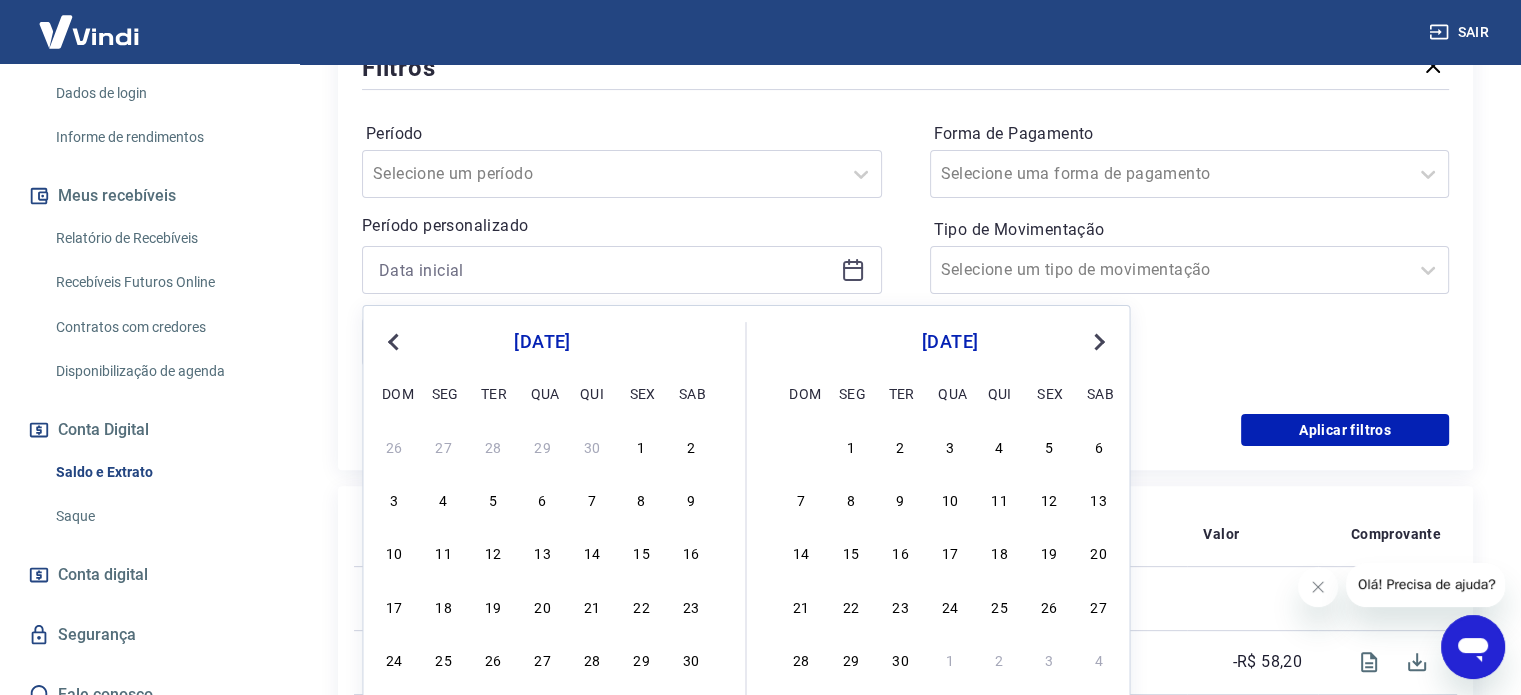 click on "Previous Month" at bounding box center [395, 341] 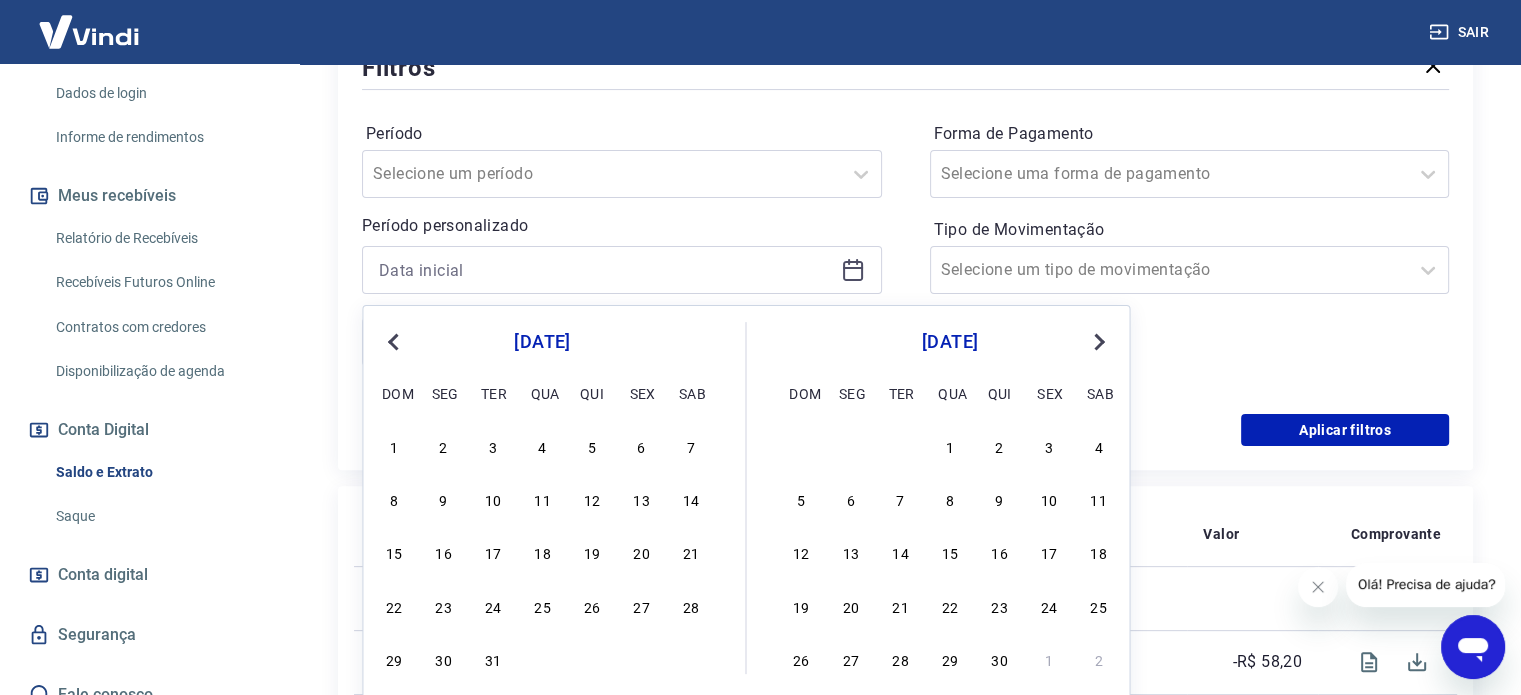 click on "Previous Month" at bounding box center (395, 341) 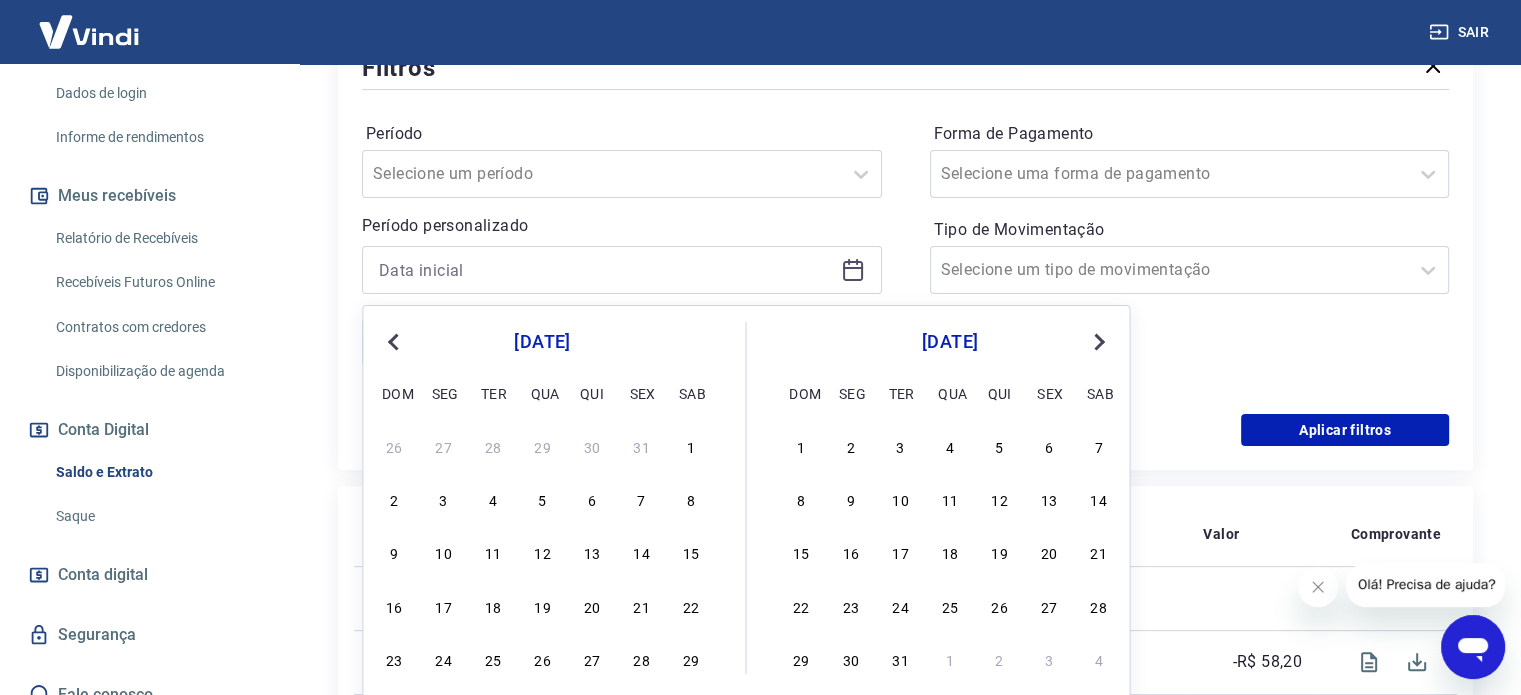 click on "Previous Month" at bounding box center (395, 341) 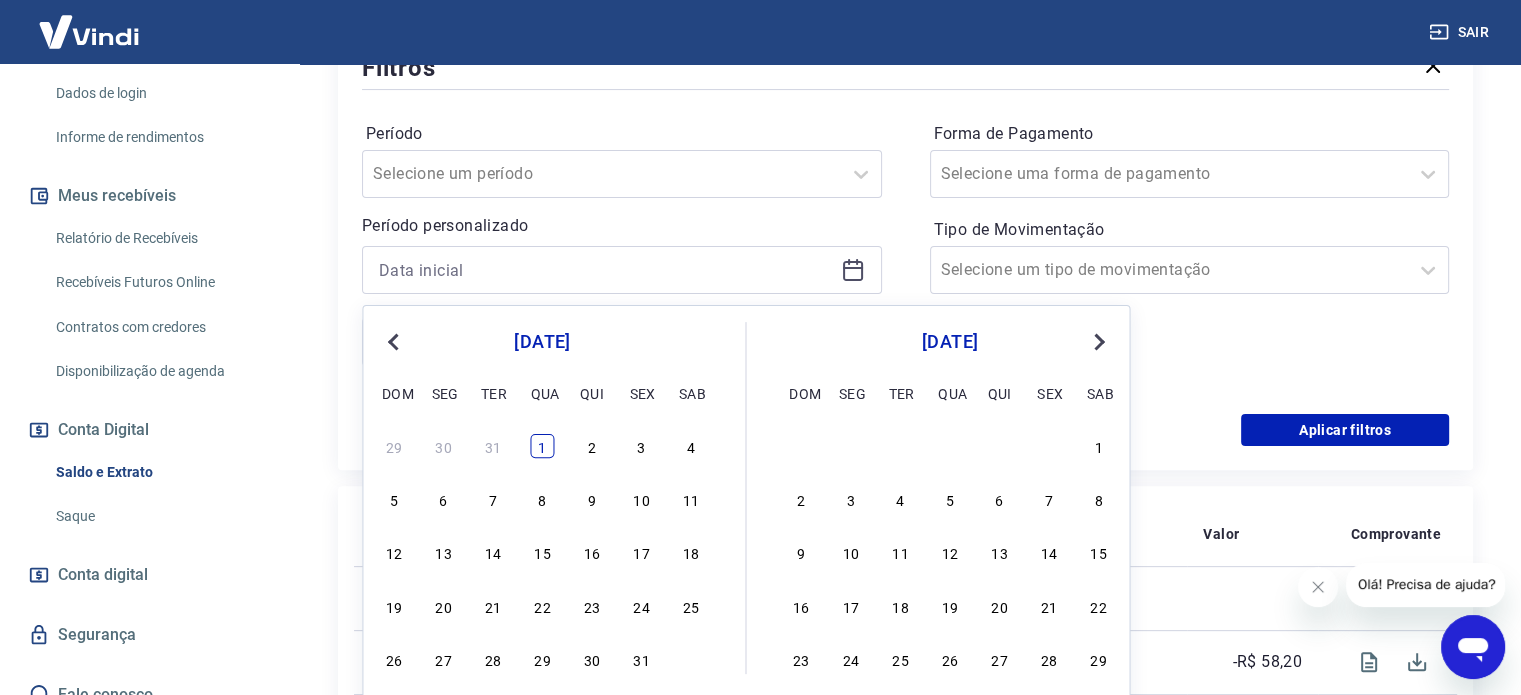 click on "1" at bounding box center [542, 446] 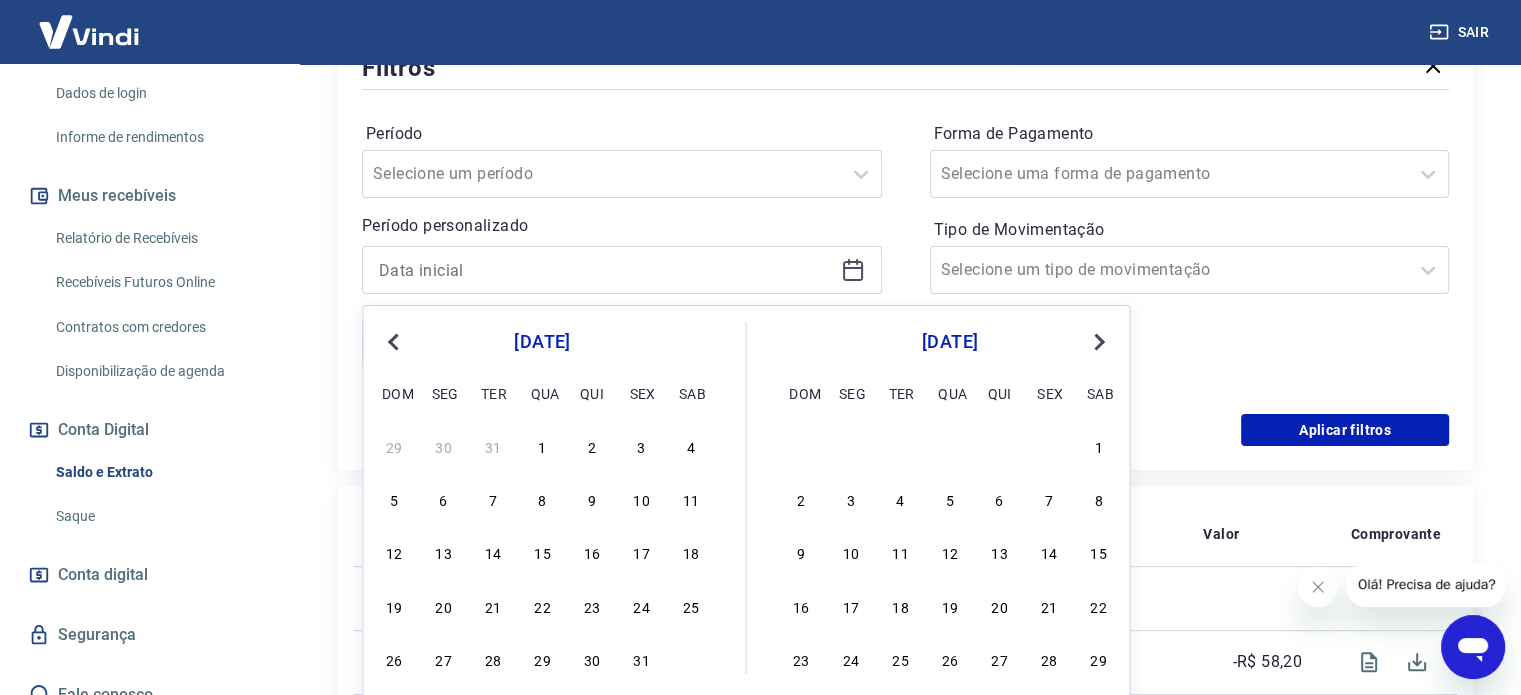 type on "[DATE]" 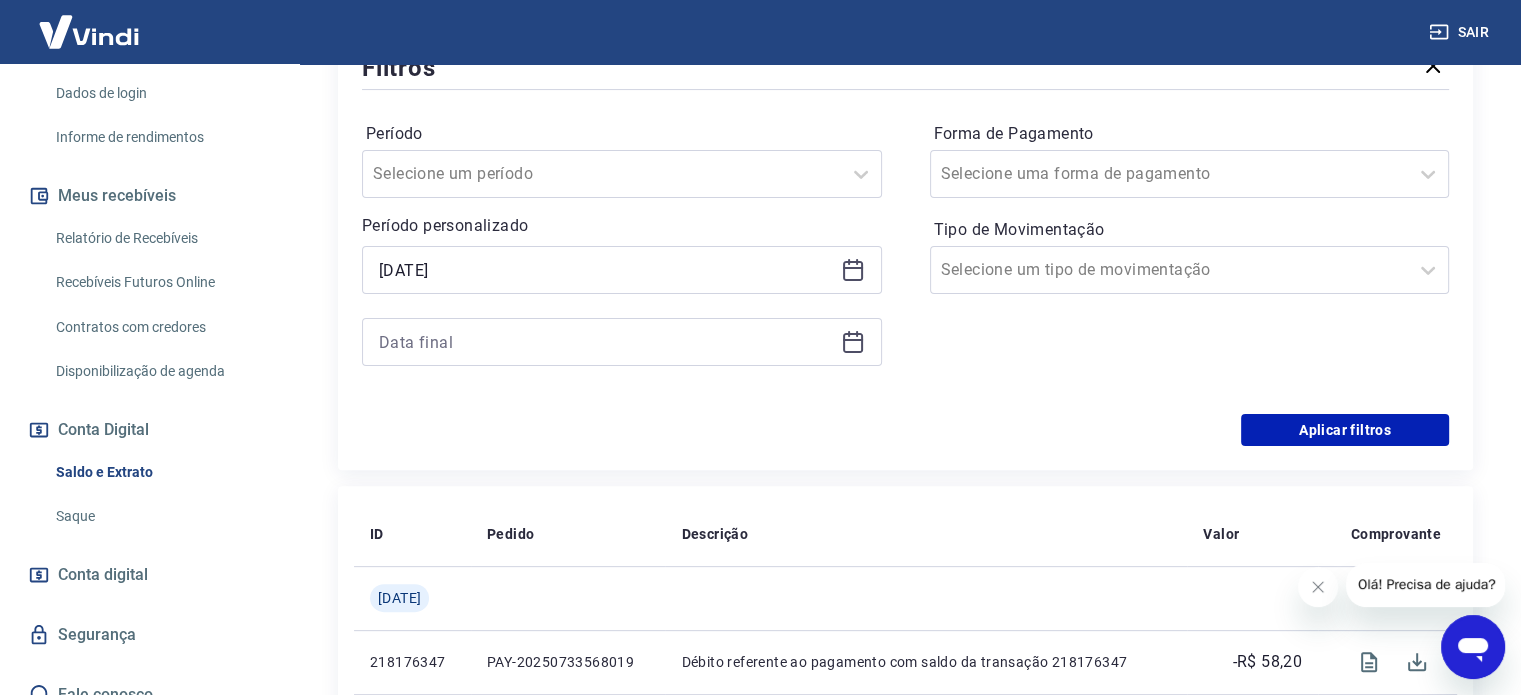 click 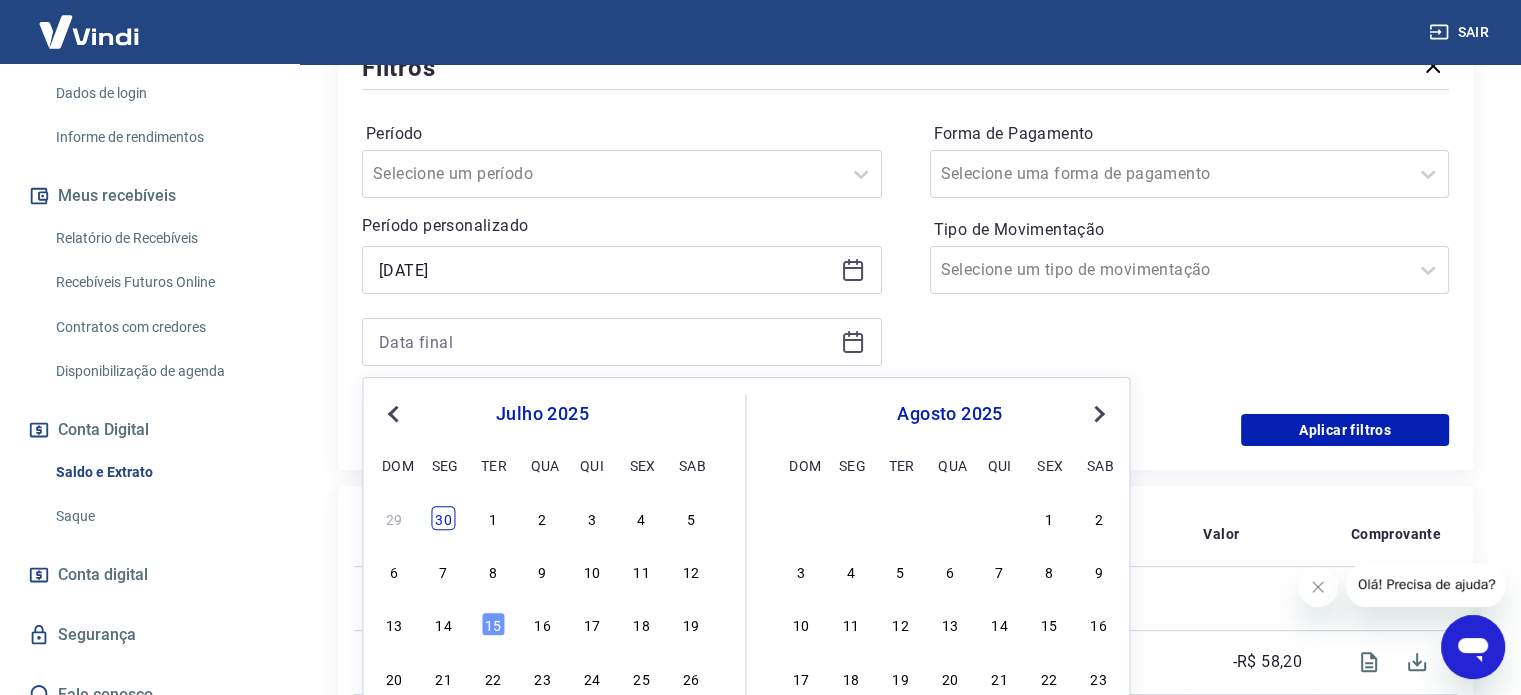 click on "30" at bounding box center [444, 518] 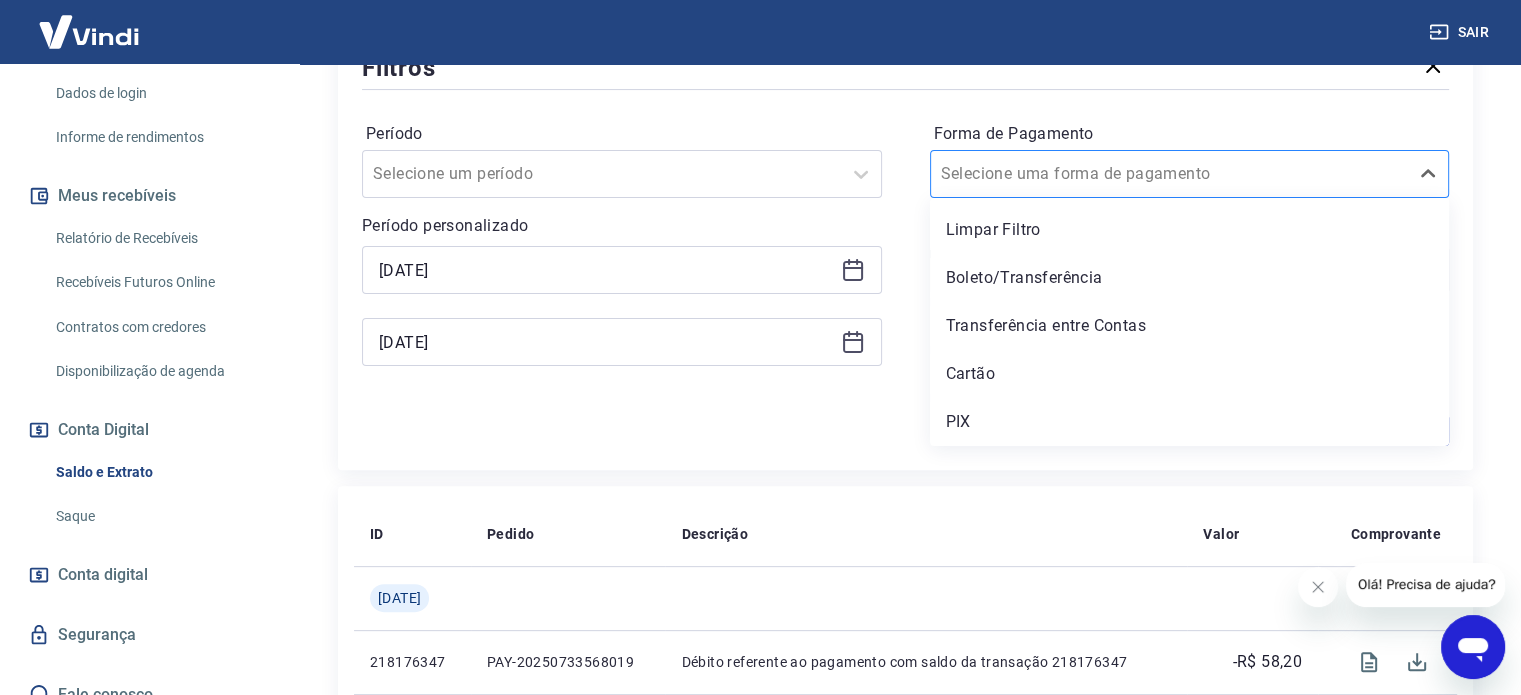 click at bounding box center [1170, 174] 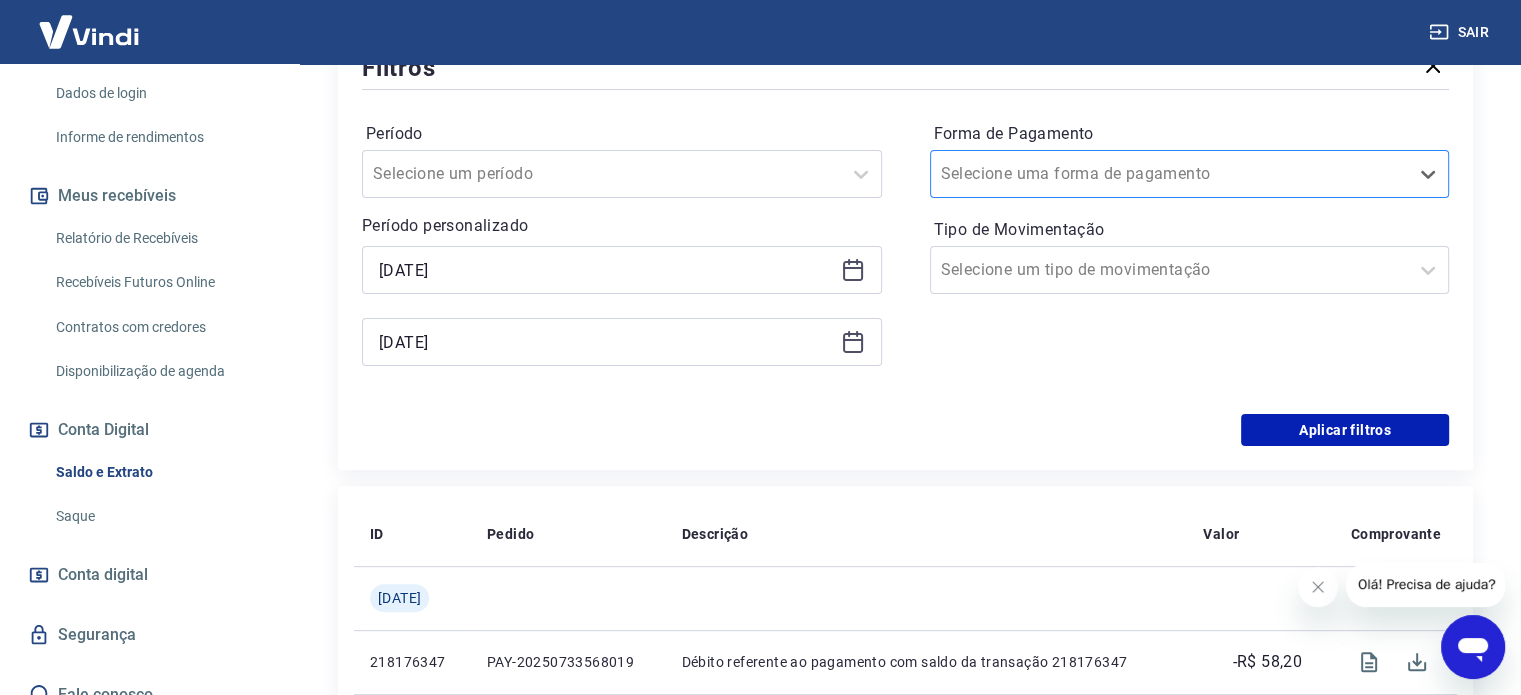 click at bounding box center [1170, 174] 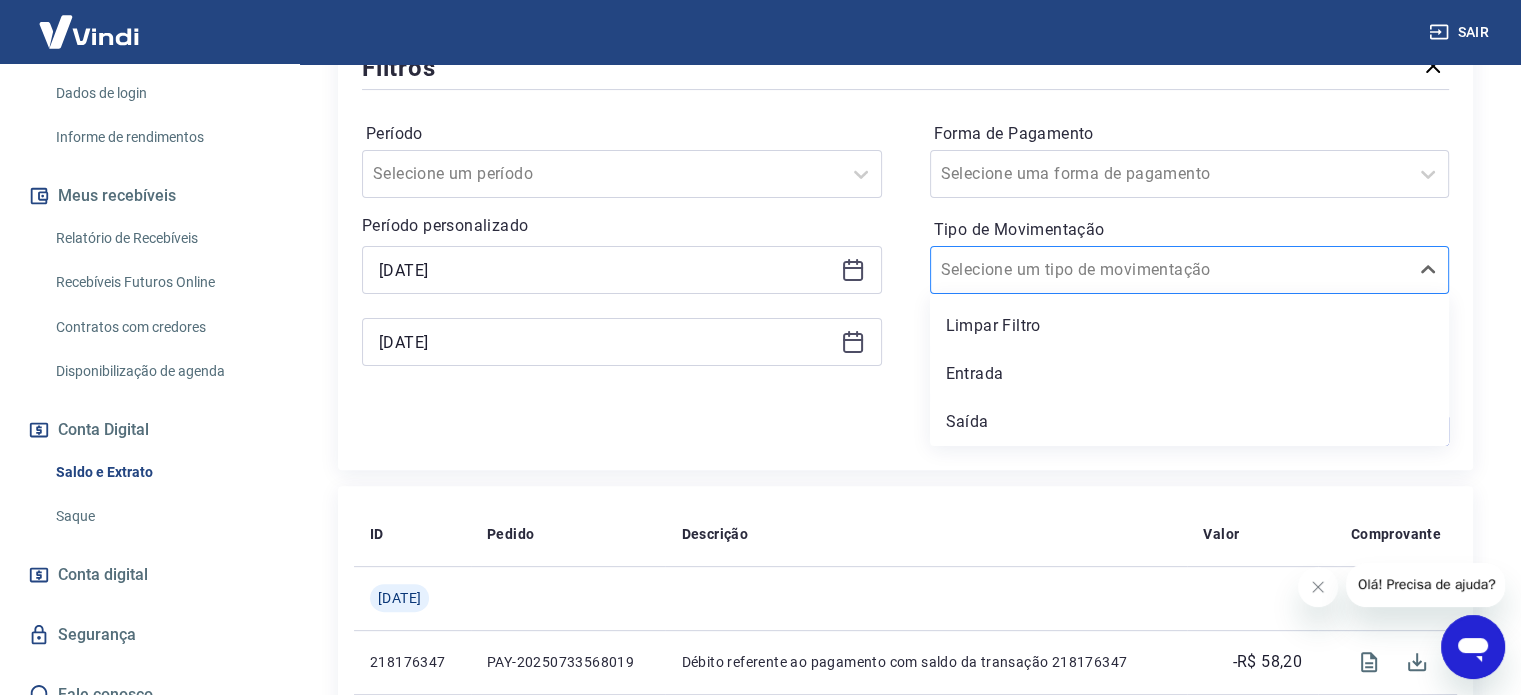 click at bounding box center (1170, 270) 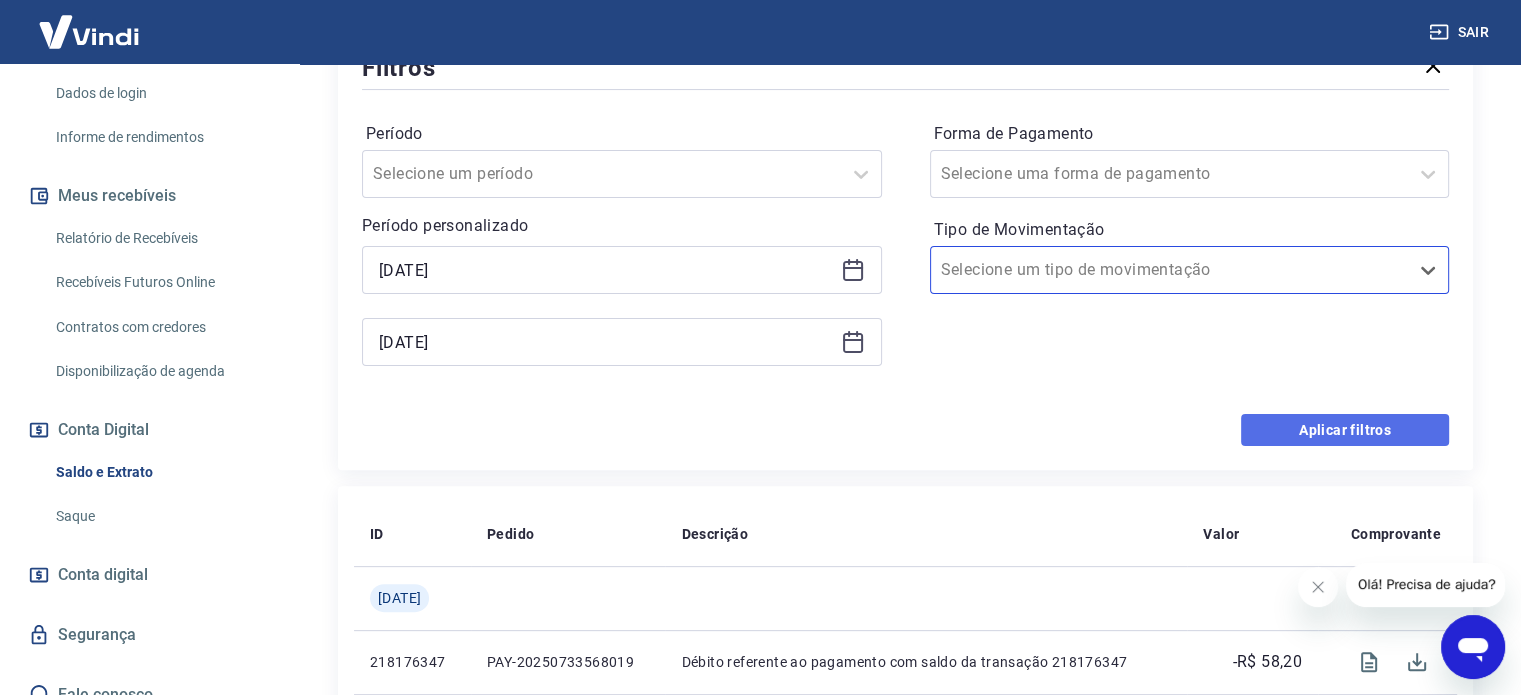click on "Aplicar filtros" at bounding box center [1345, 430] 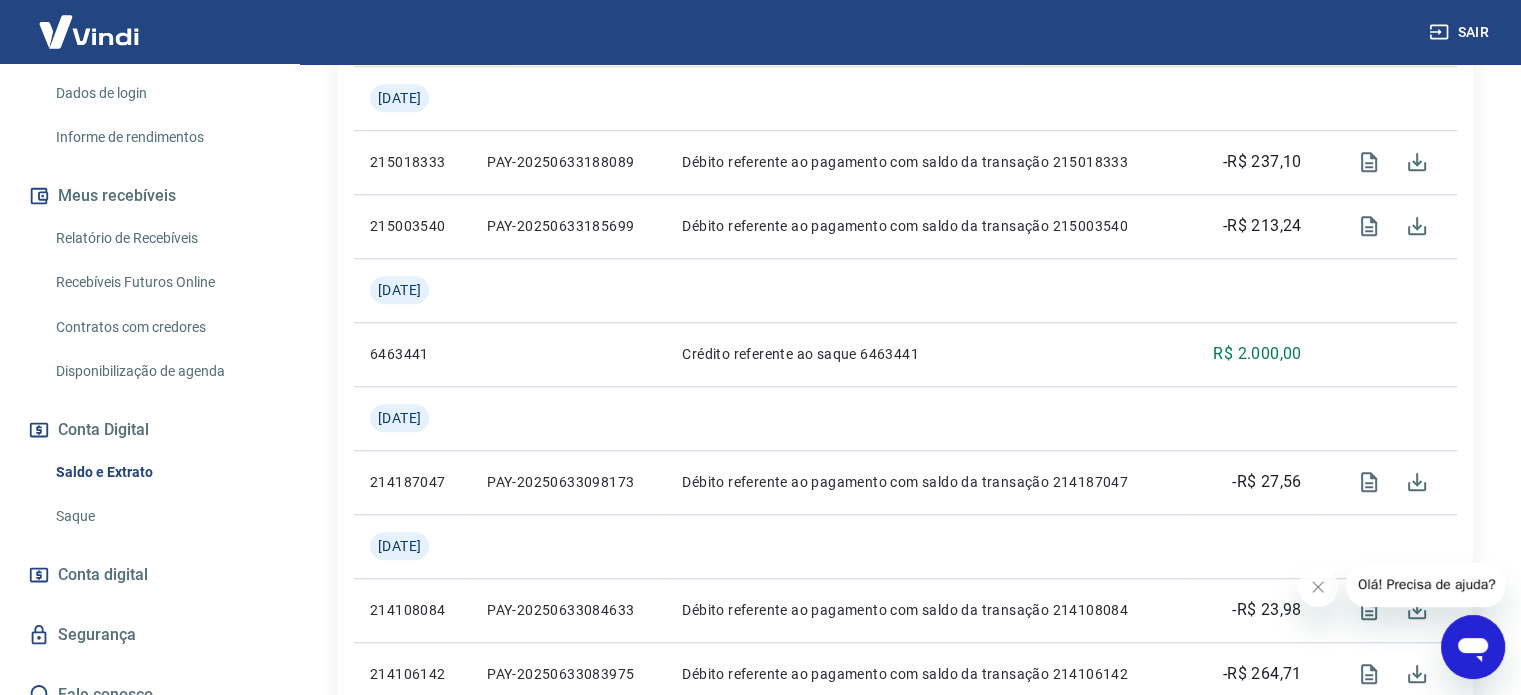 scroll, scrollTop: 2230, scrollLeft: 0, axis: vertical 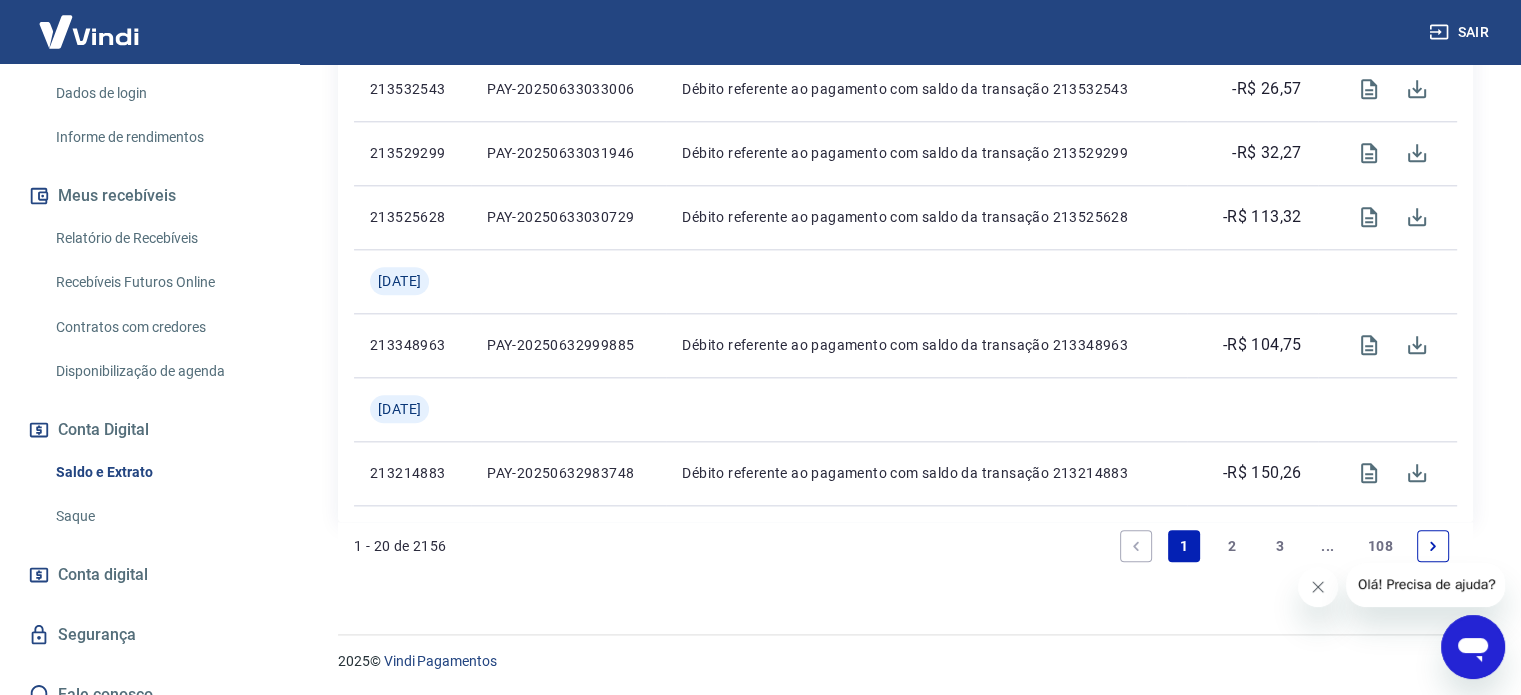 click at bounding box center [1318, 587] 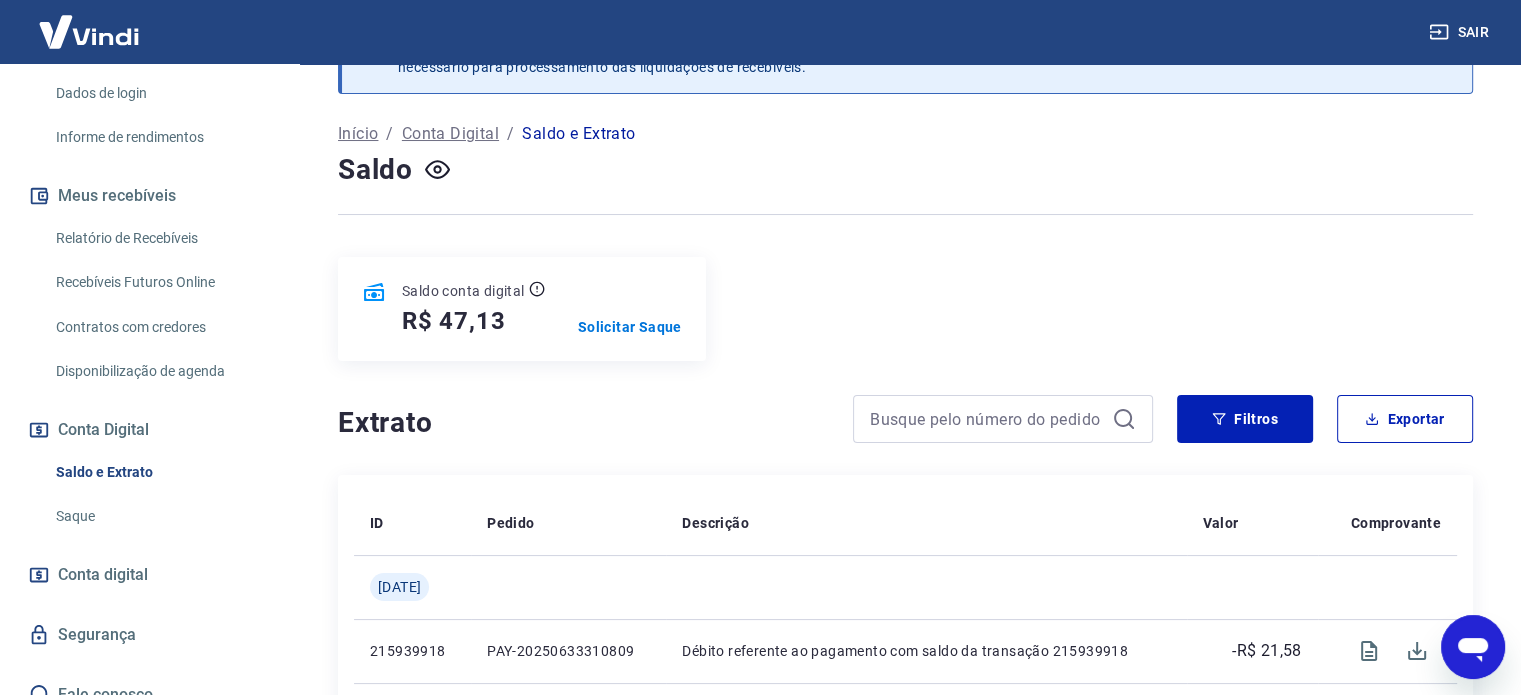 scroll, scrollTop: 0, scrollLeft: 0, axis: both 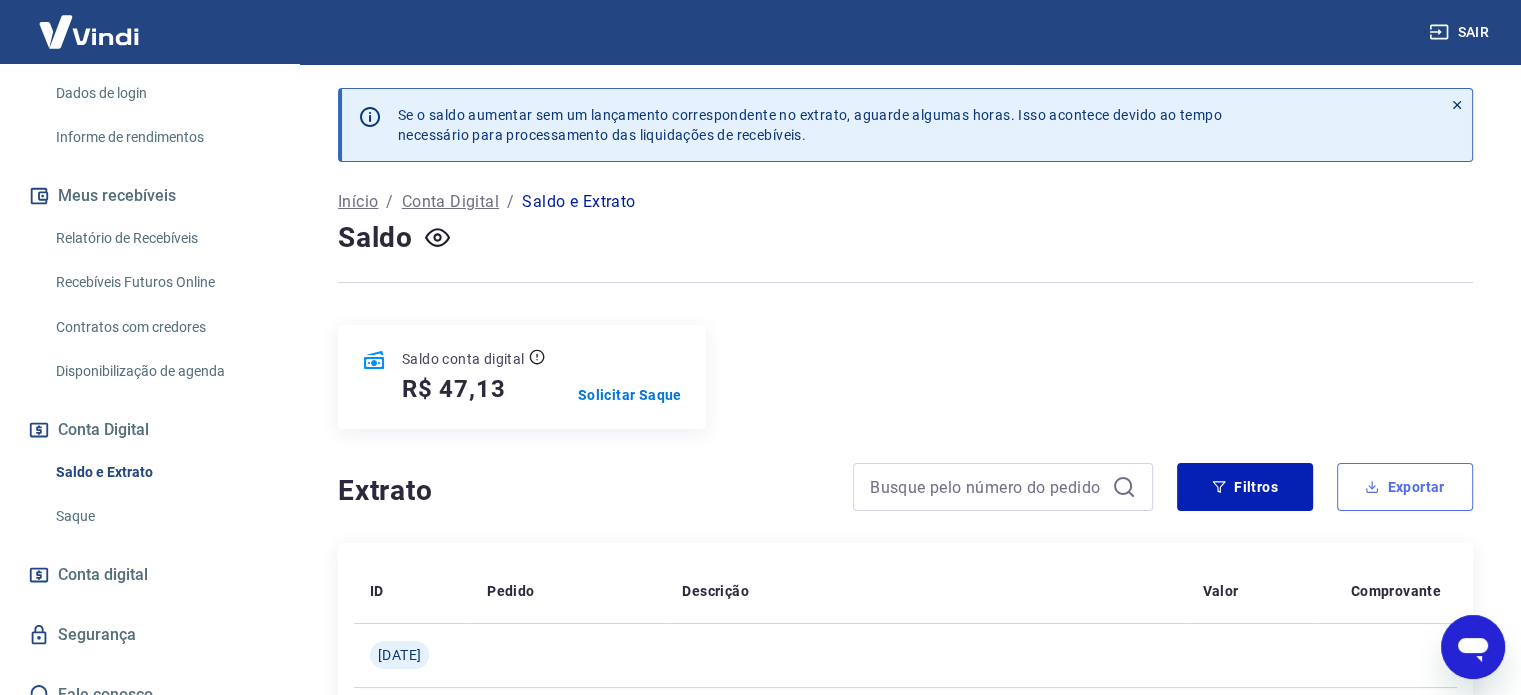 click on "Exportar" at bounding box center [1405, 487] 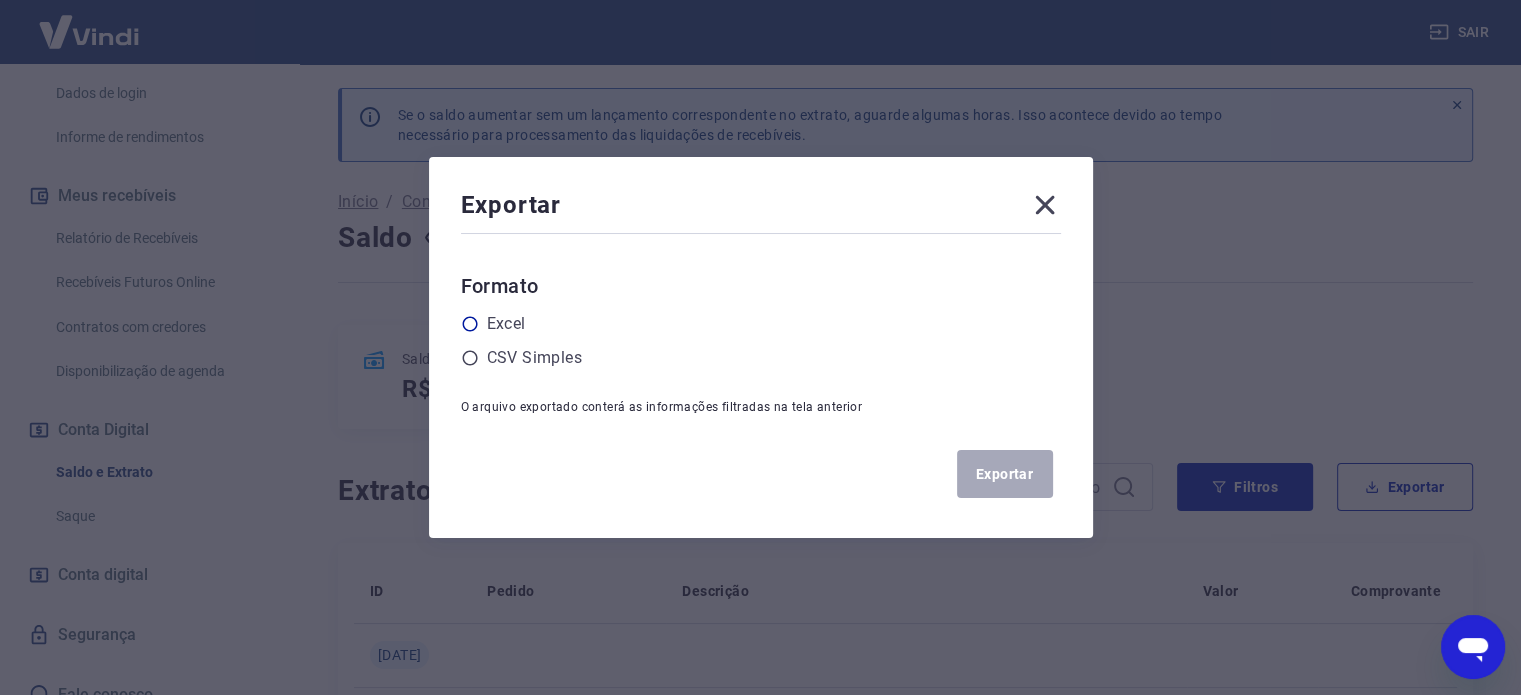 click on "Excel" at bounding box center (506, 324) 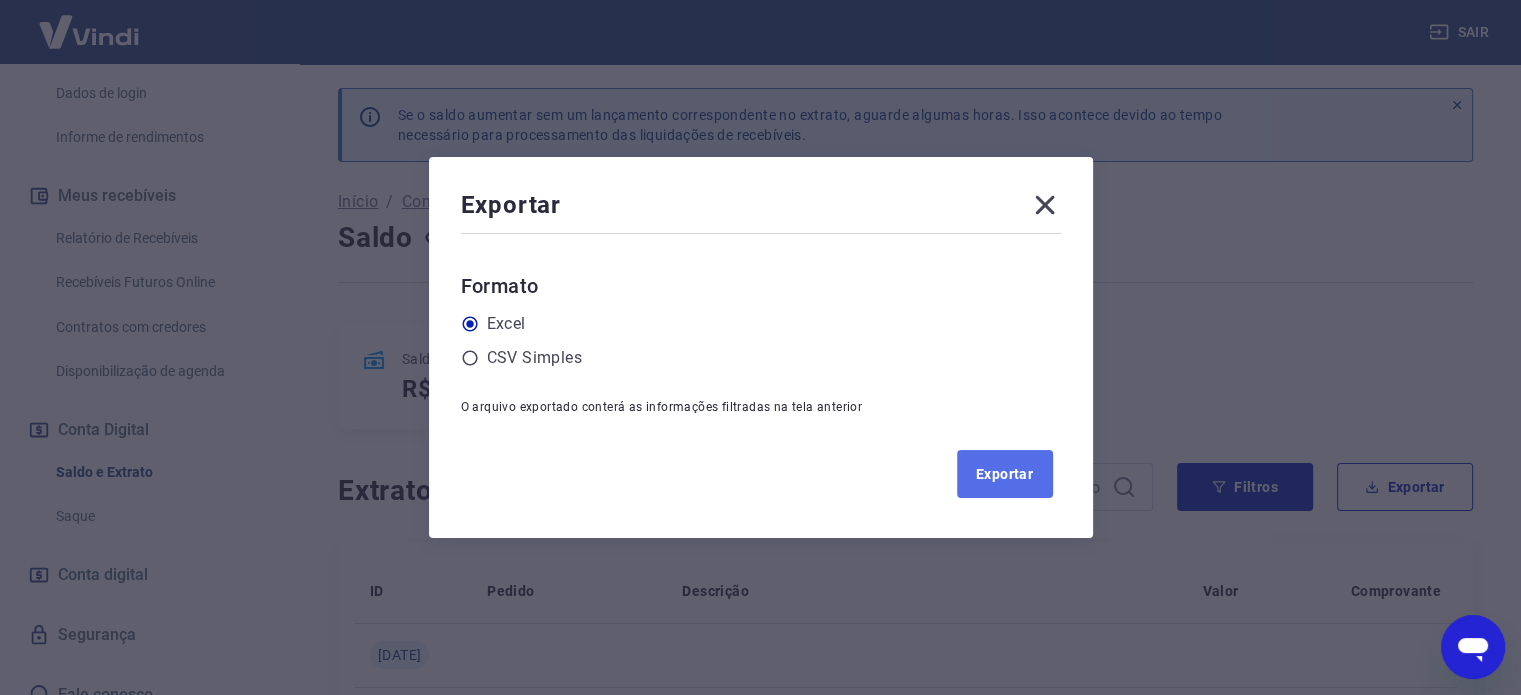 click on "Exportar" at bounding box center [1005, 474] 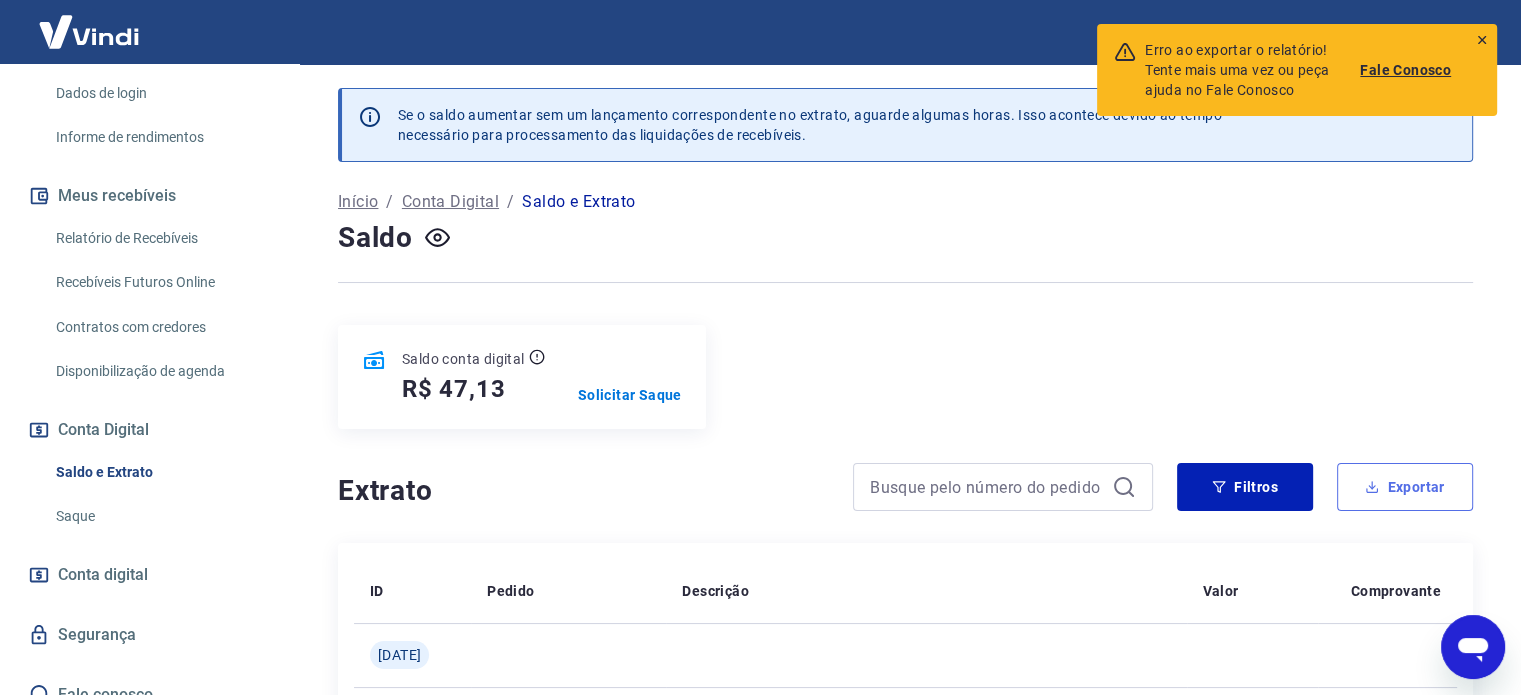 click on "Exportar" at bounding box center (1405, 487) 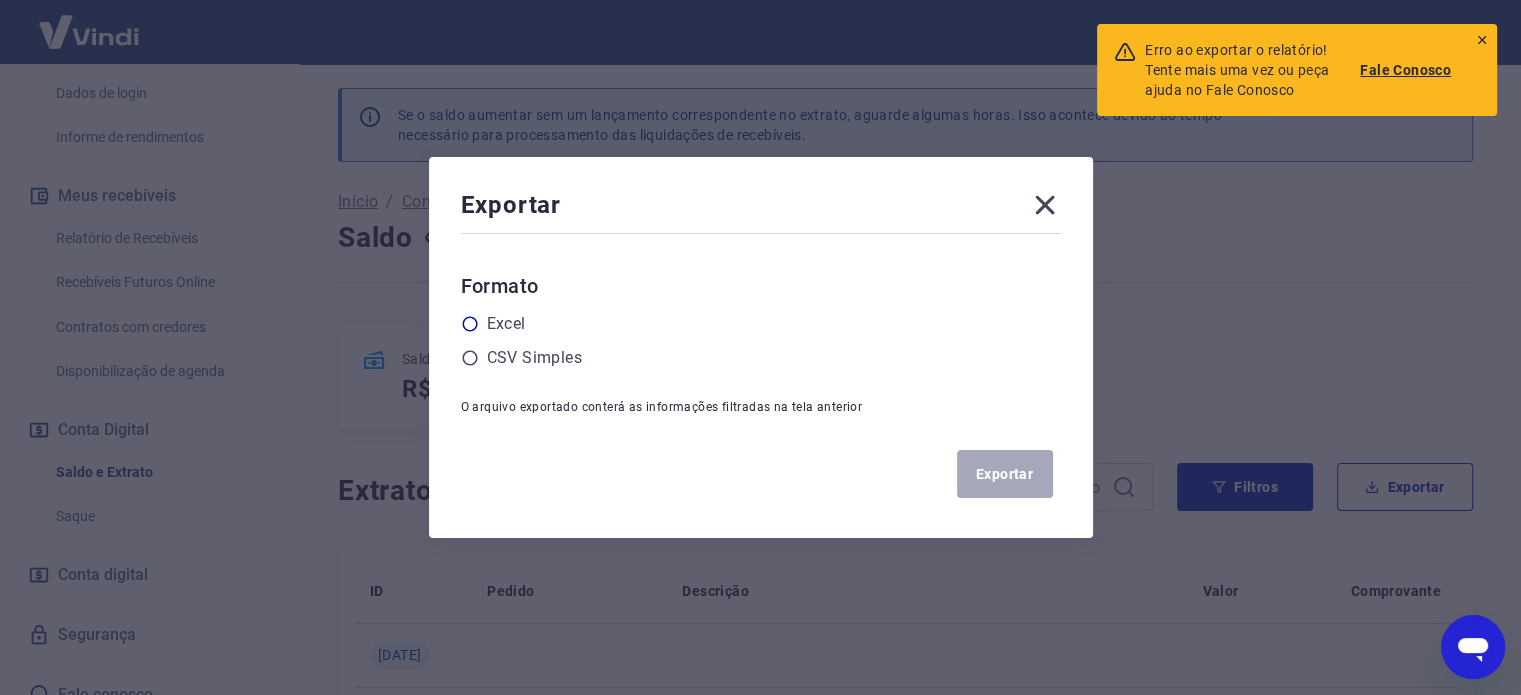 click on "Excel" at bounding box center (506, 324) 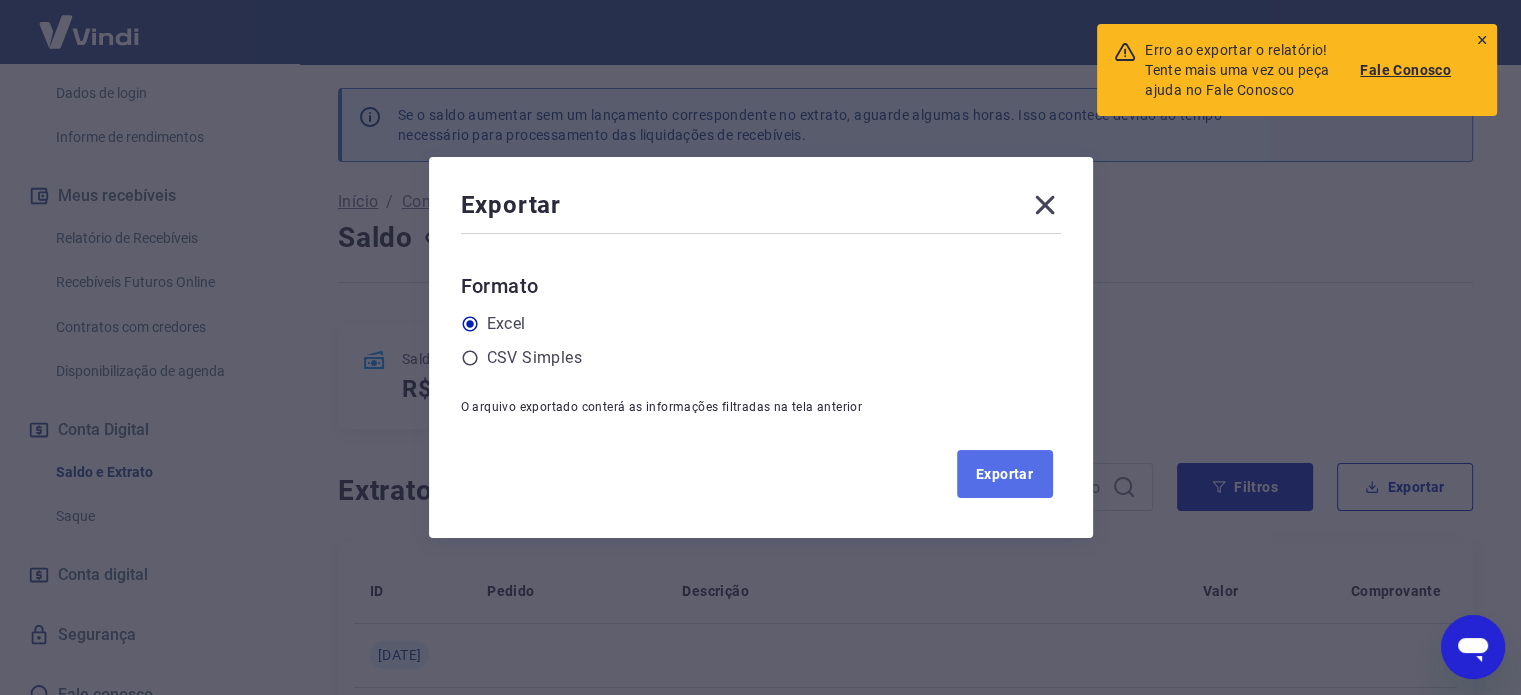 click on "Exportar" at bounding box center (1005, 474) 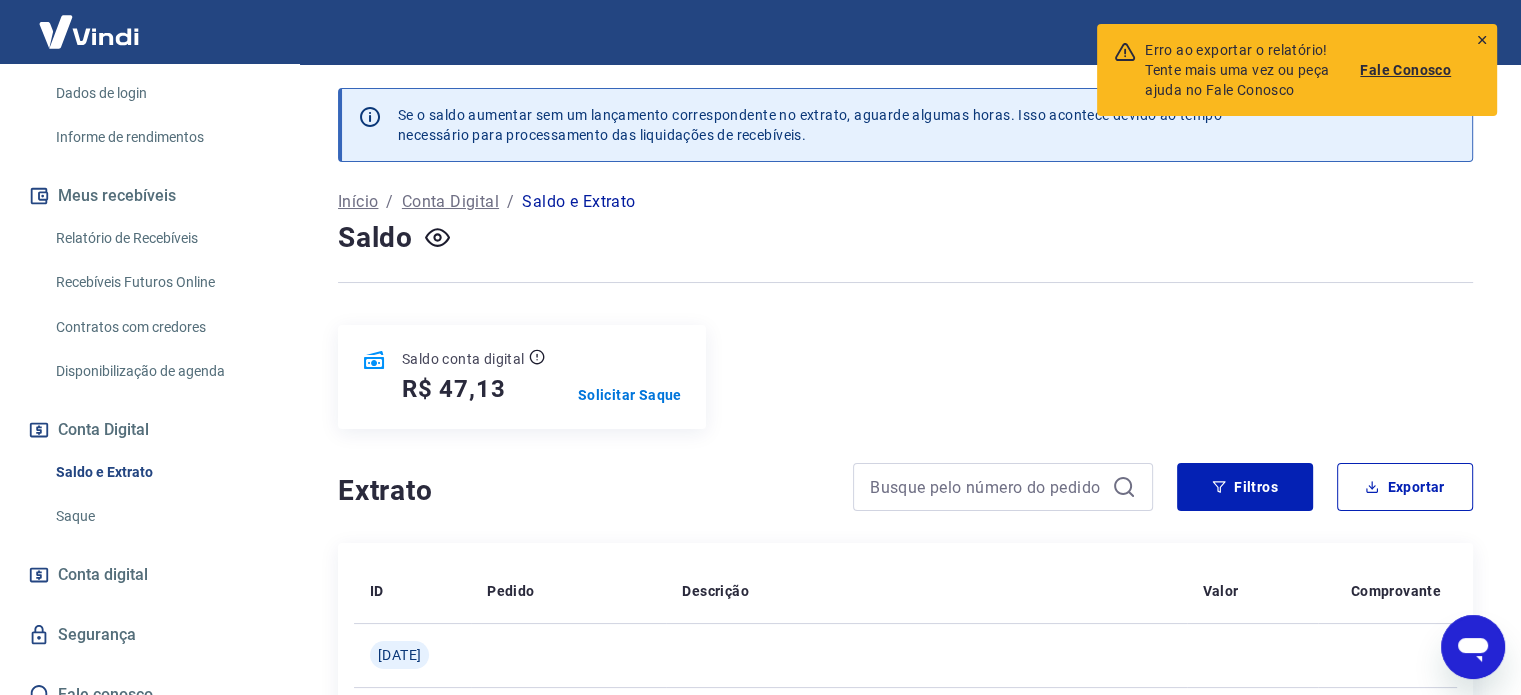 click 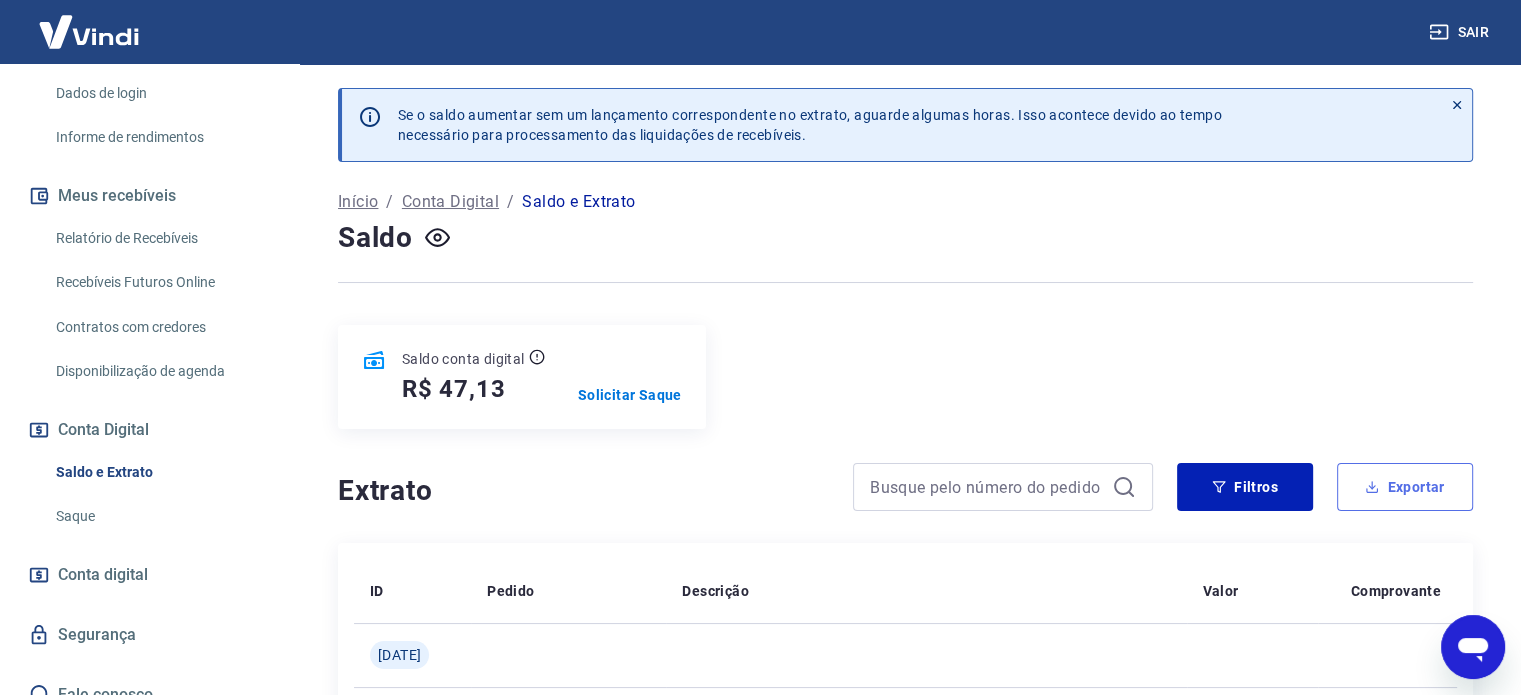 click on "Exportar" at bounding box center (1405, 487) 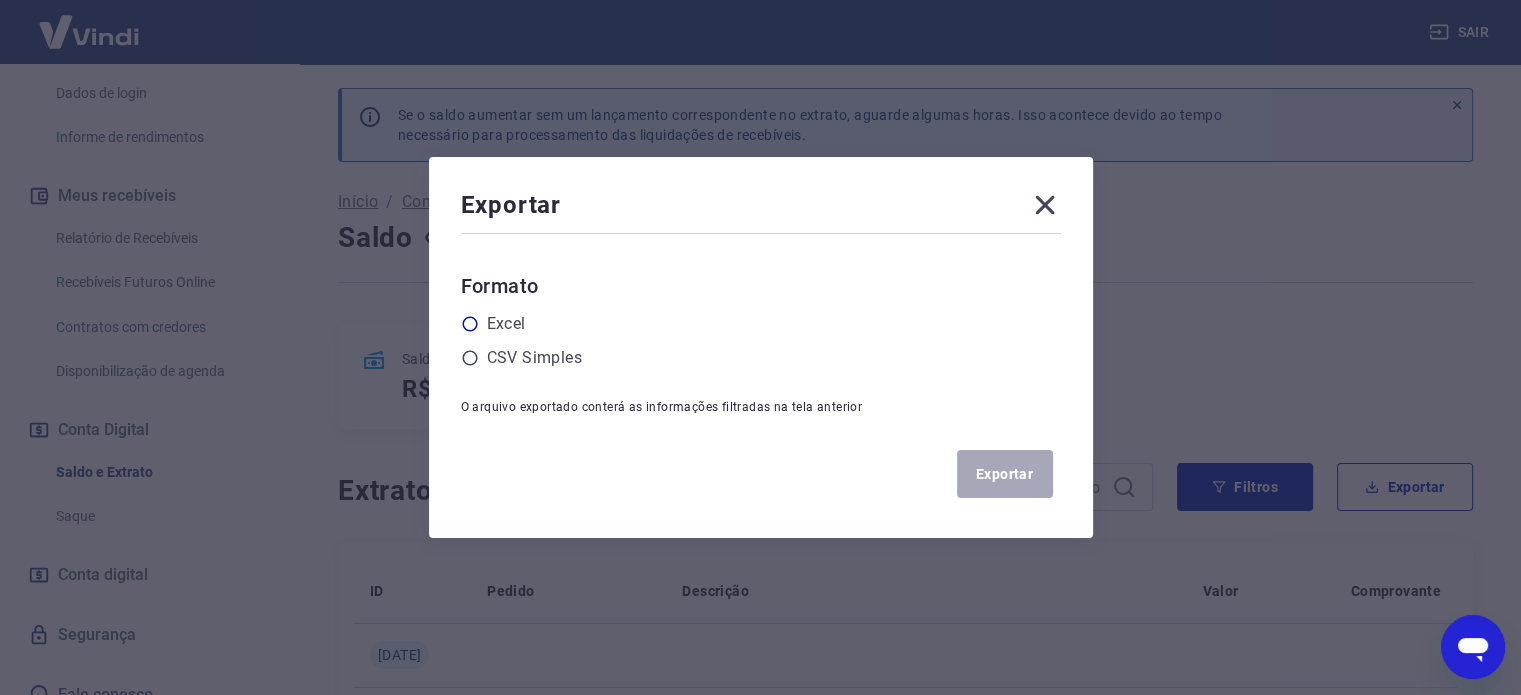 click on "Excel" at bounding box center (506, 324) 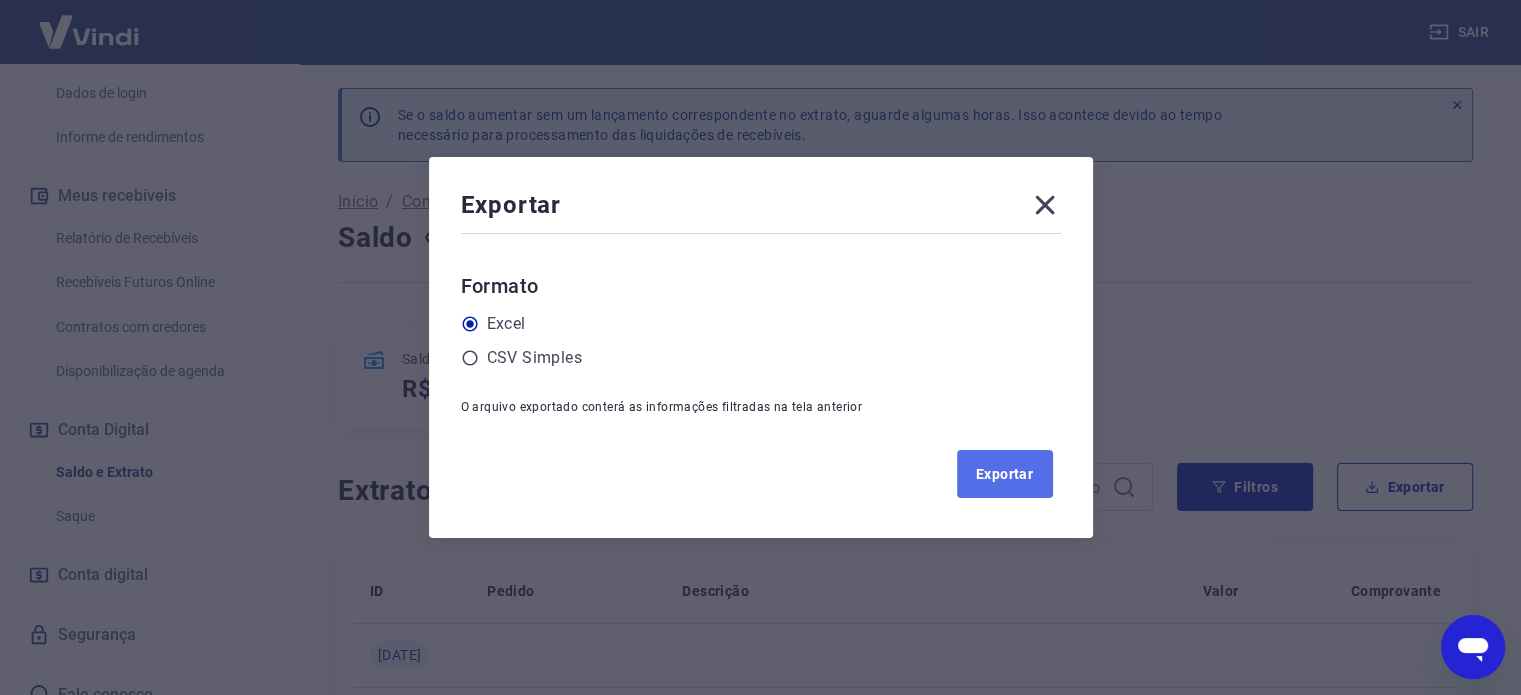 click on "Exportar" at bounding box center (1005, 474) 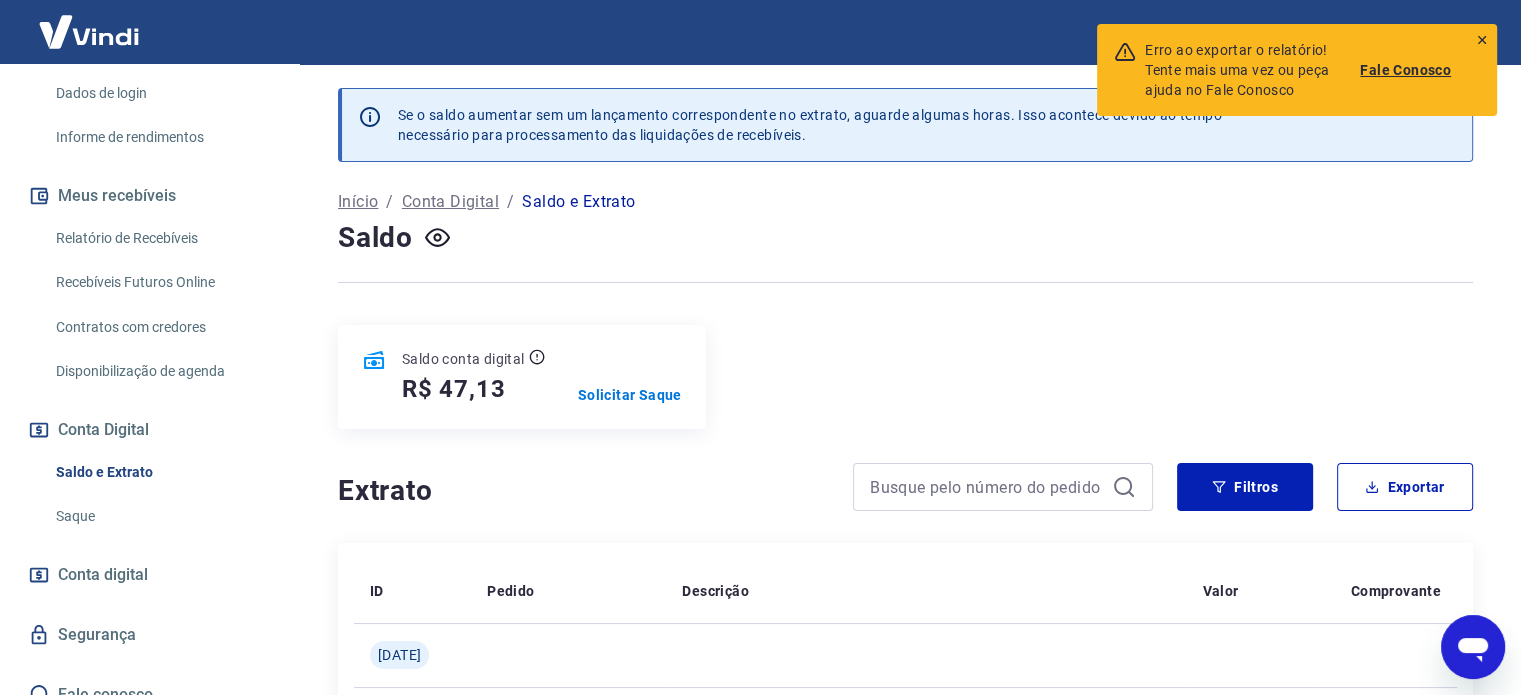click on "Erro ao exportar o relatório! Tente mais uma vez ou peça ajuda no Fale Conosco Fale Conosco" at bounding box center (1297, 70) 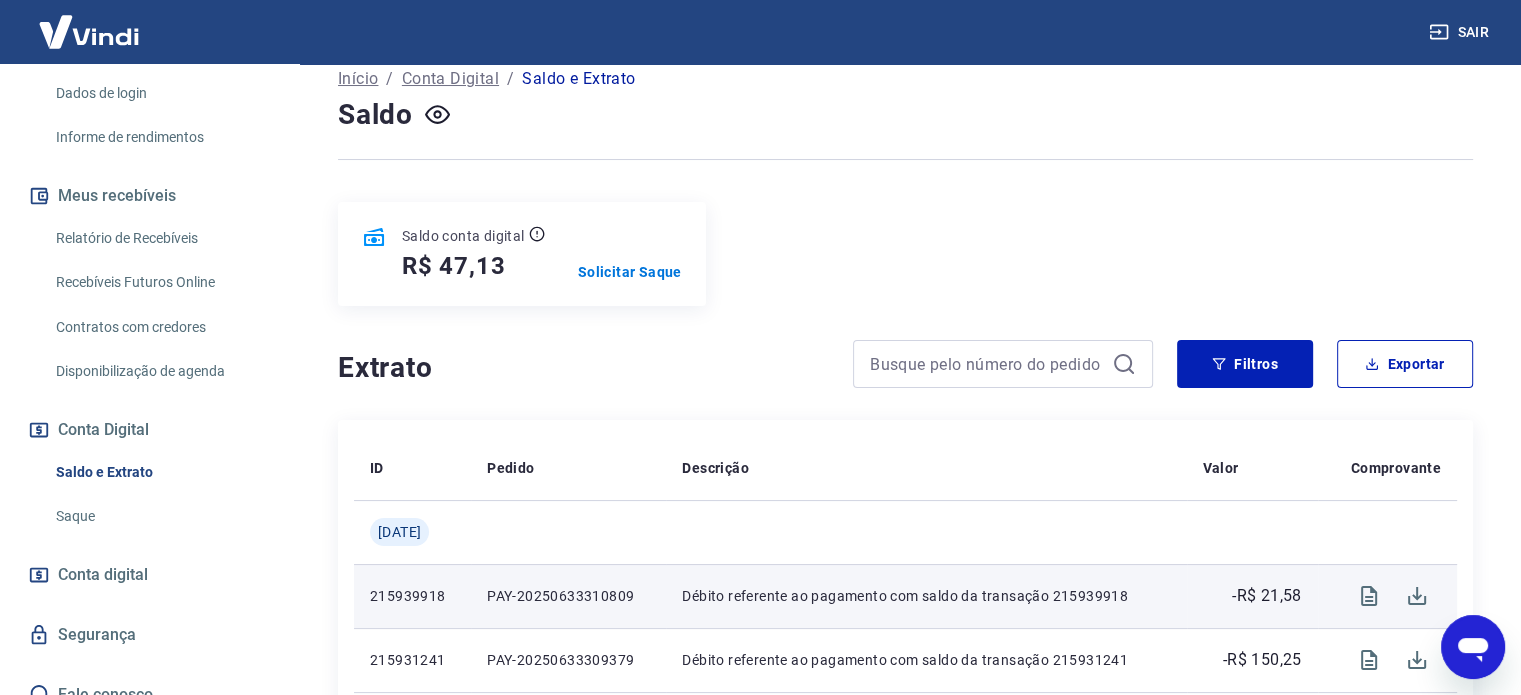 scroll, scrollTop: 100, scrollLeft: 0, axis: vertical 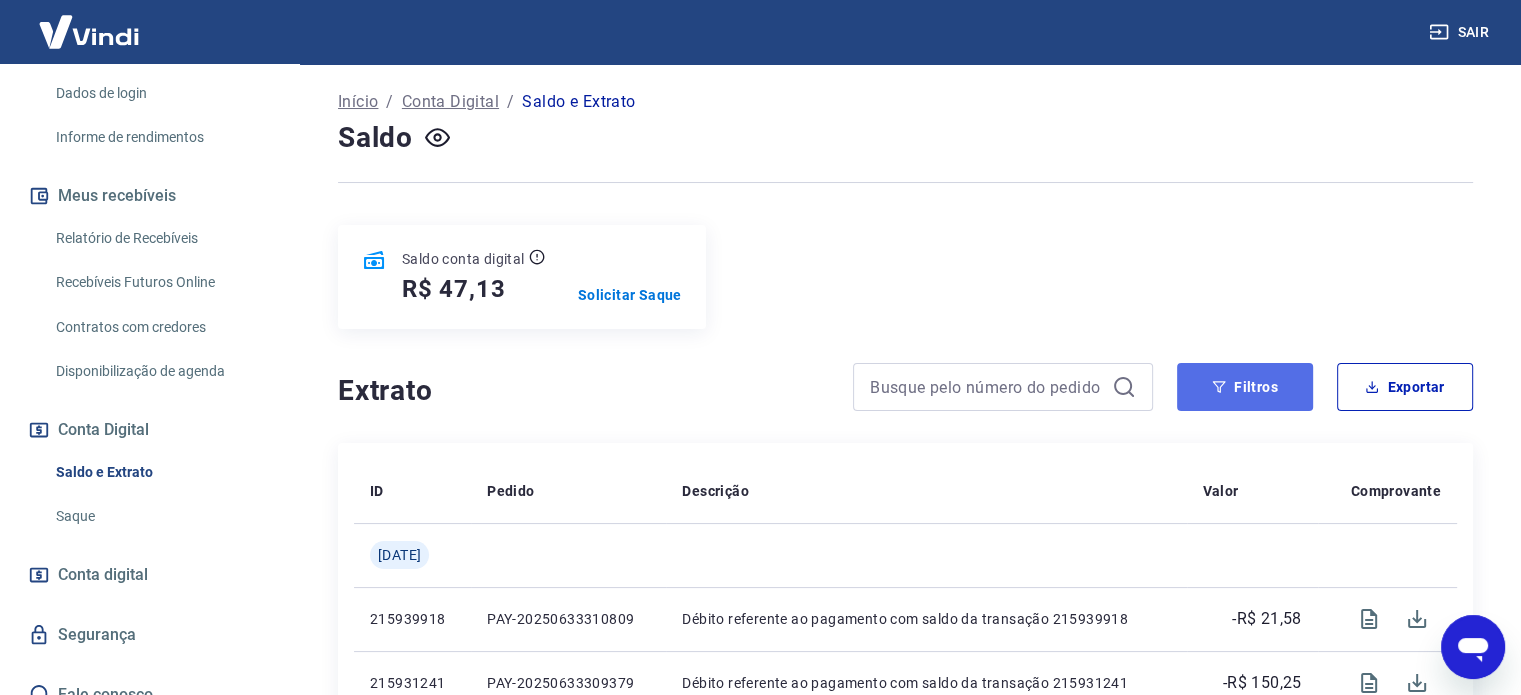click on "Filtros" at bounding box center [1245, 387] 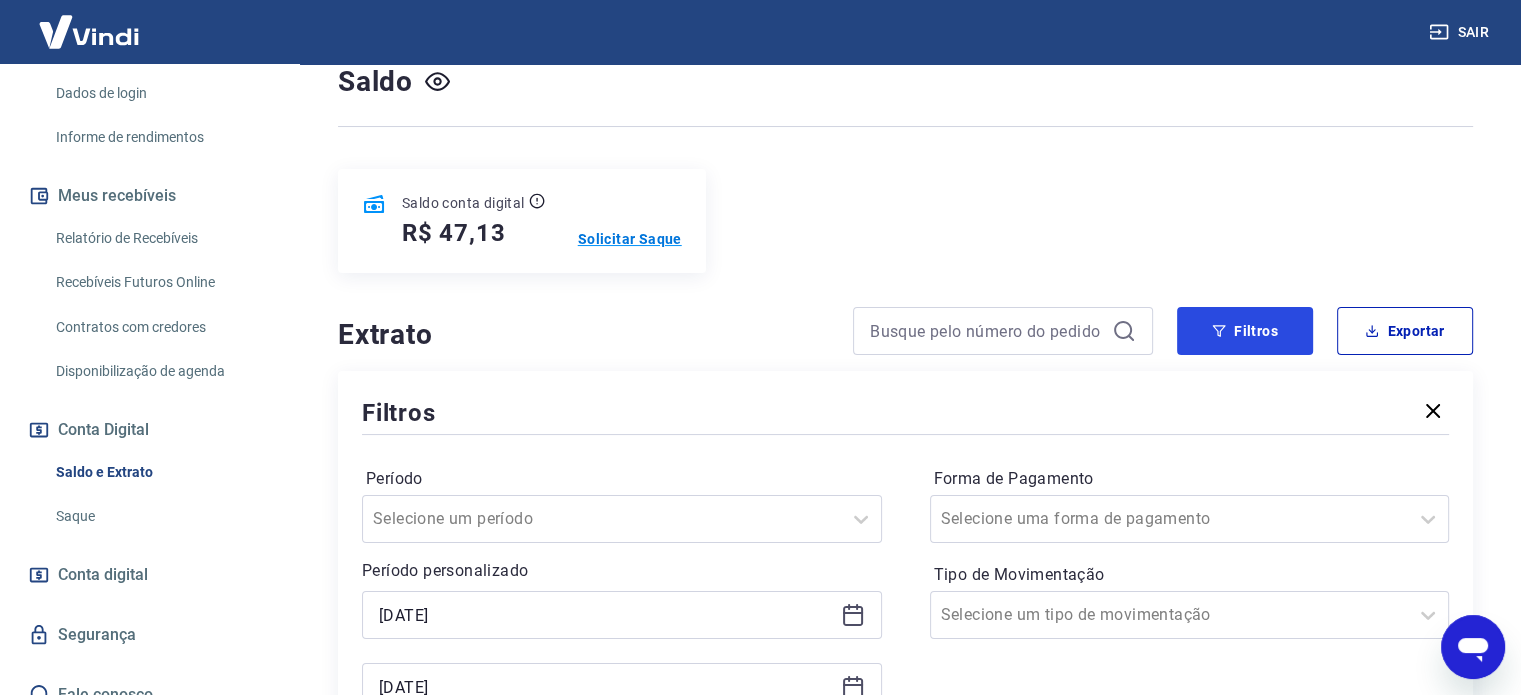 scroll, scrollTop: 400, scrollLeft: 0, axis: vertical 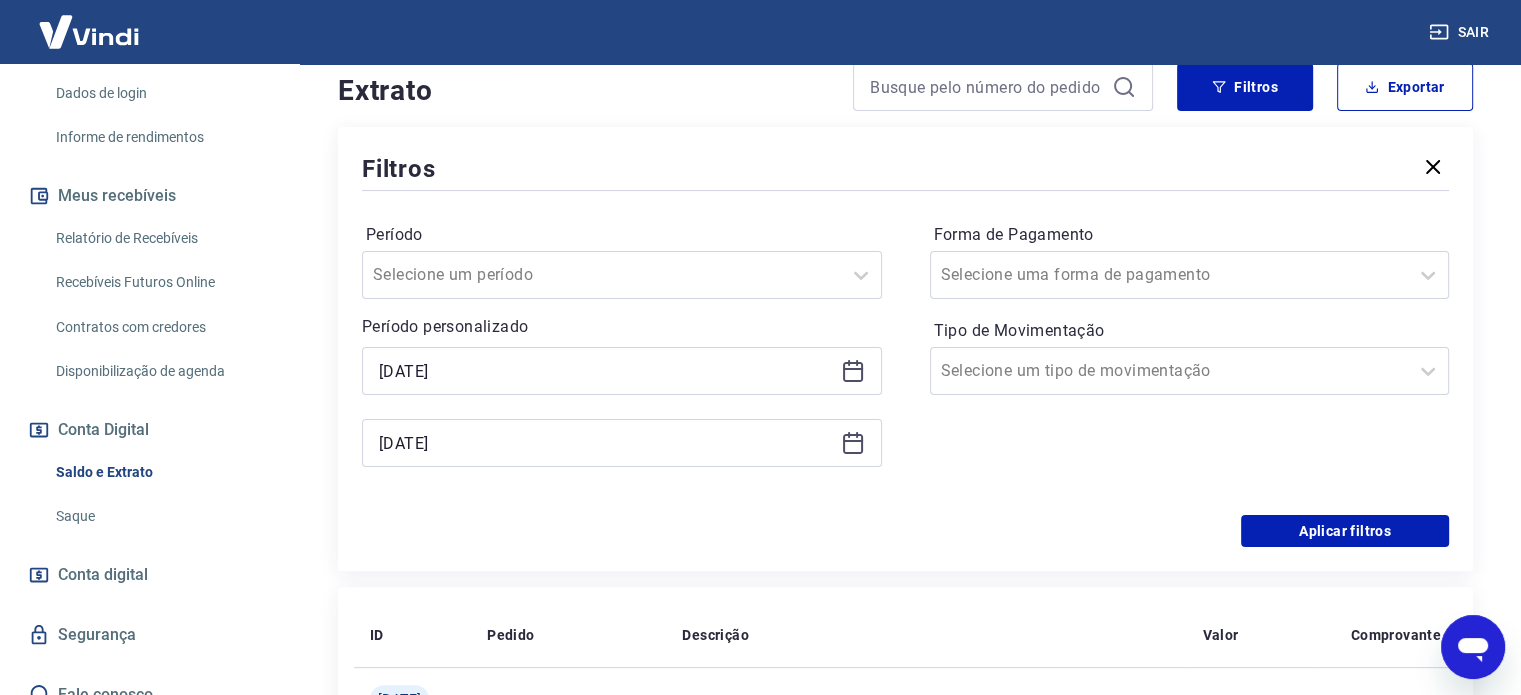 click 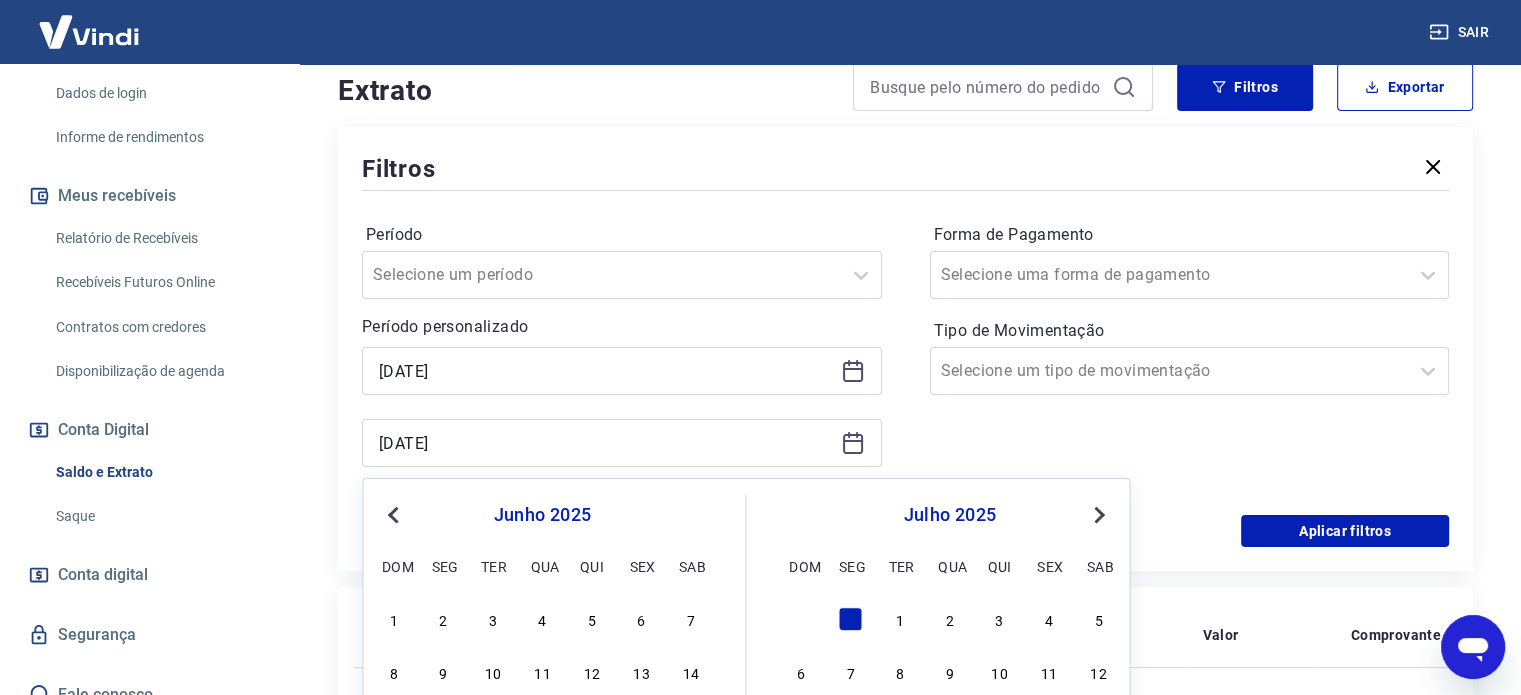 click on "Previous Month" at bounding box center [395, 514] 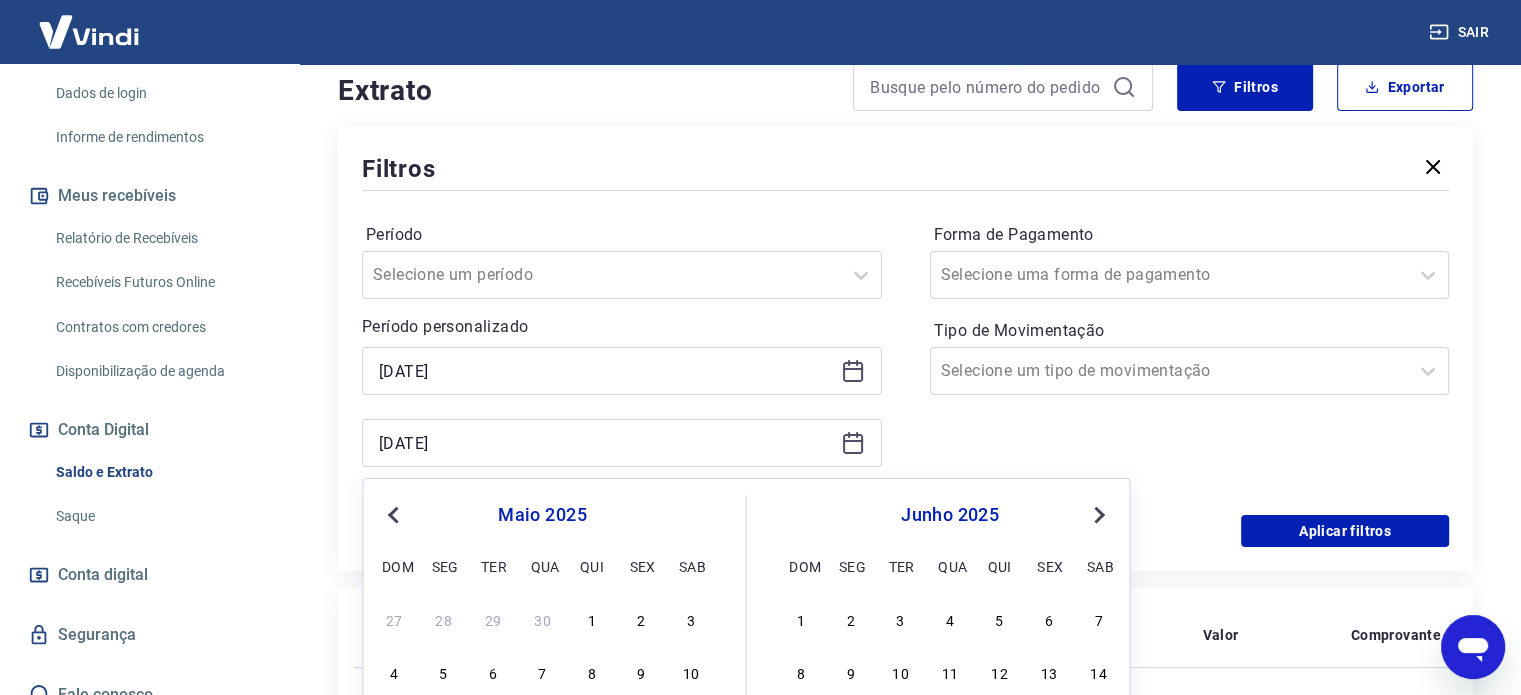 click on "Previous Month" at bounding box center [395, 514] 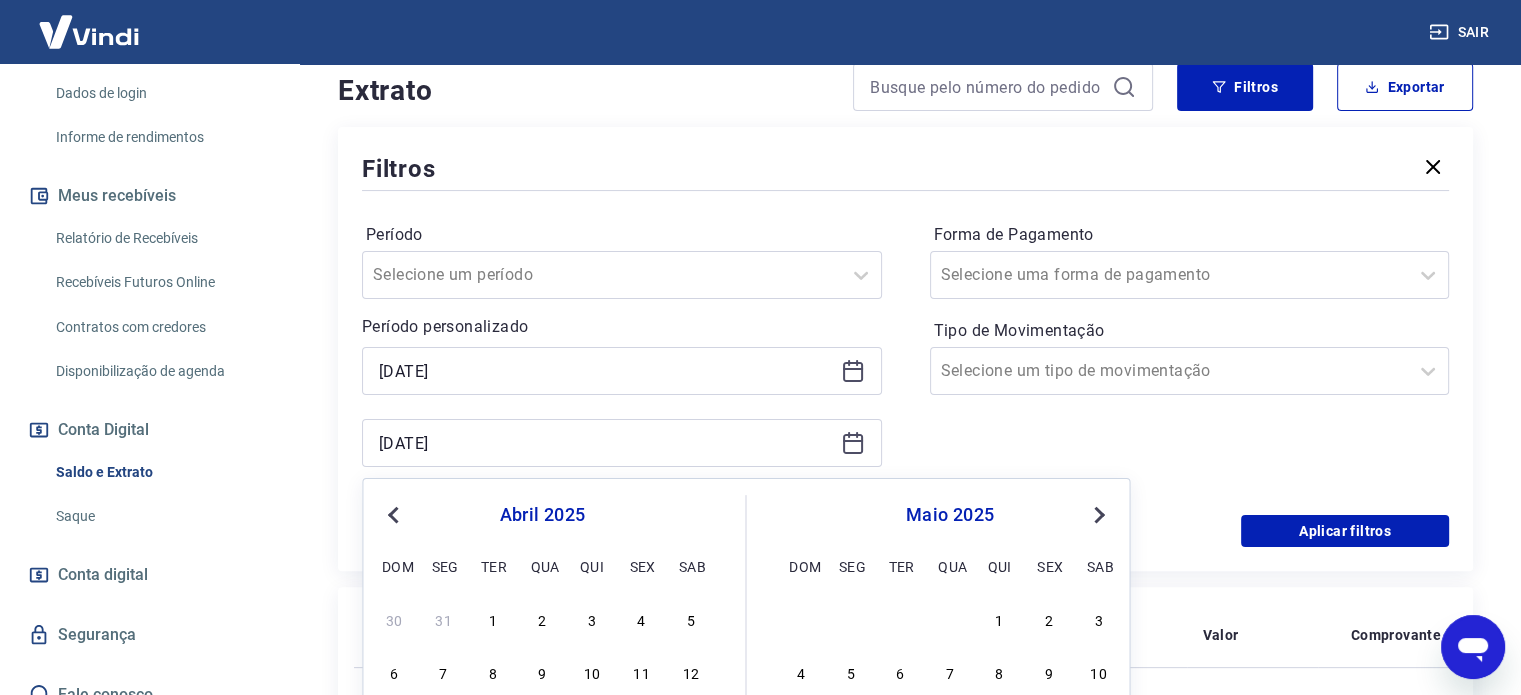 click on "Previous Month" at bounding box center [395, 514] 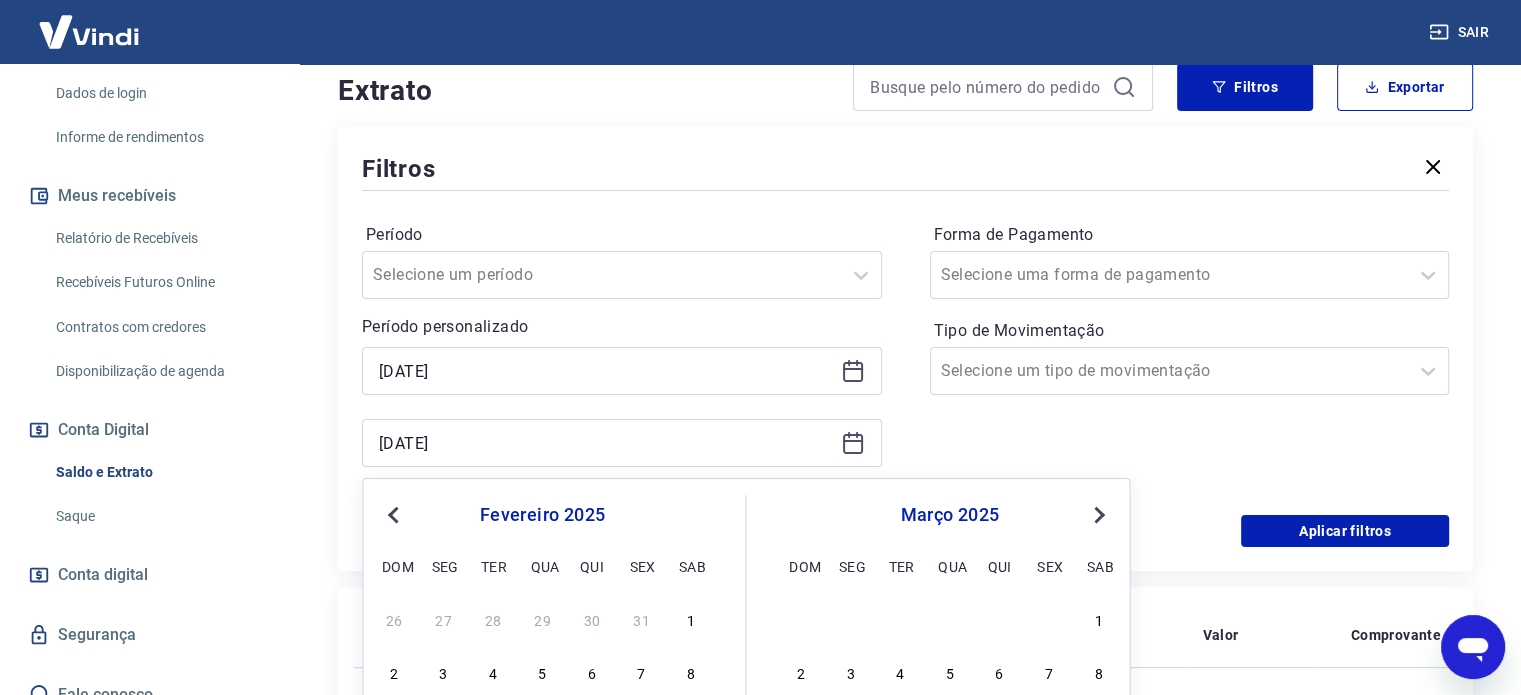 click on "Previous Month" at bounding box center [395, 514] 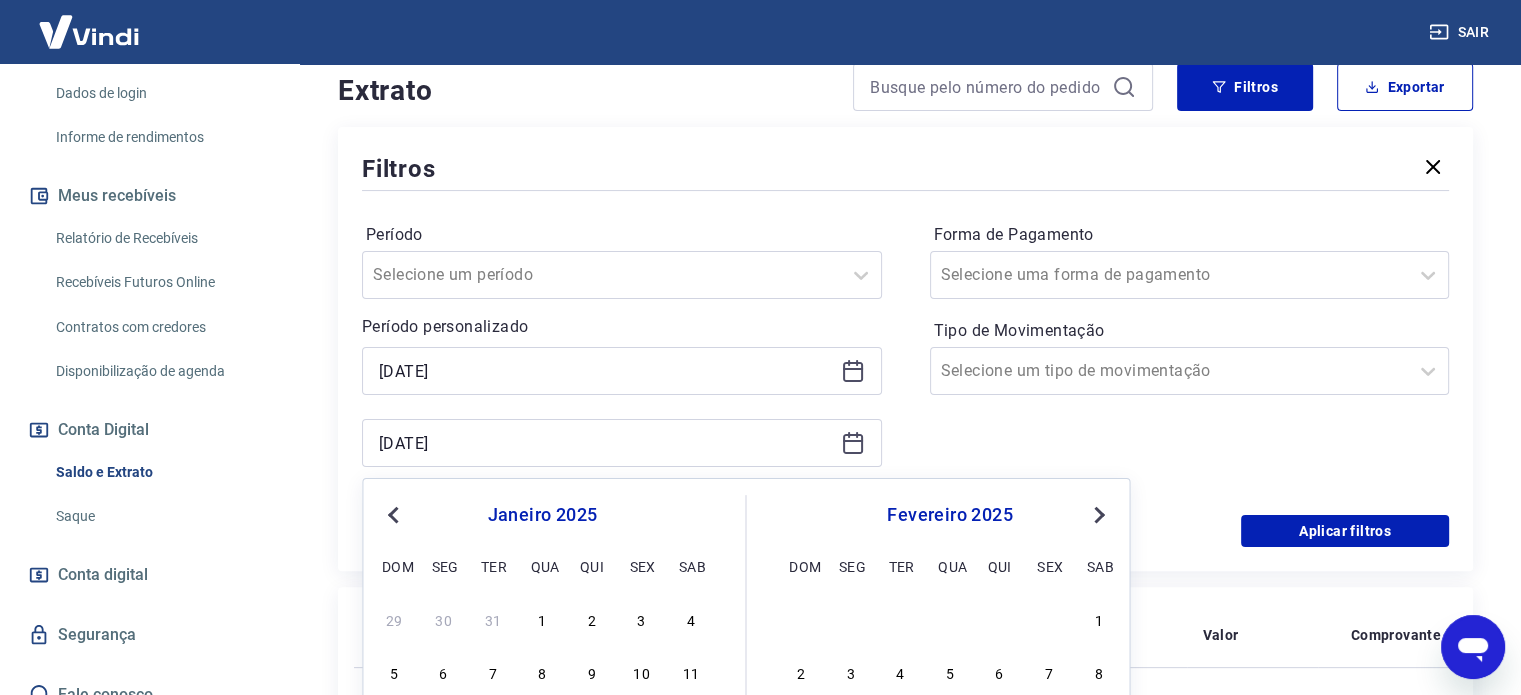 click on "Previous Month" at bounding box center (395, 514) 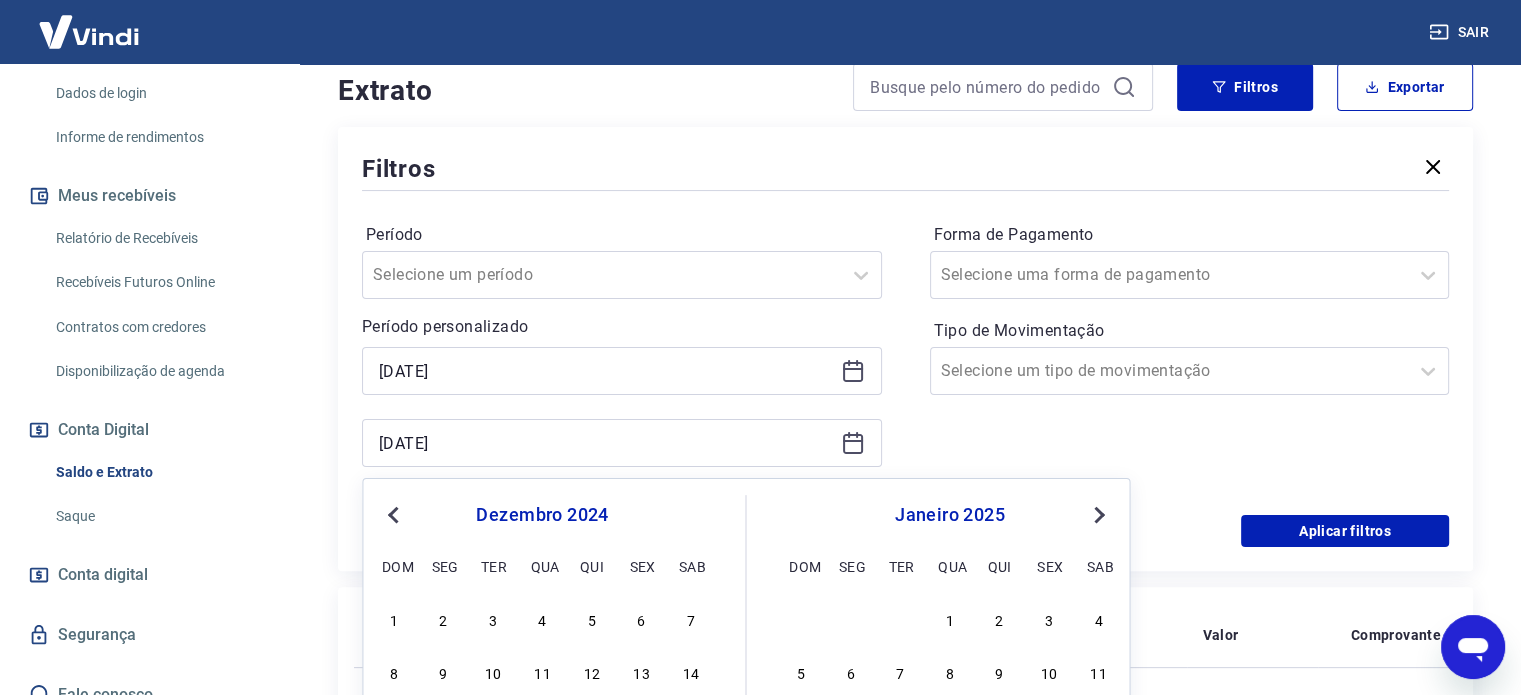 click on "Previous Month" at bounding box center (395, 514) 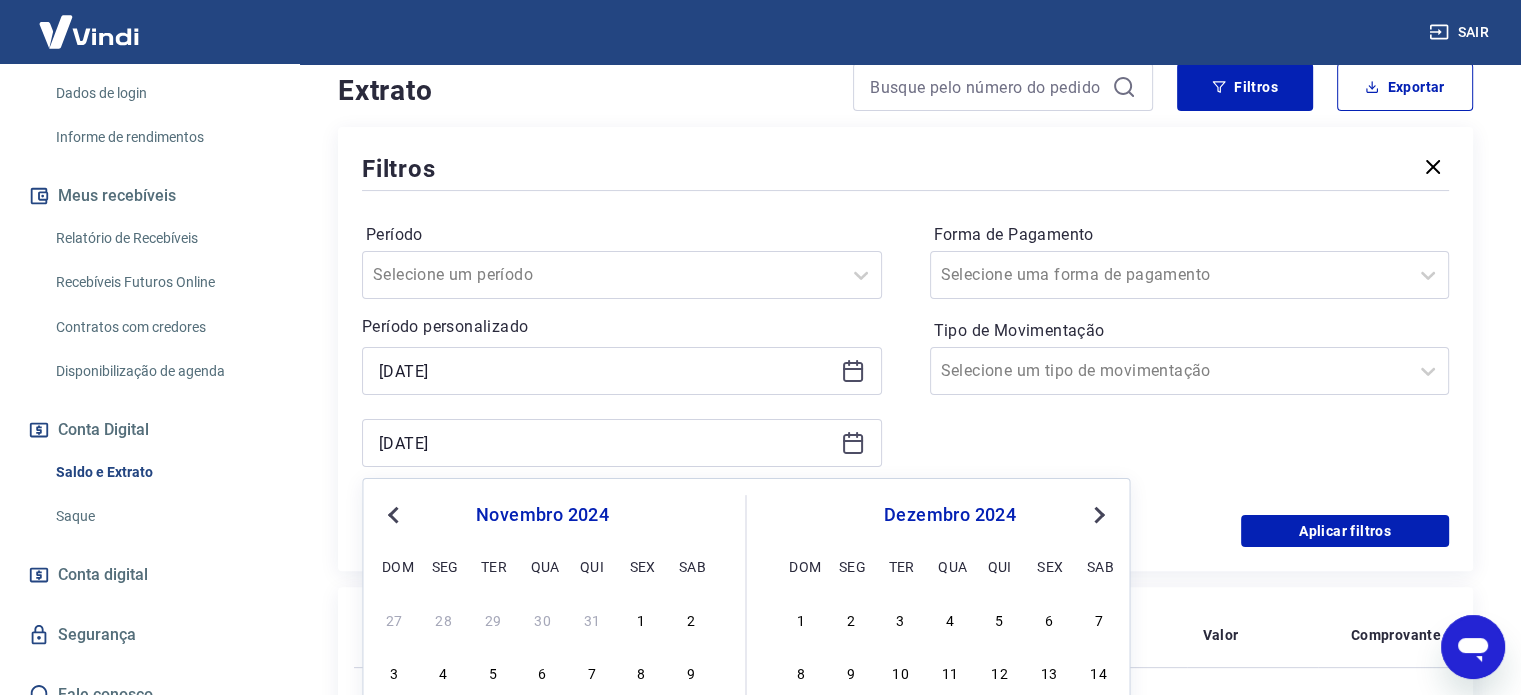 click on "Previous Month" at bounding box center (395, 514) 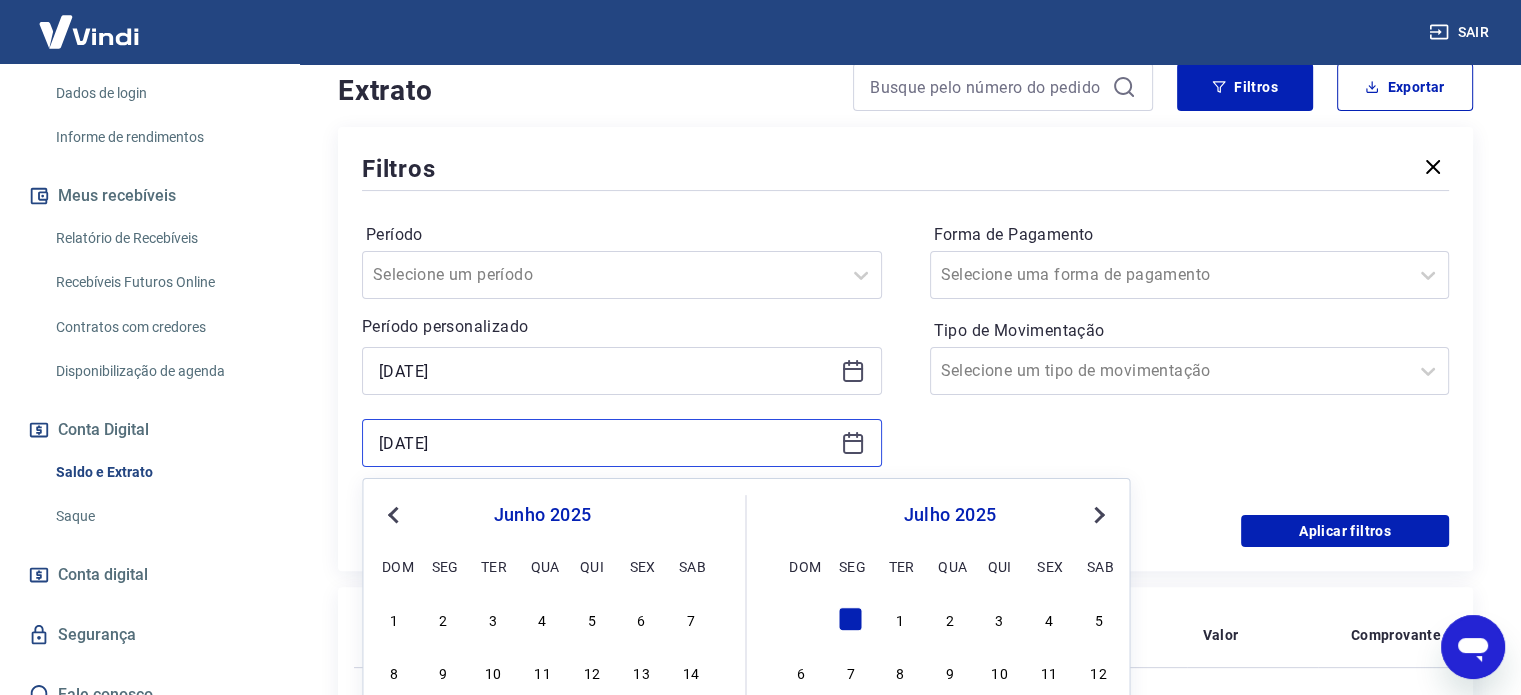 drag, startPoint x: 509, startPoint y: 447, endPoint x: 286, endPoint y: 425, distance: 224.08258 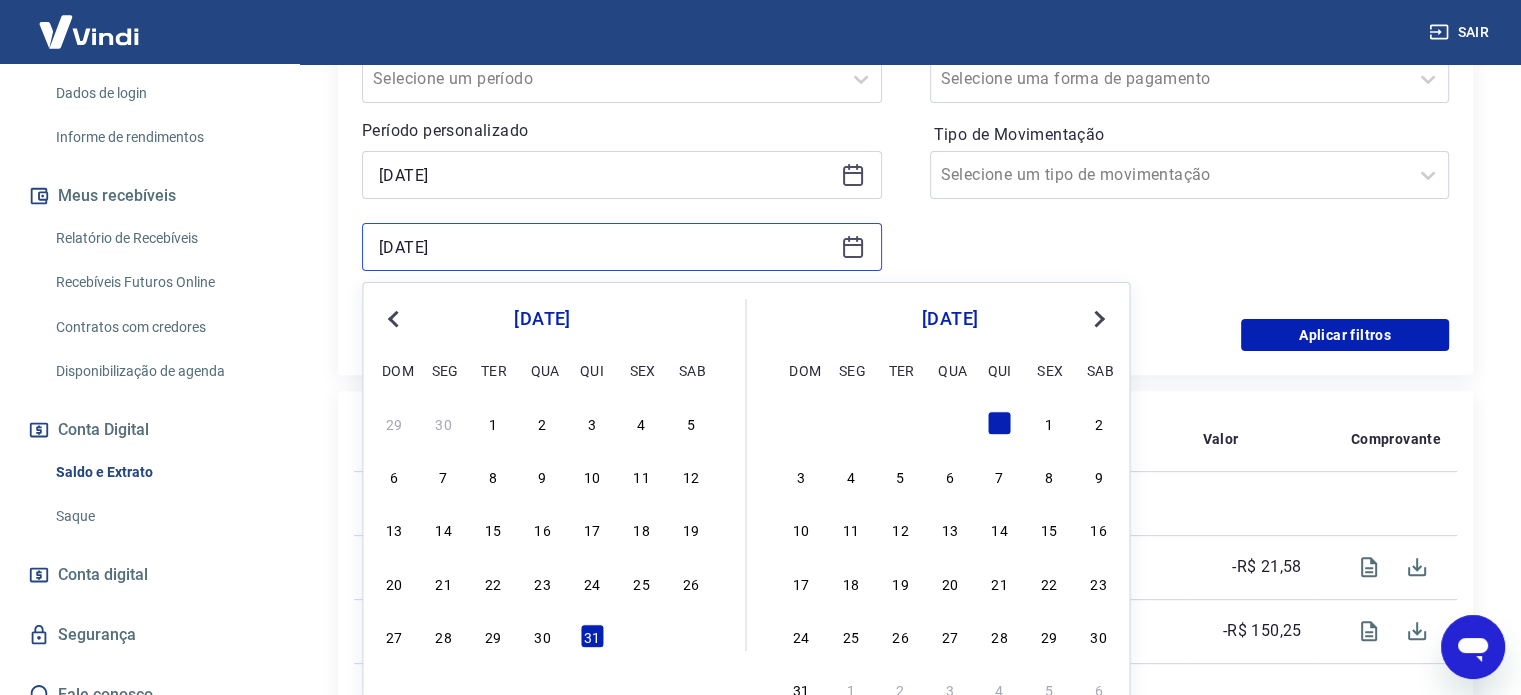 scroll, scrollTop: 600, scrollLeft: 0, axis: vertical 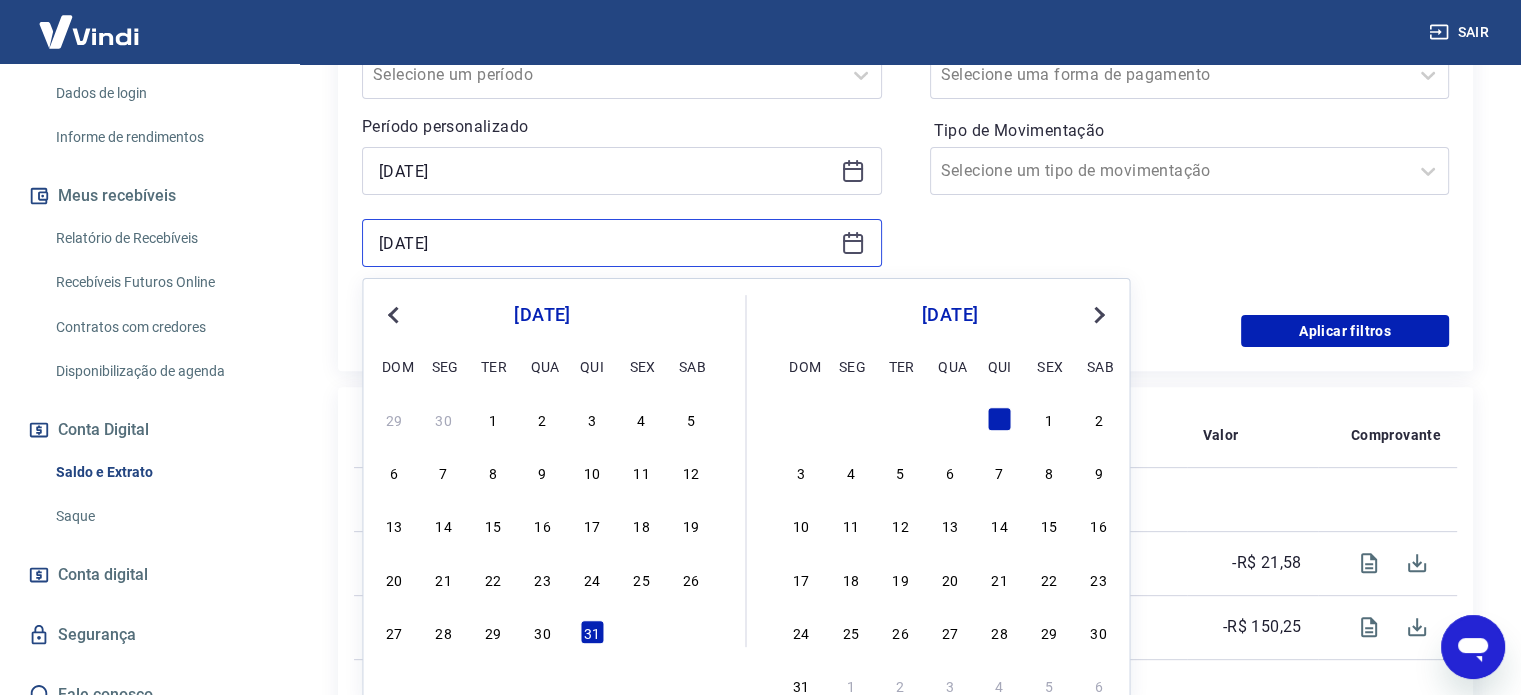 type on "[DATE]" 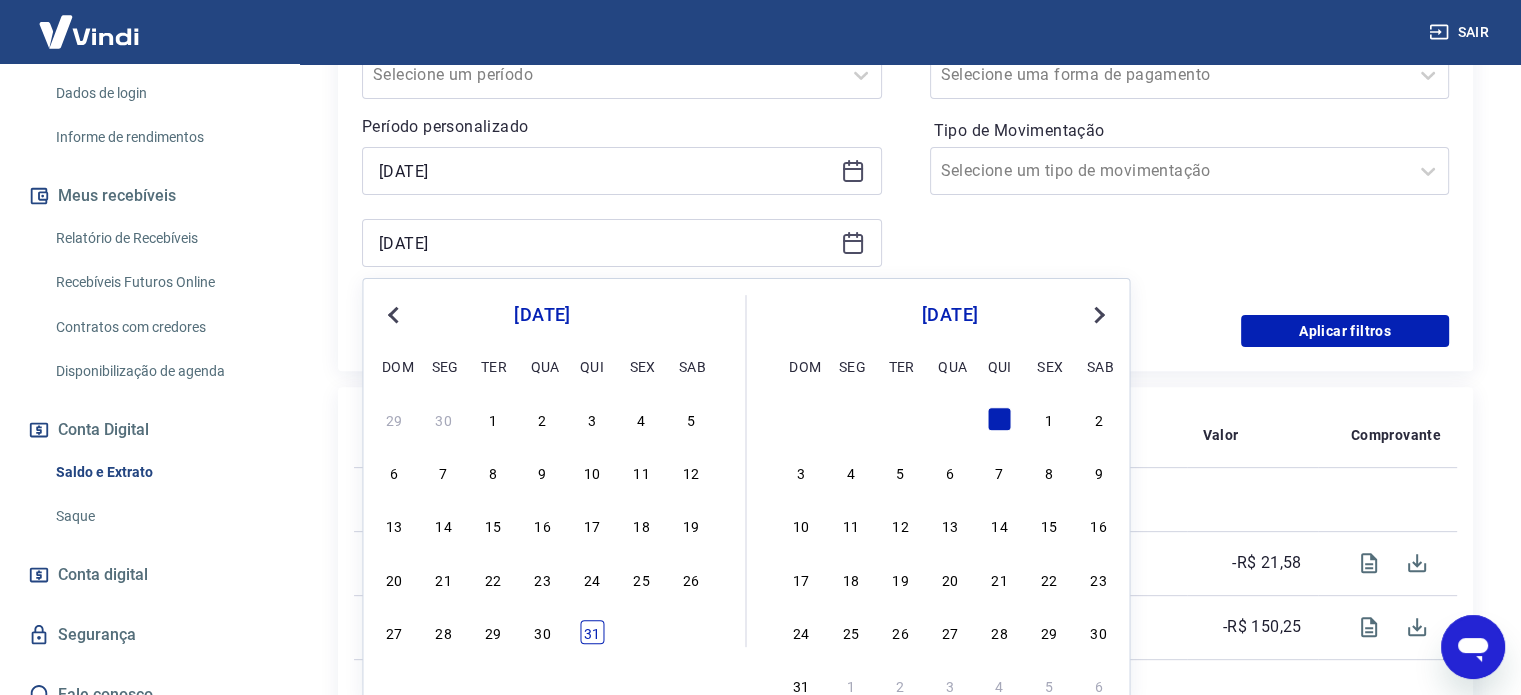 click on "27 28 29 30 31" at bounding box center [542, 631] 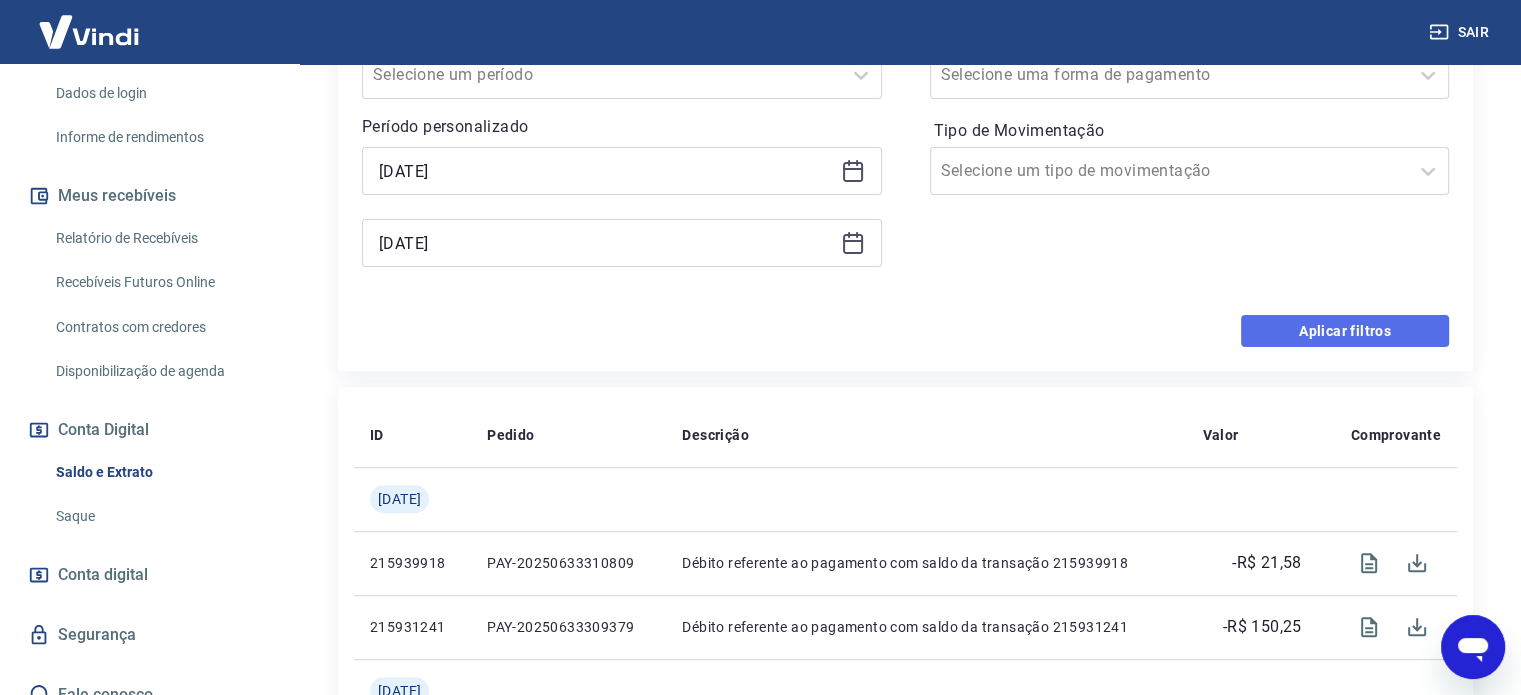 click on "Aplicar filtros" at bounding box center [1345, 331] 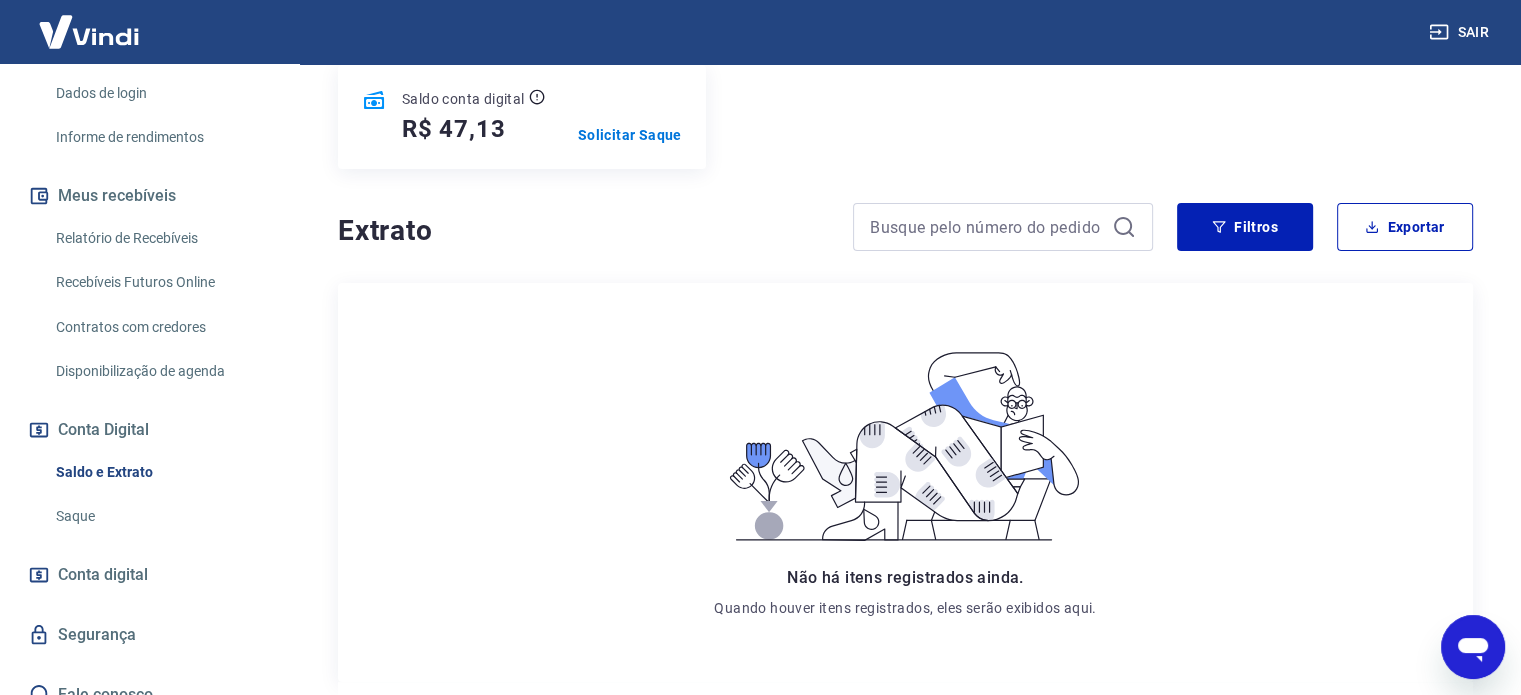 scroll, scrollTop: 174, scrollLeft: 0, axis: vertical 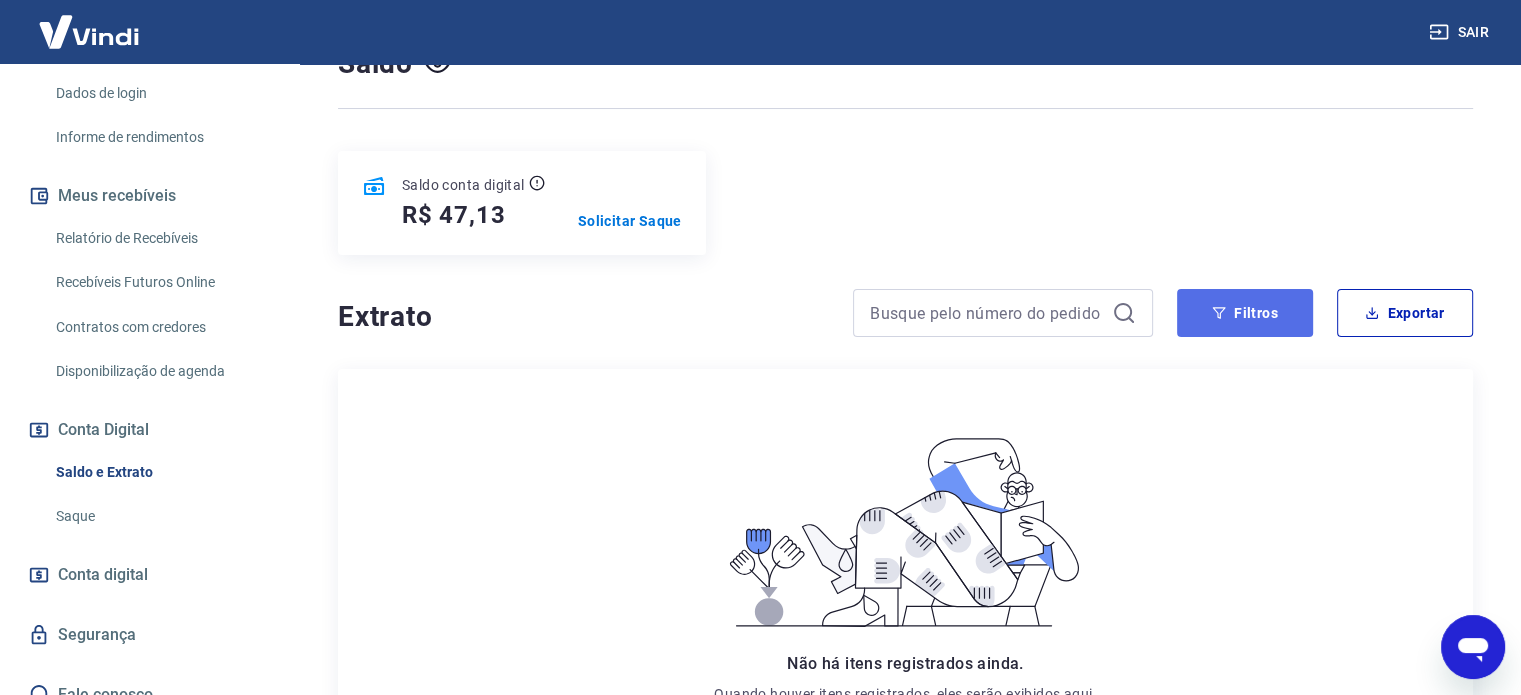 click 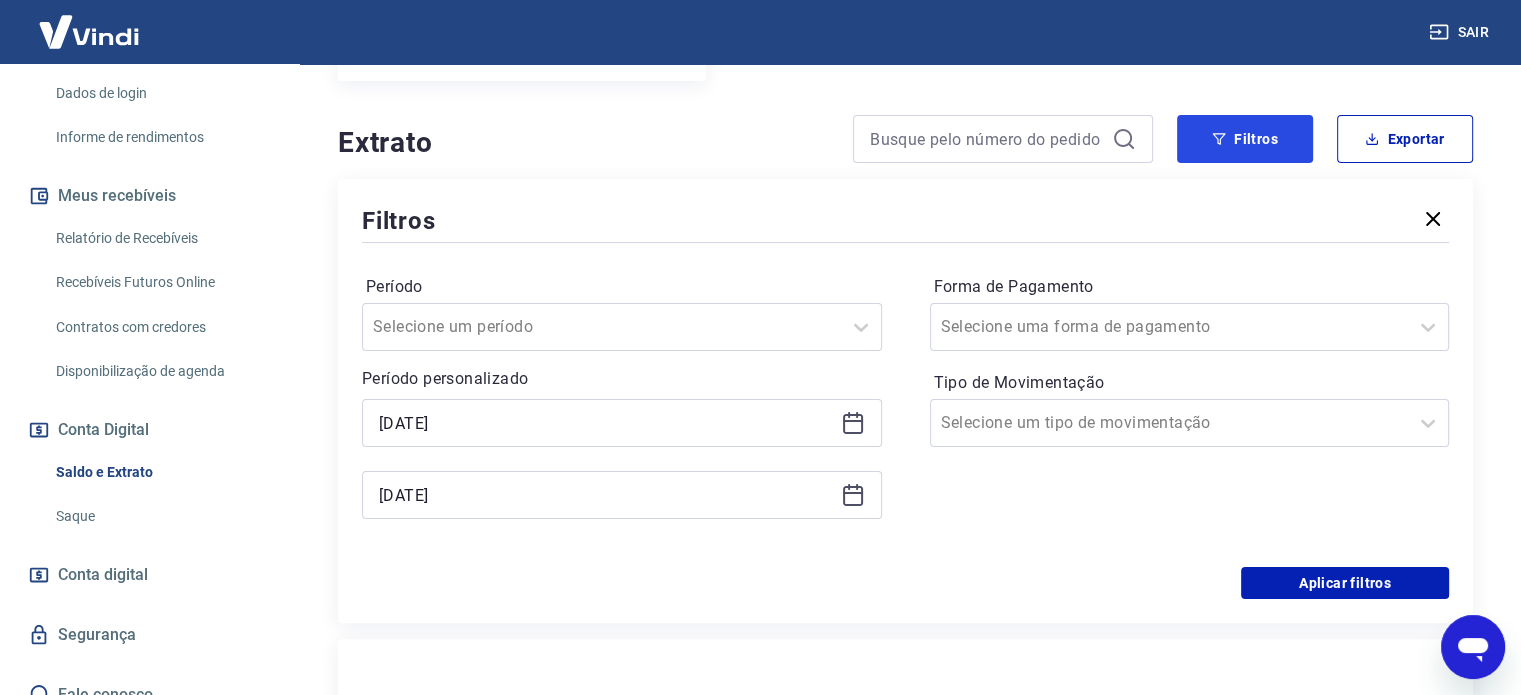 scroll, scrollTop: 374, scrollLeft: 0, axis: vertical 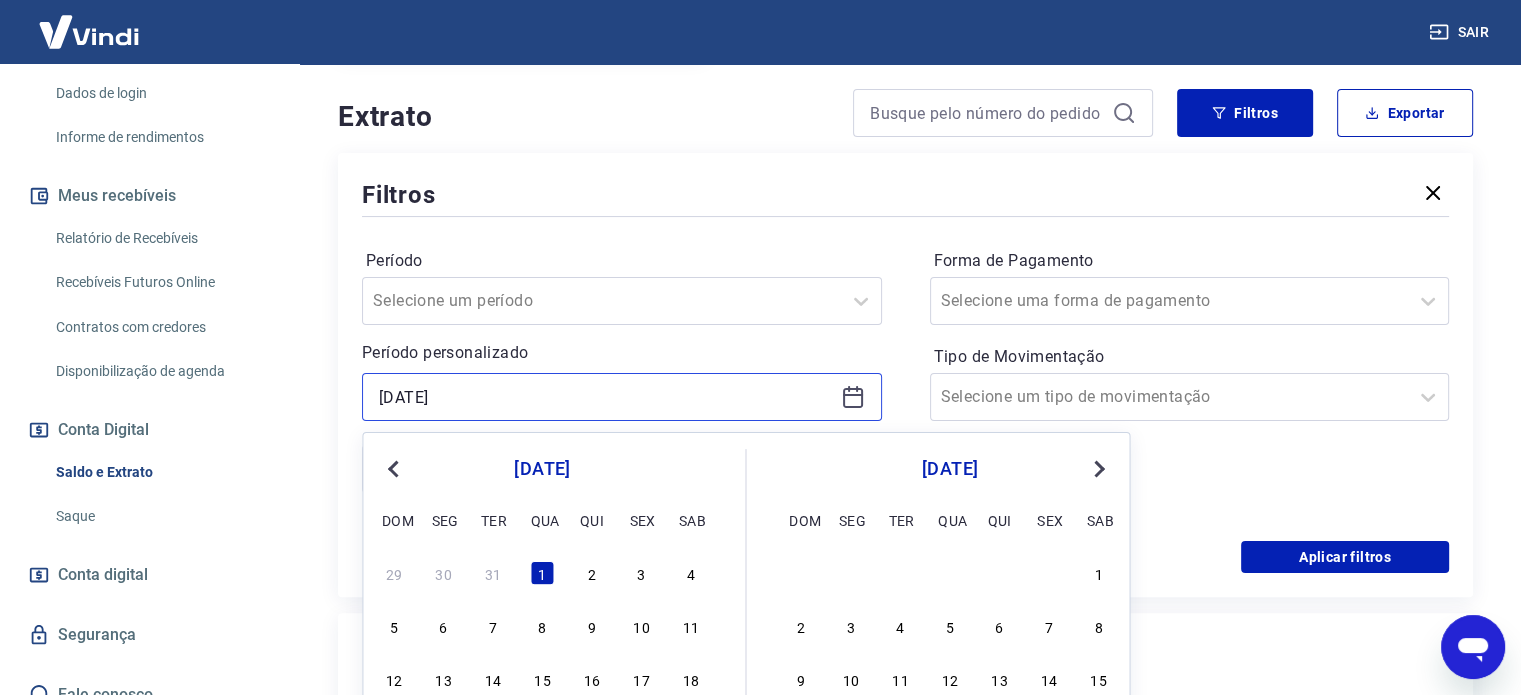 click on "[DATE]" at bounding box center [606, 397] 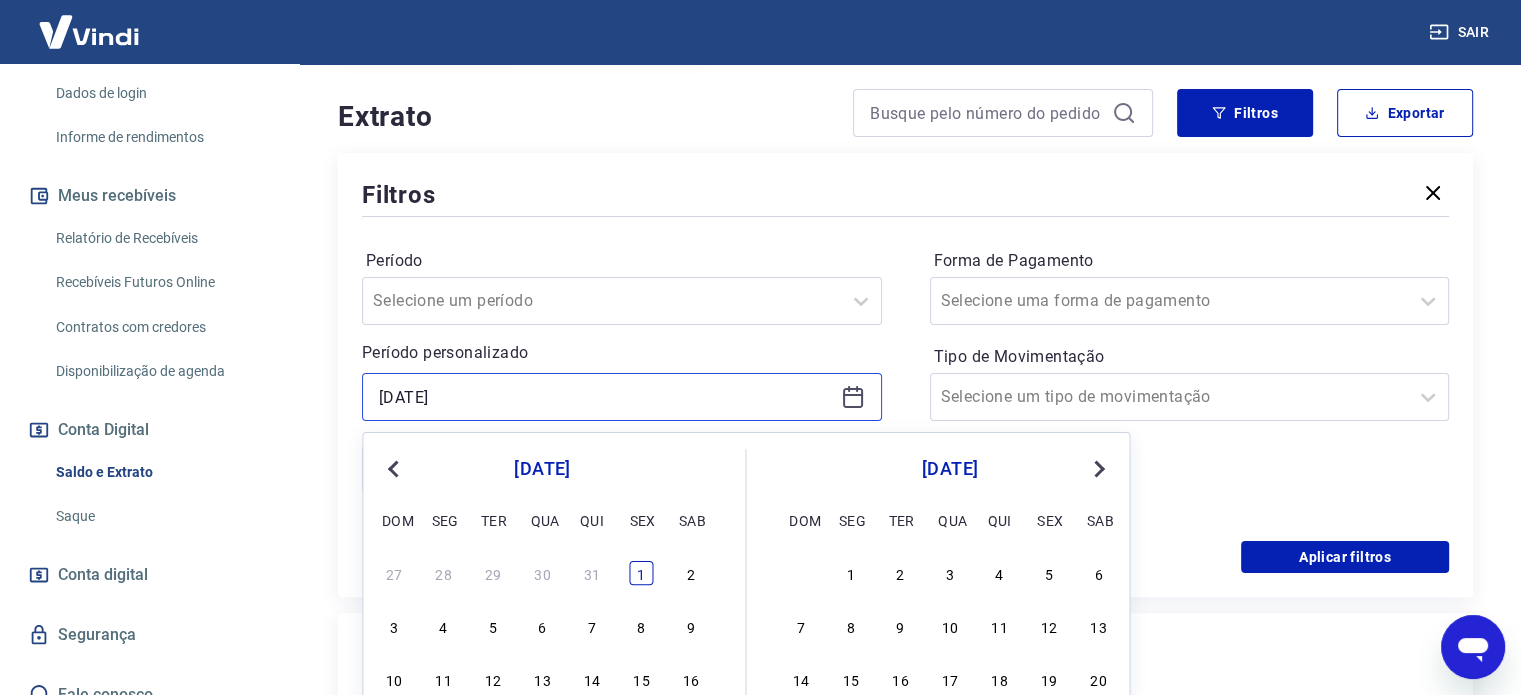 type on "[DATE]" 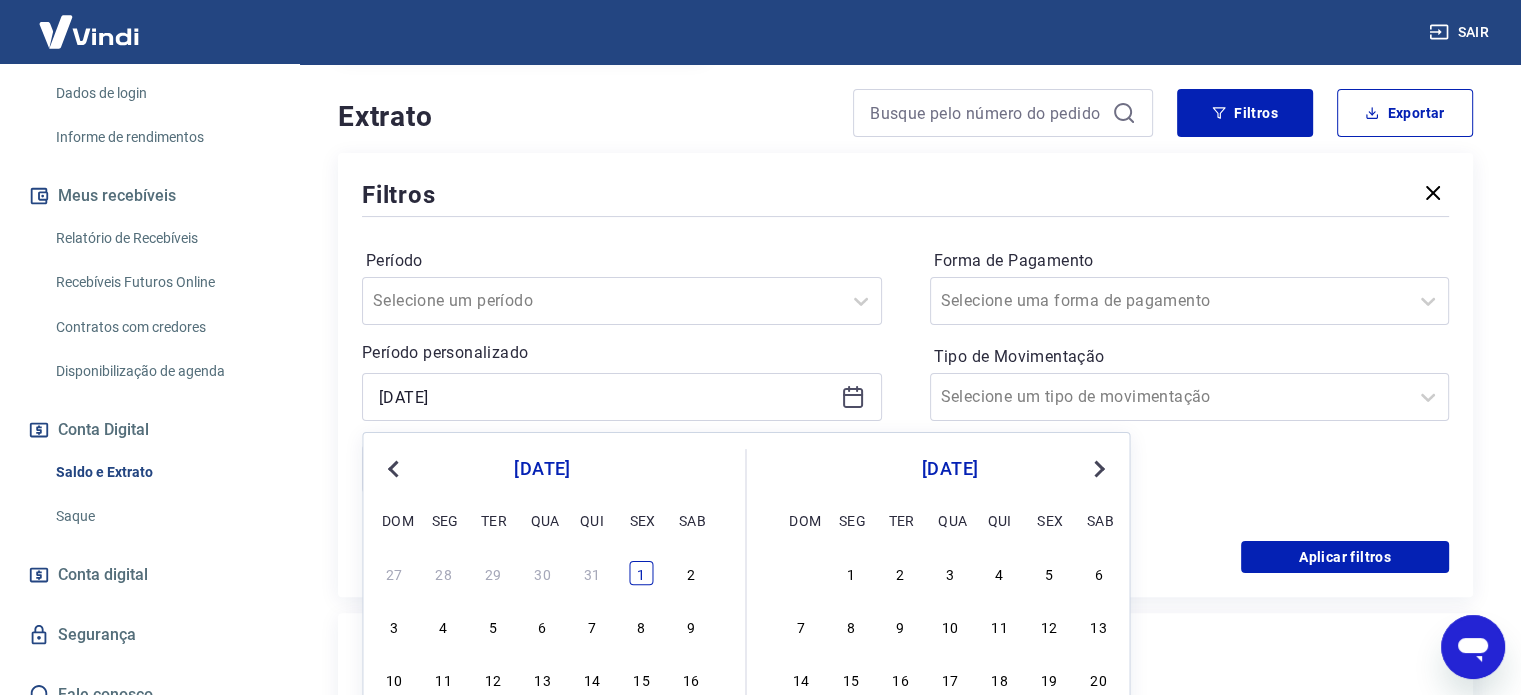 click on "1" at bounding box center [641, 573] 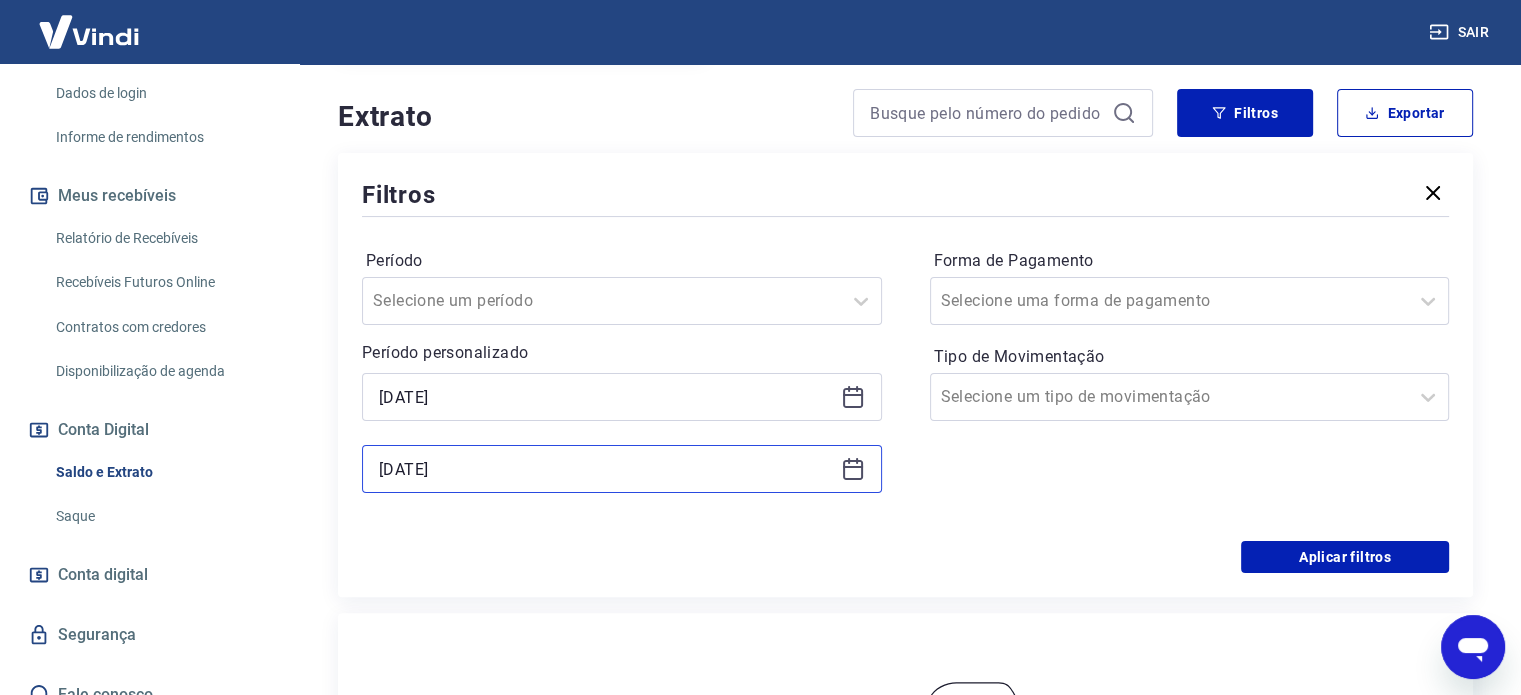 click on "[DATE]" at bounding box center [606, 469] 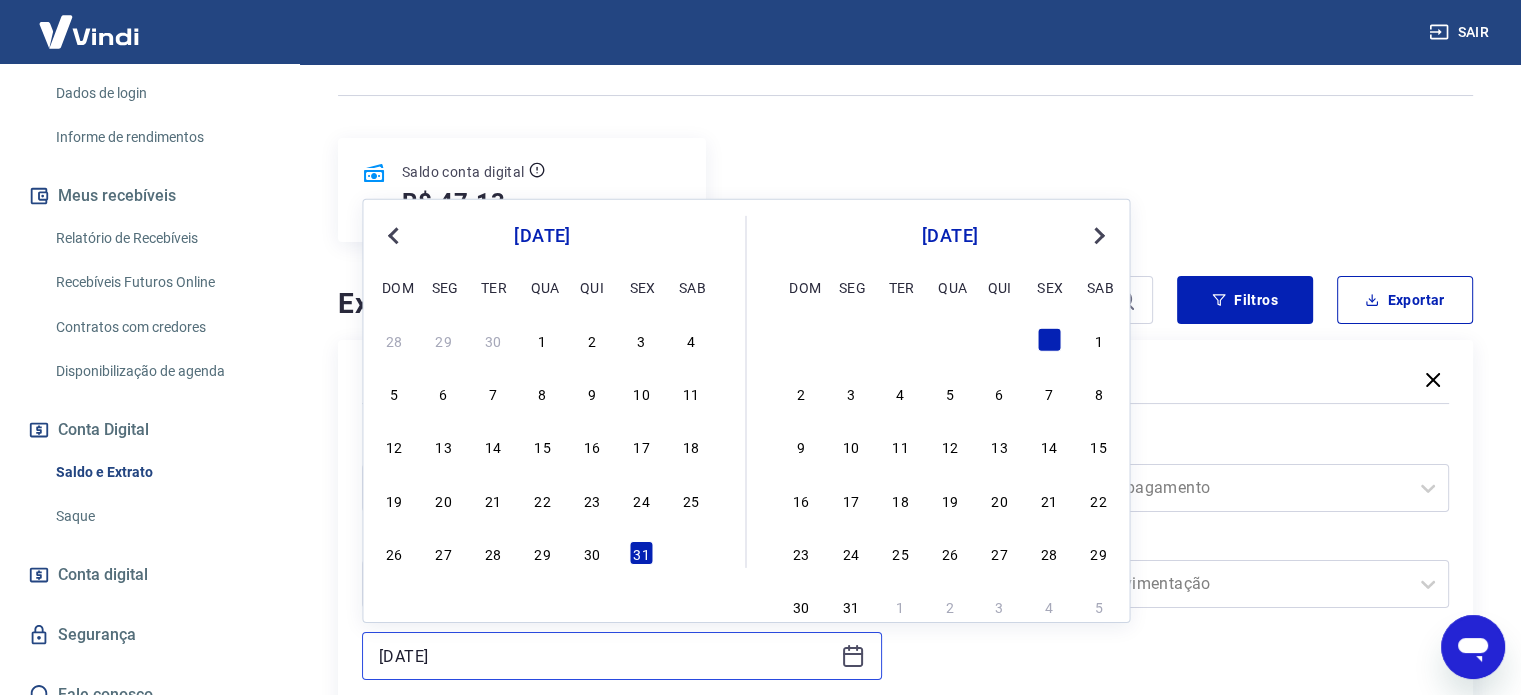scroll, scrollTop: 174, scrollLeft: 0, axis: vertical 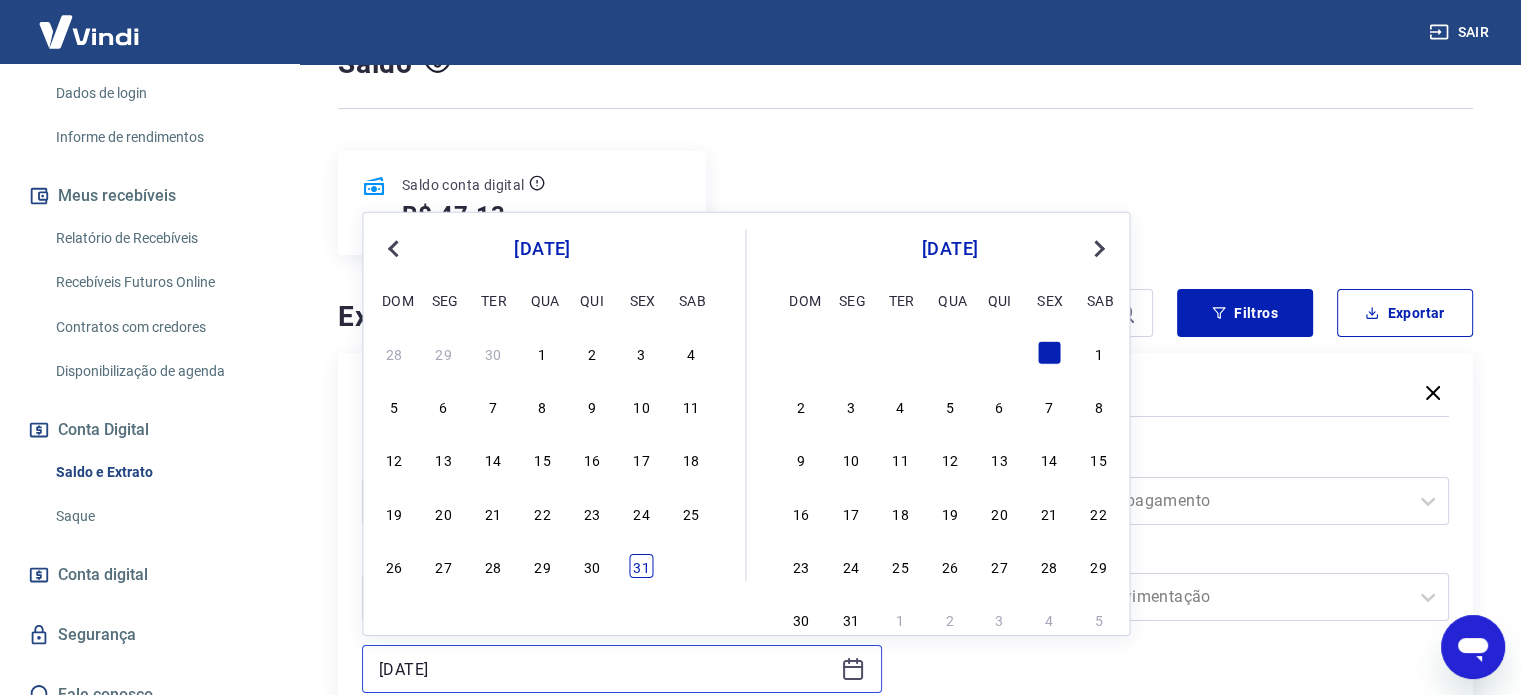 type on "[DATE]" 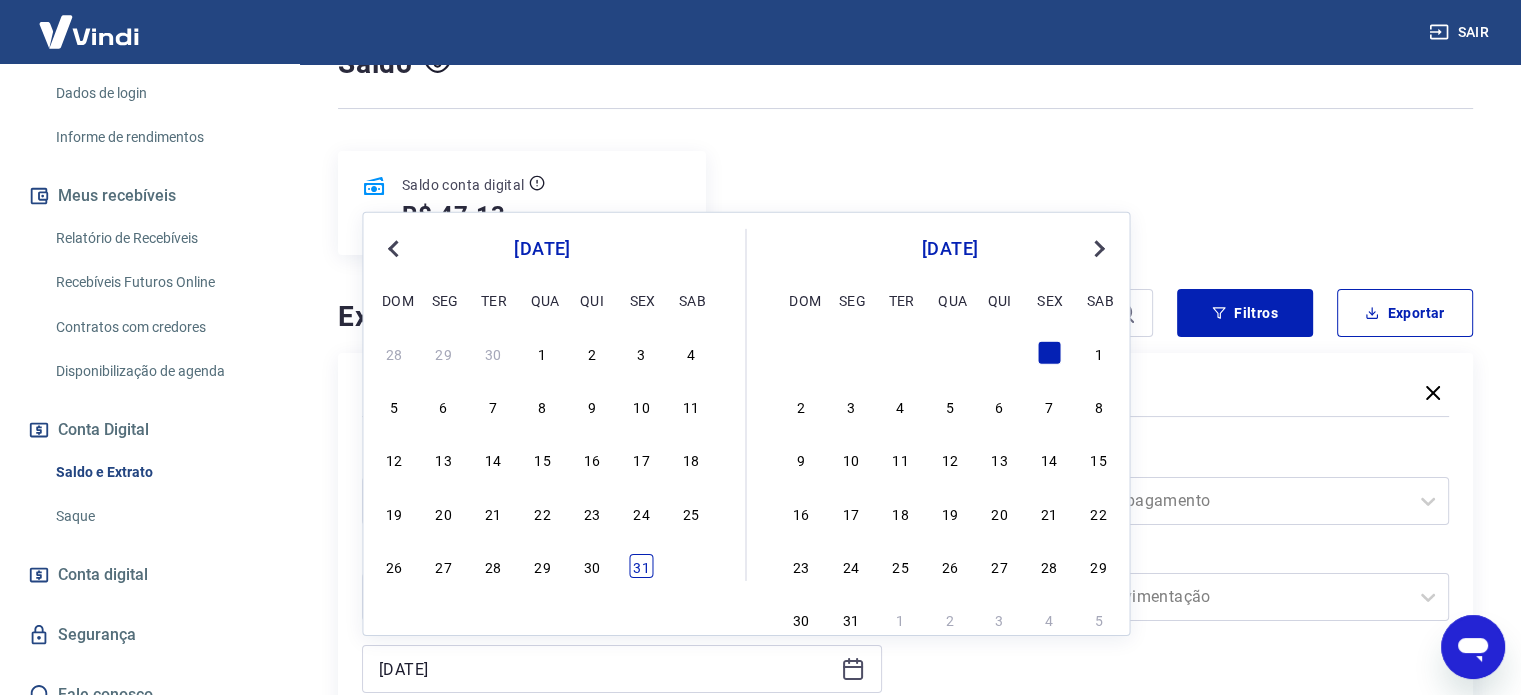 click on "31" at bounding box center [641, 566] 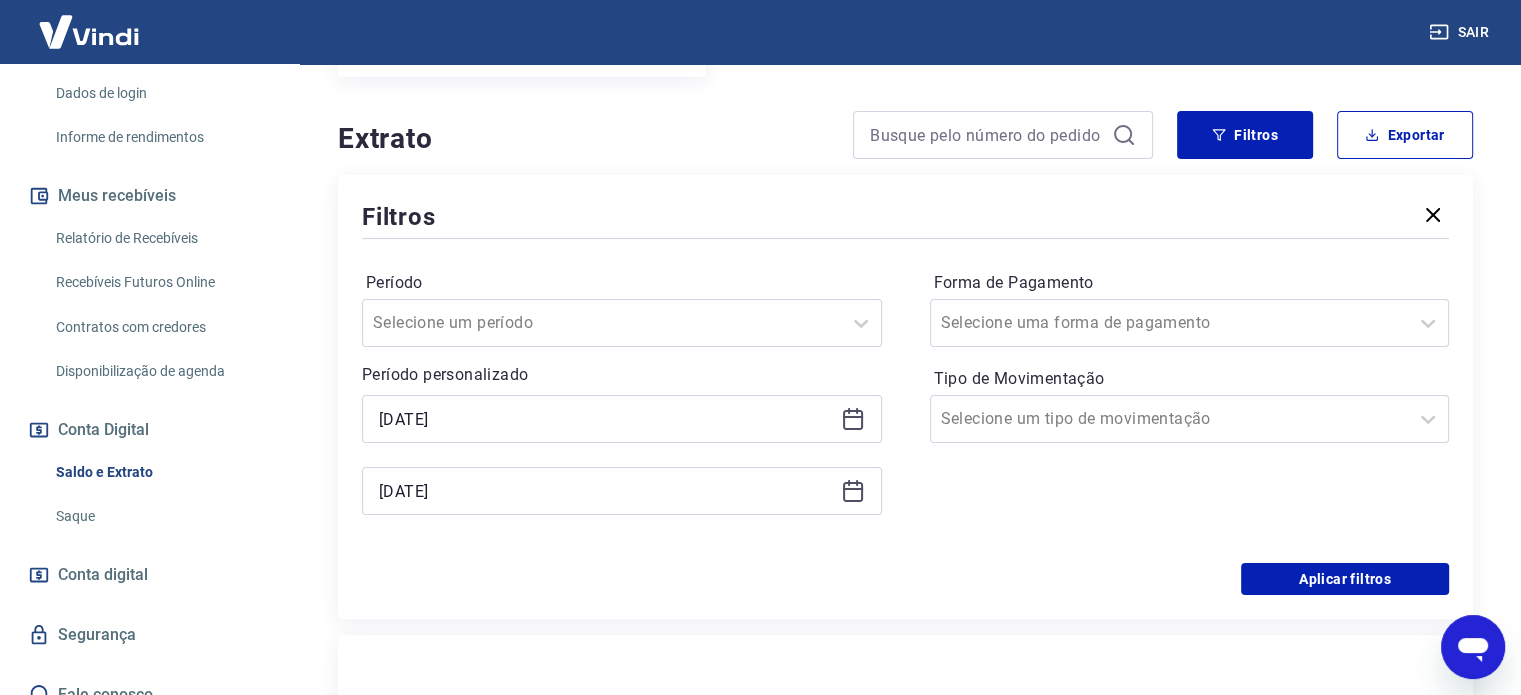 scroll, scrollTop: 474, scrollLeft: 0, axis: vertical 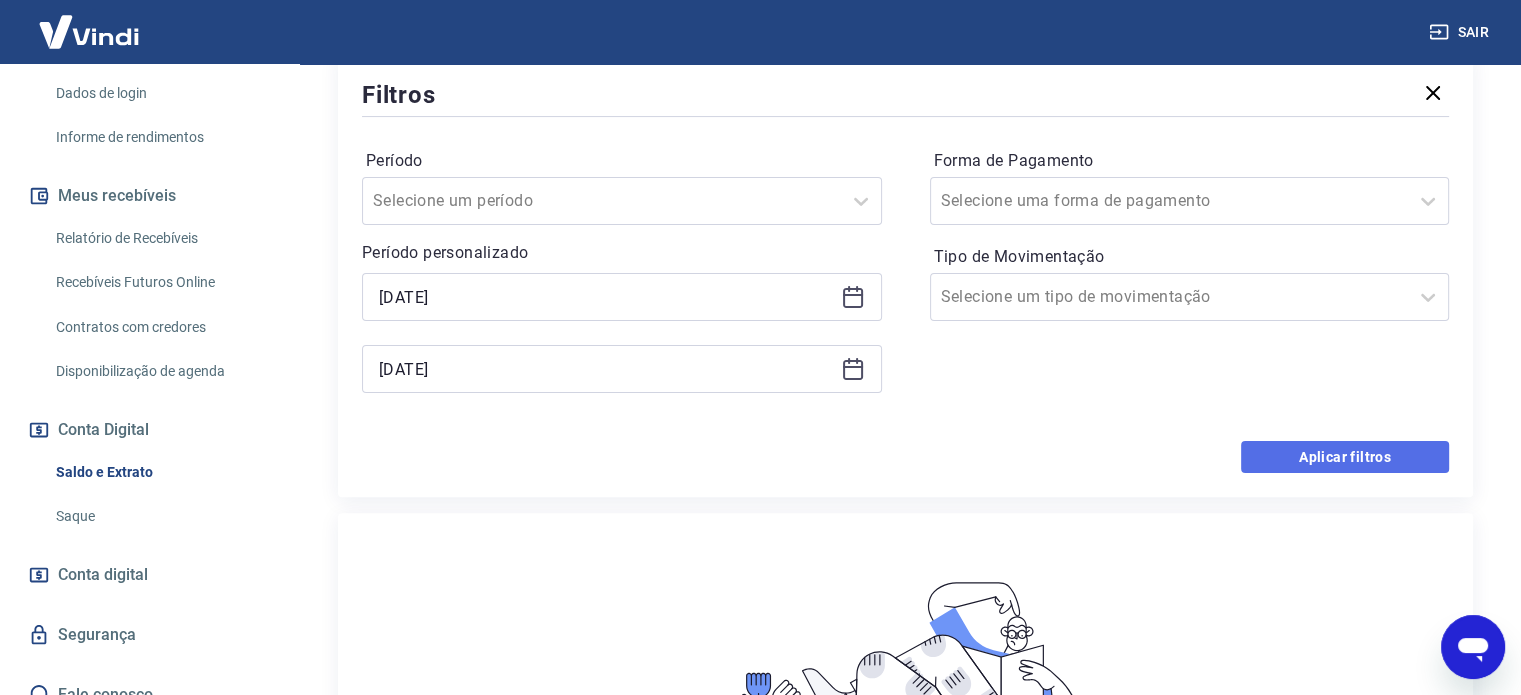 click on "Aplicar filtros" at bounding box center [1345, 457] 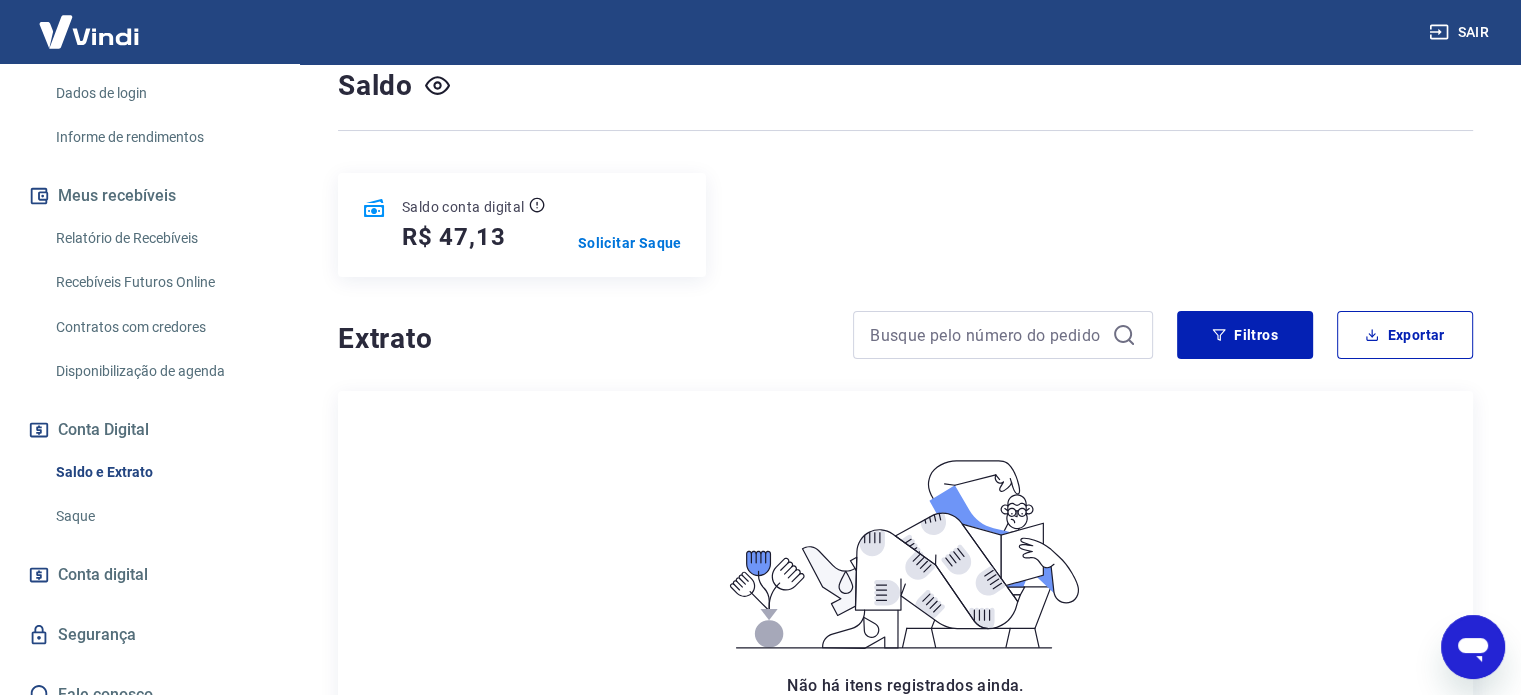 scroll, scrollTop: 100, scrollLeft: 0, axis: vertical 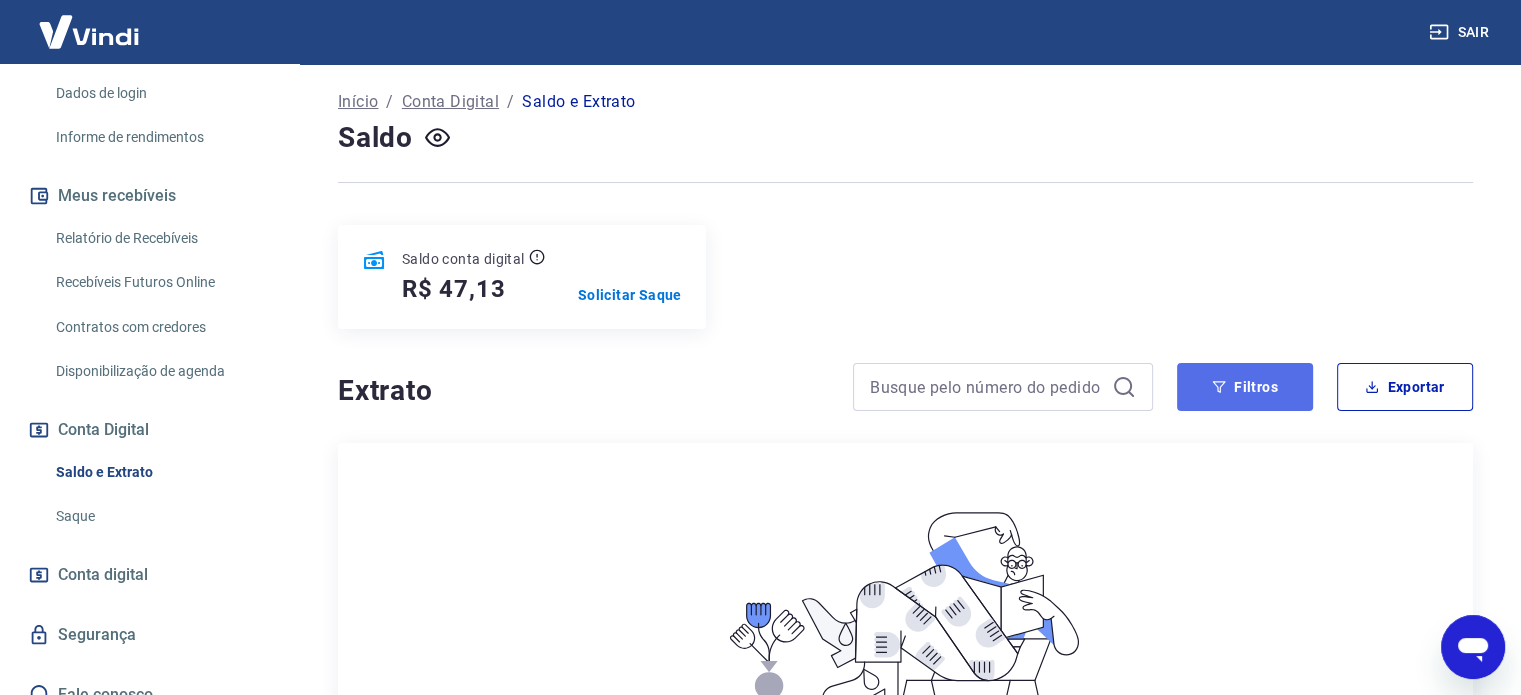 click on "Filtros" at bounding box center [1245, 387] 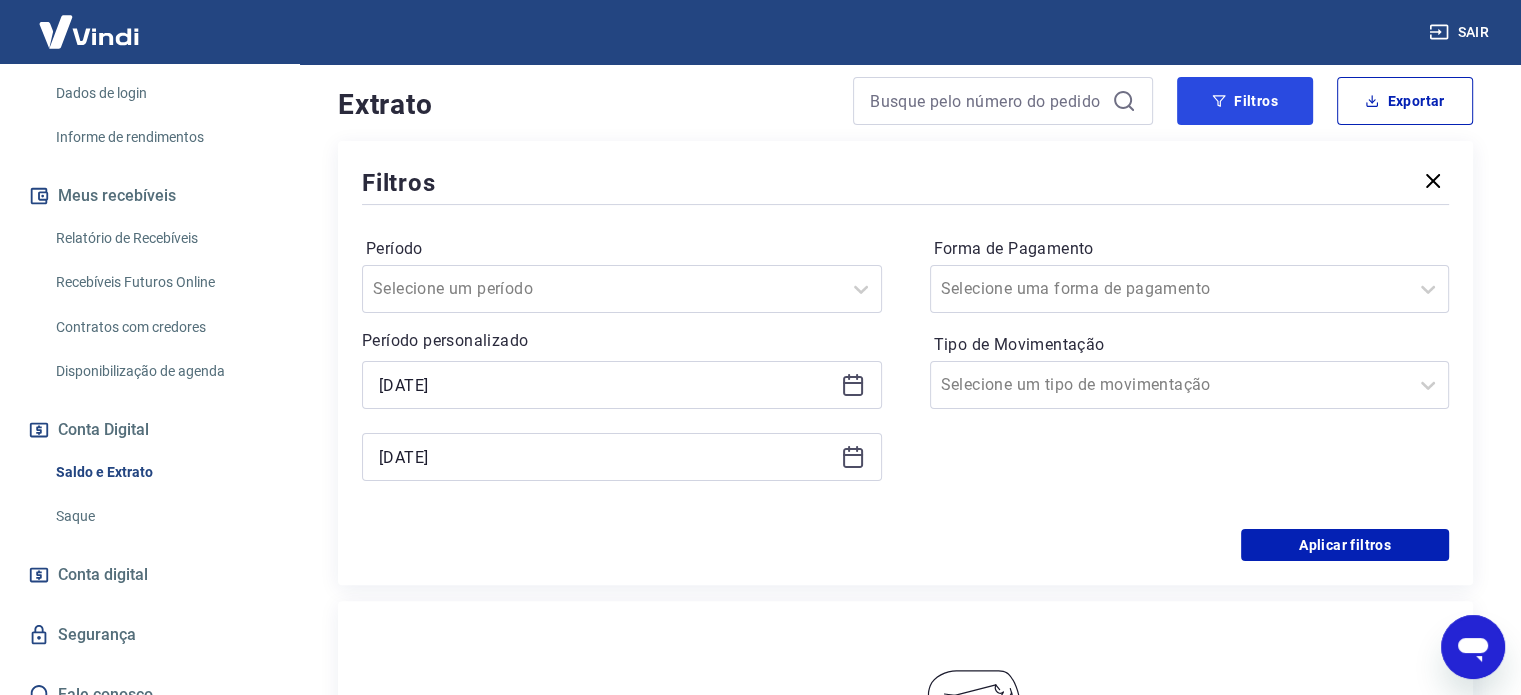 scroll, scrollTop: 400, scrollLeft: 0, axis: vertical 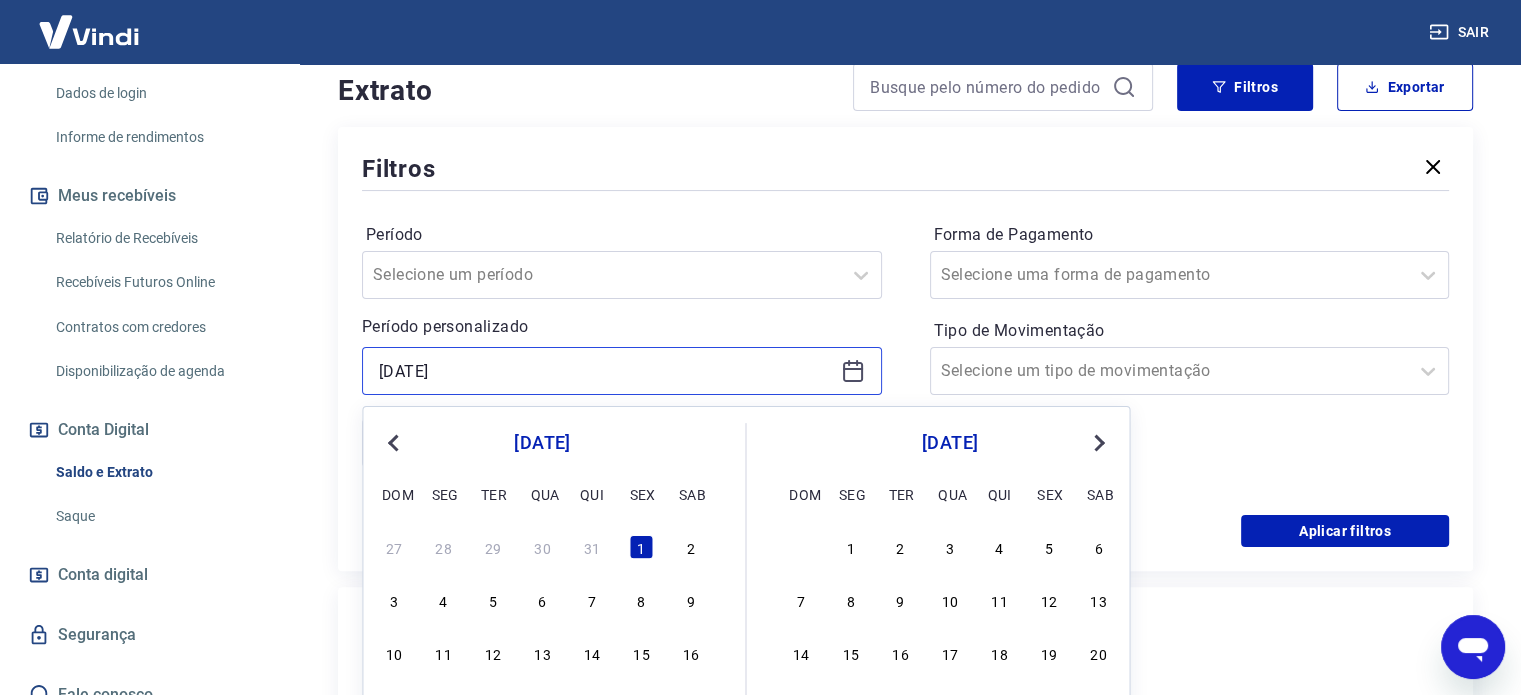 click on "[DATE]" at bounding box center (606, 371) 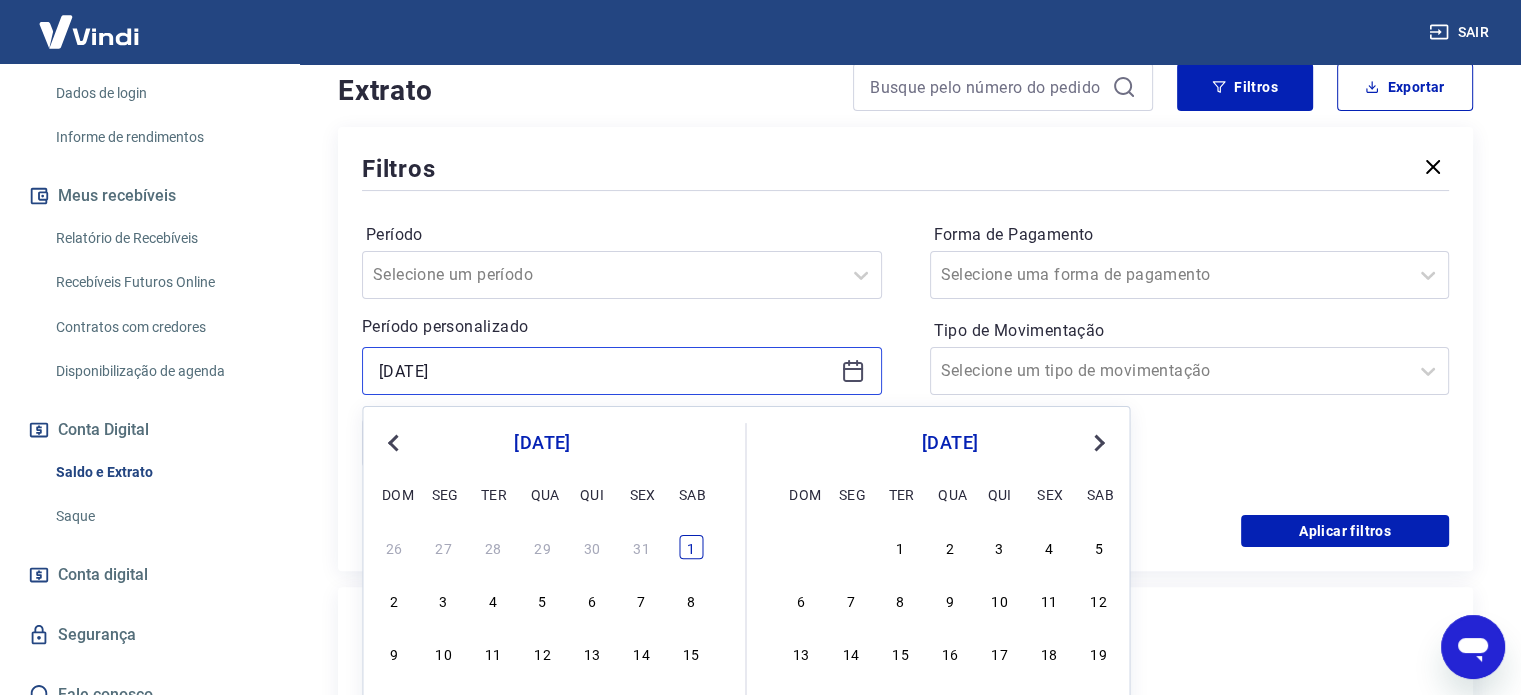 type on "[DATE]" 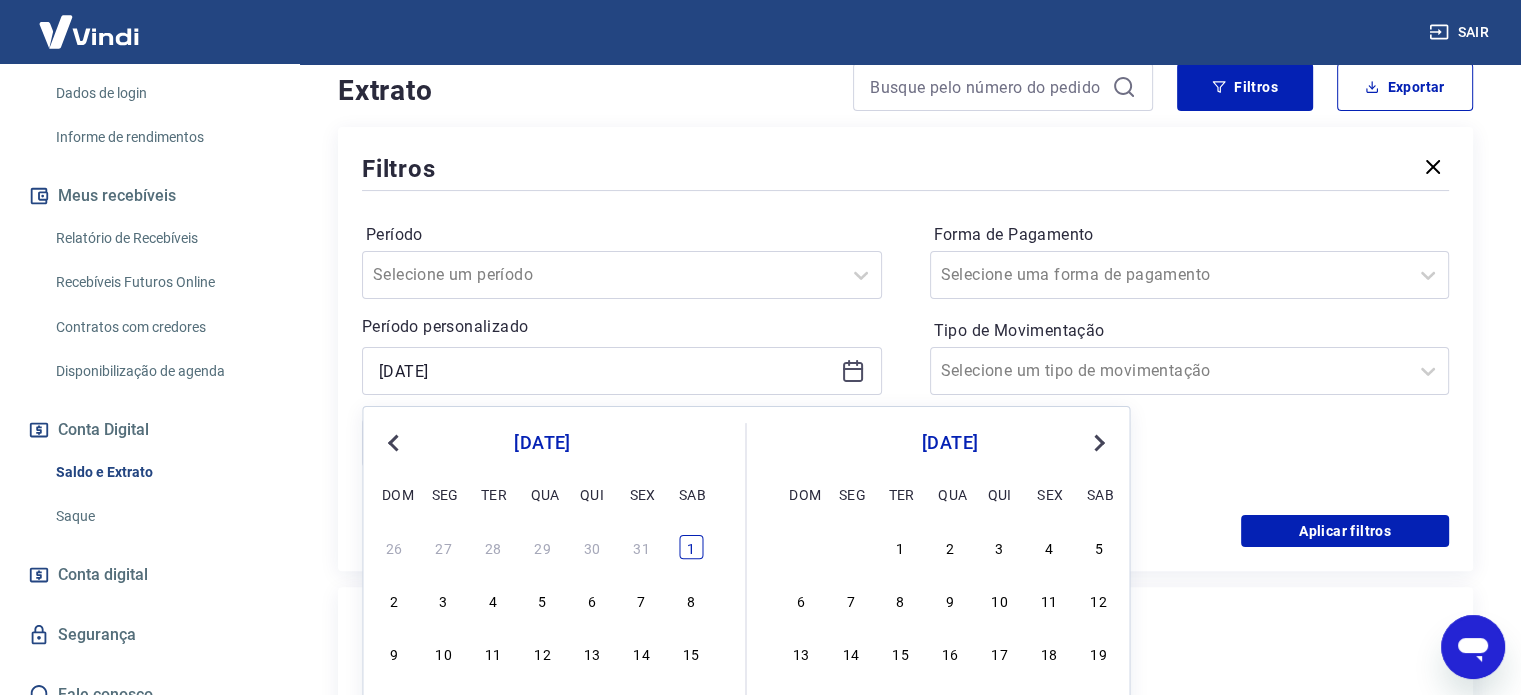 click on "1" at bounding box center (691, 547) 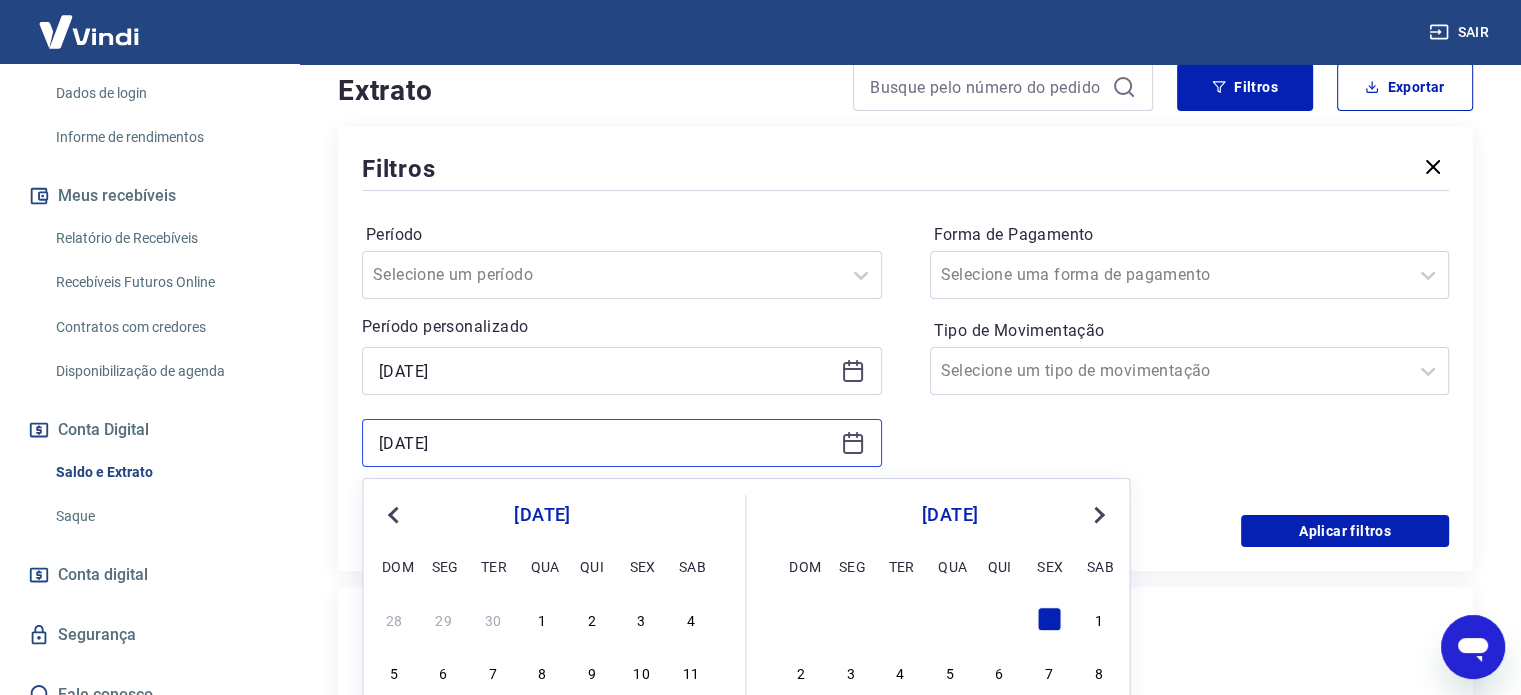 click on "[DATE]" at bounding box center [606, 443] 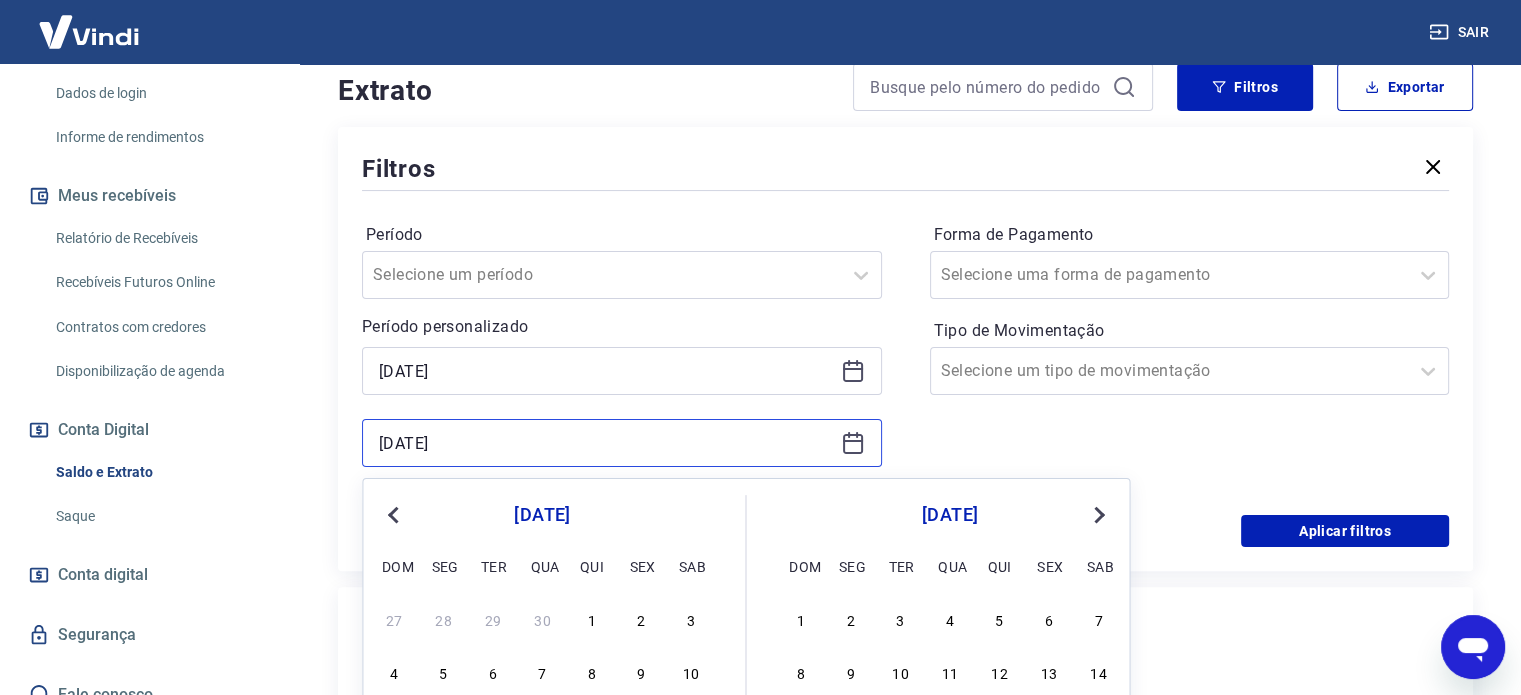 scroll, scrollTop: 600, scrollLeft: 0, axis: vertical 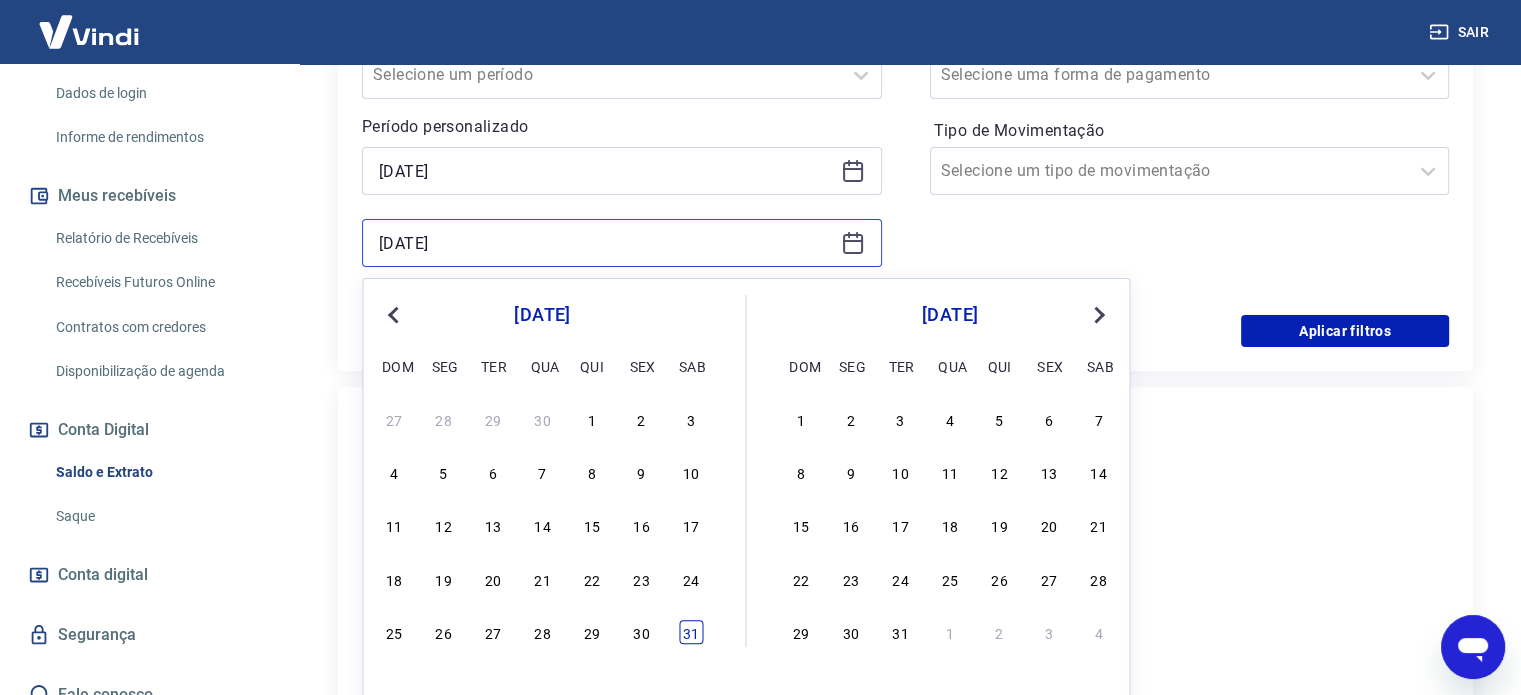 type on "[DATE]" 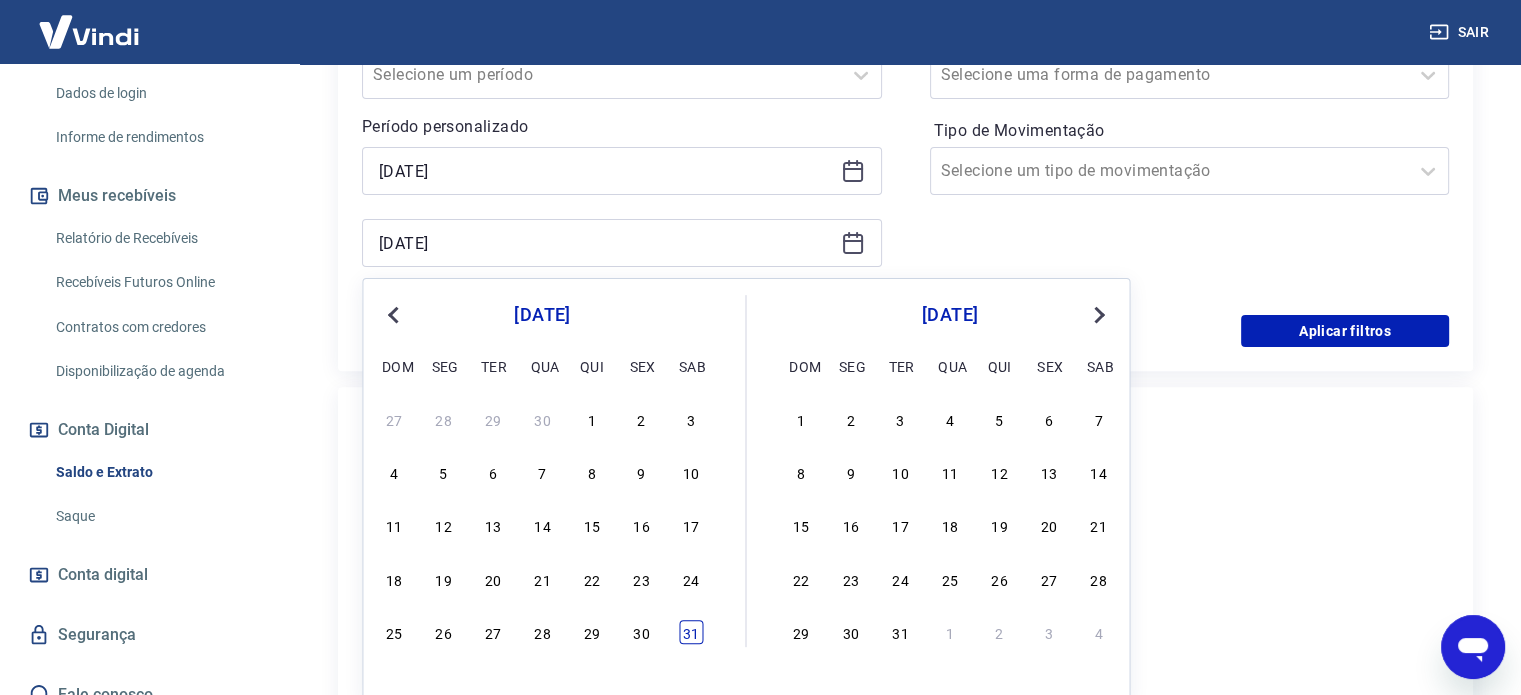 click on "31" at bounding box center [691, 632] 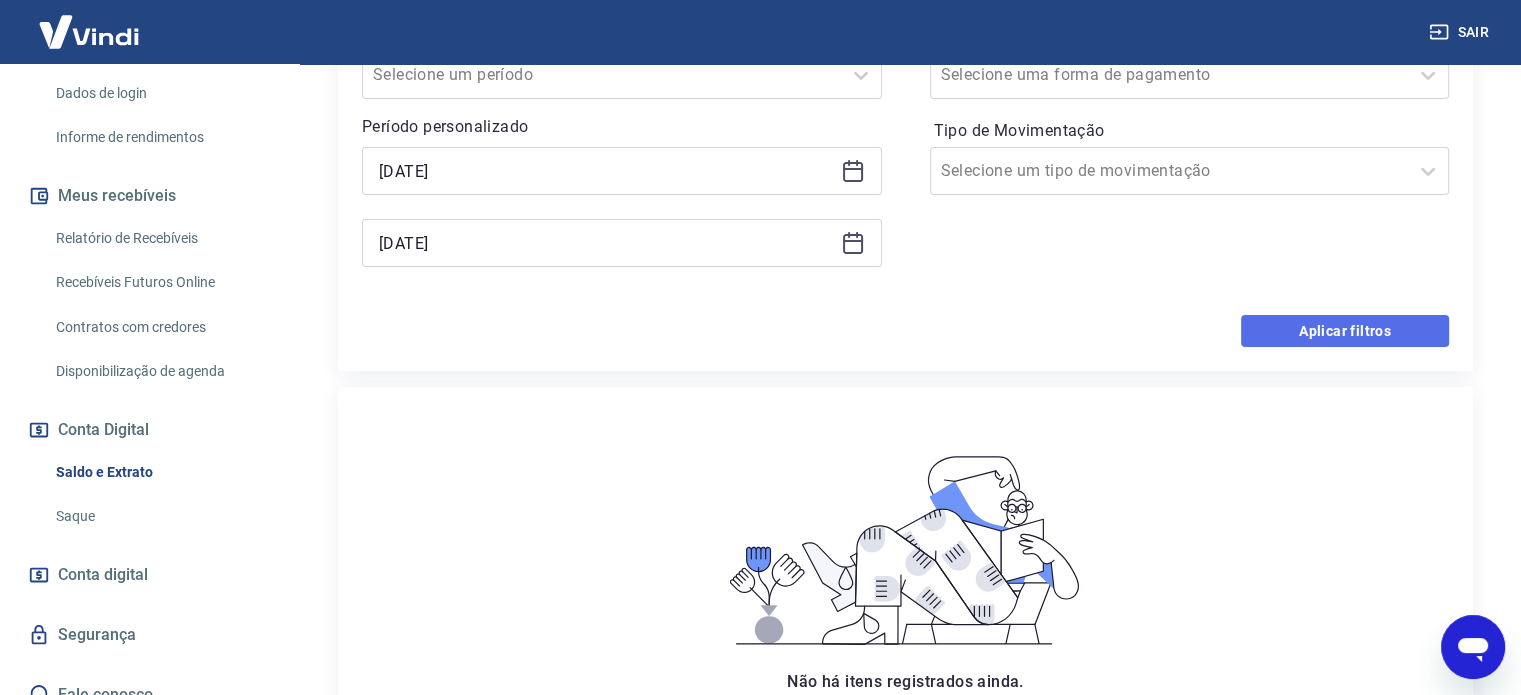 click on "Aplicar filtros" at bounding box center [1345, 331] 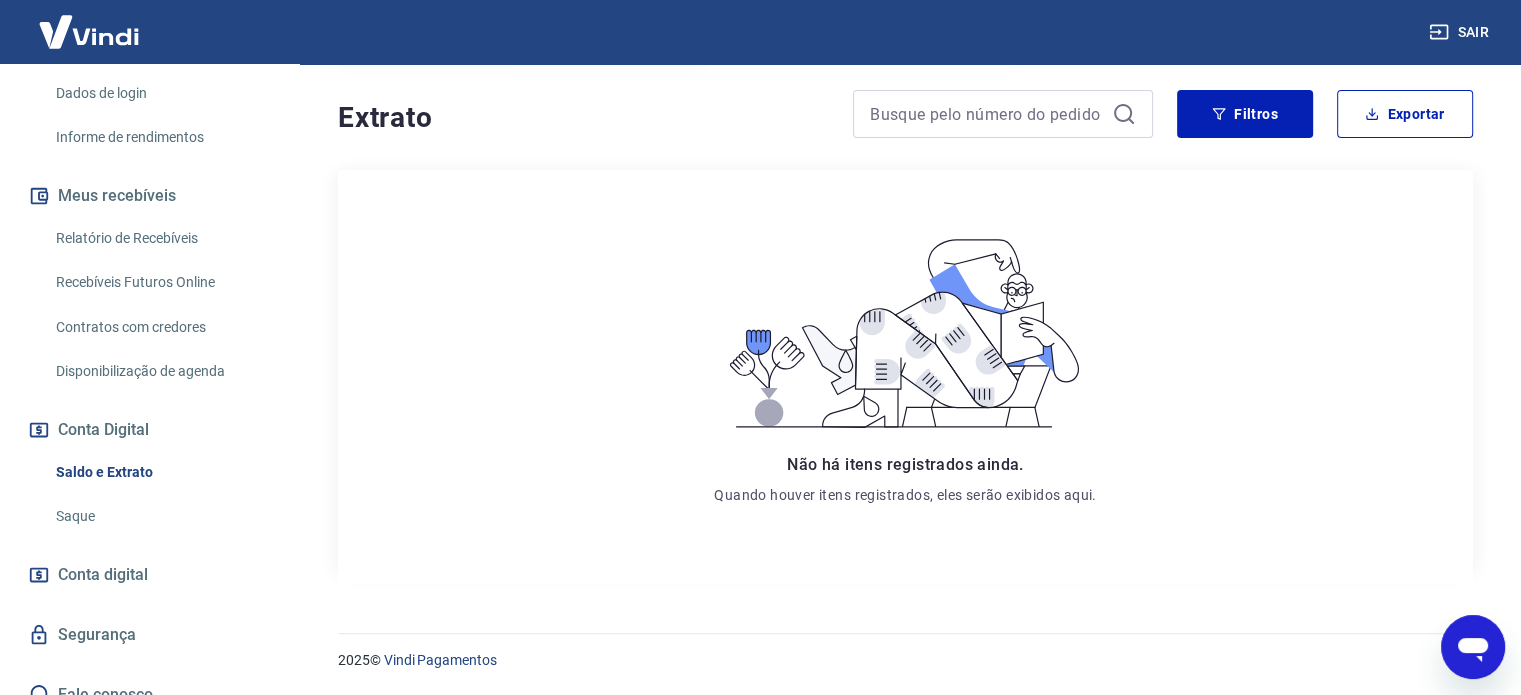 scroll, scrollTop: 174, scrollLeft: 0, axis: vertical 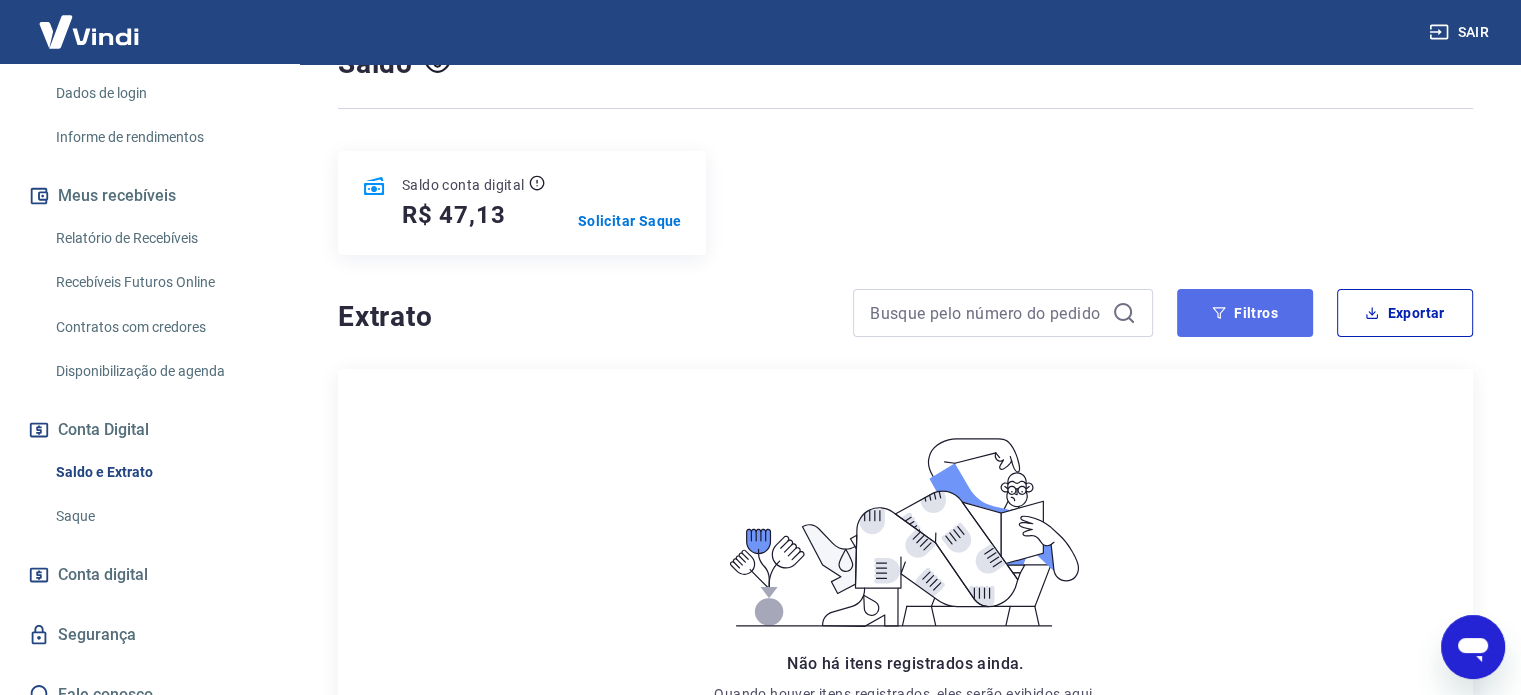 click on "Filtros" at bounding box center [1245, 313] 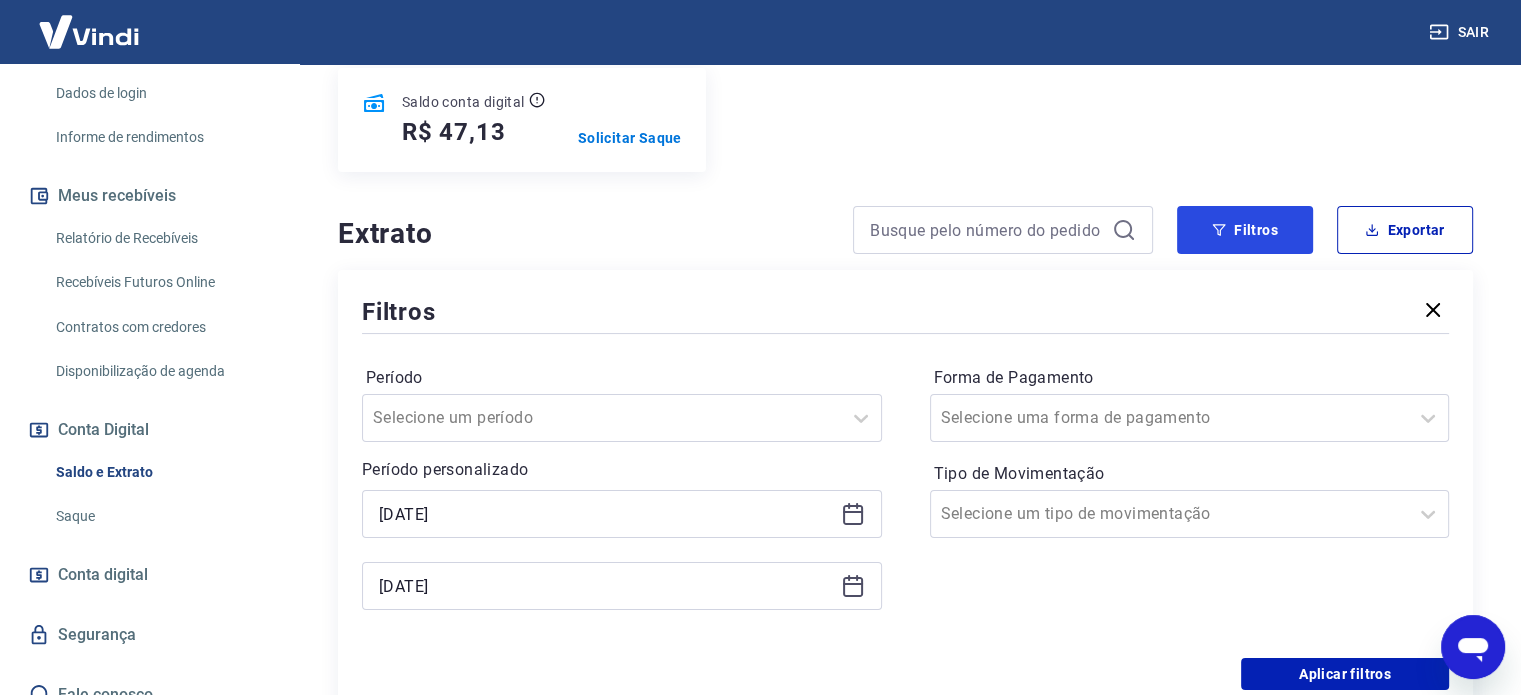 scroll, scrollTop: 374, scrollLeft: 0, axis: vertical 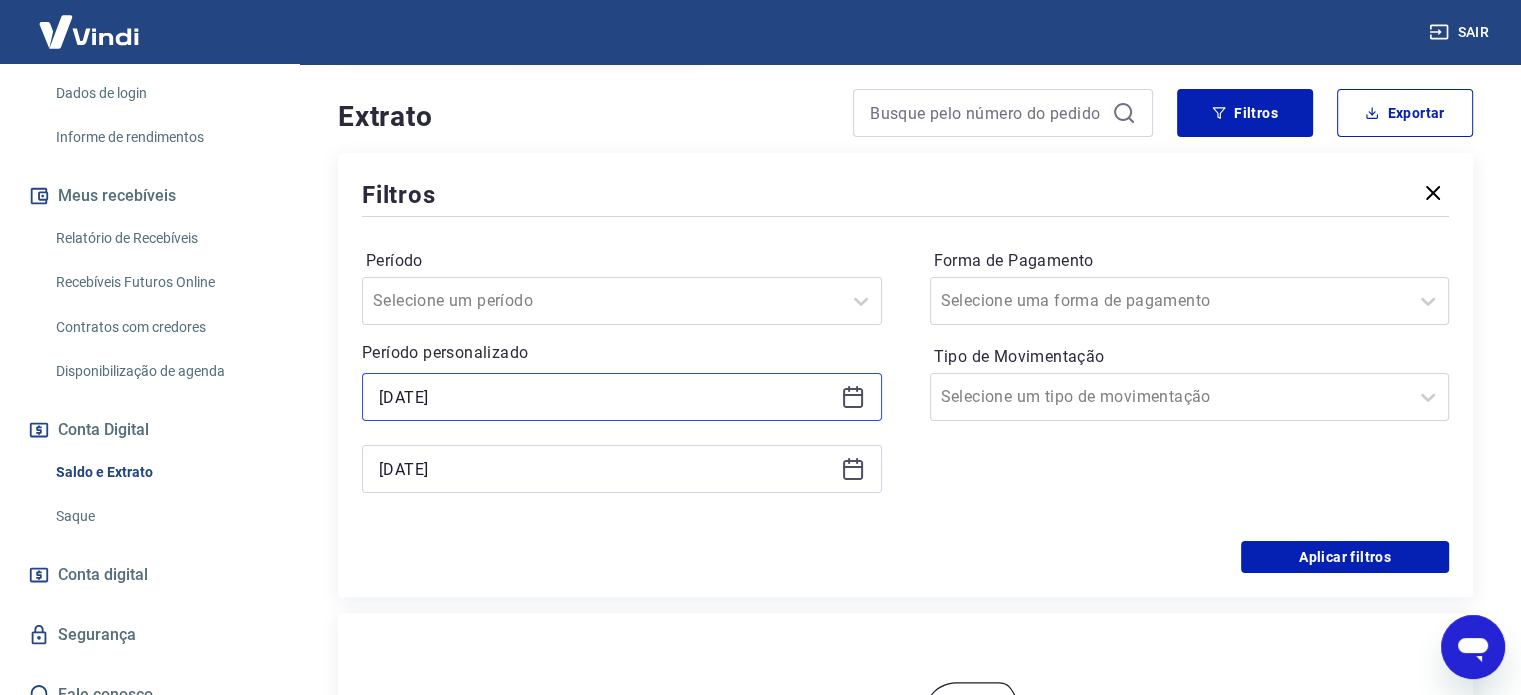 click on "[DATE]" at bounding box center [606, 397] 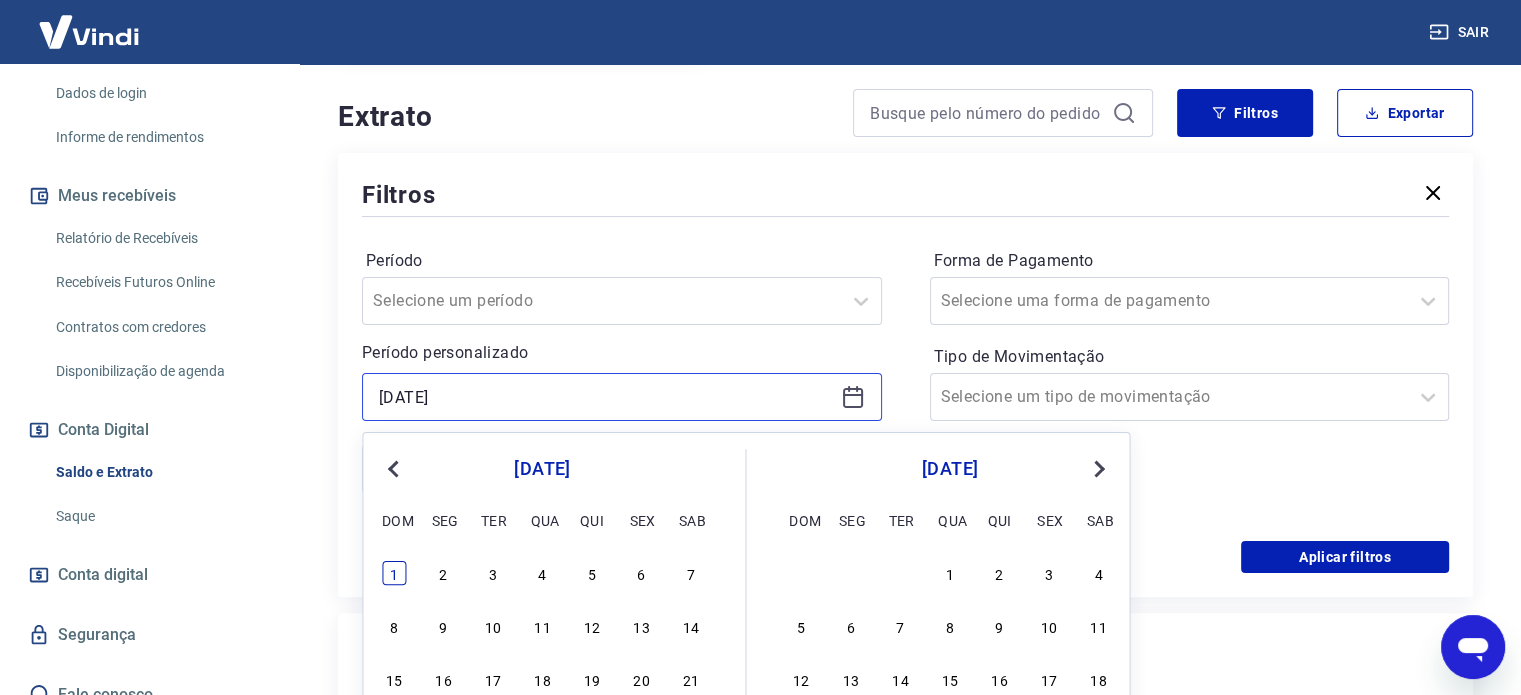 type on "[DATE]" 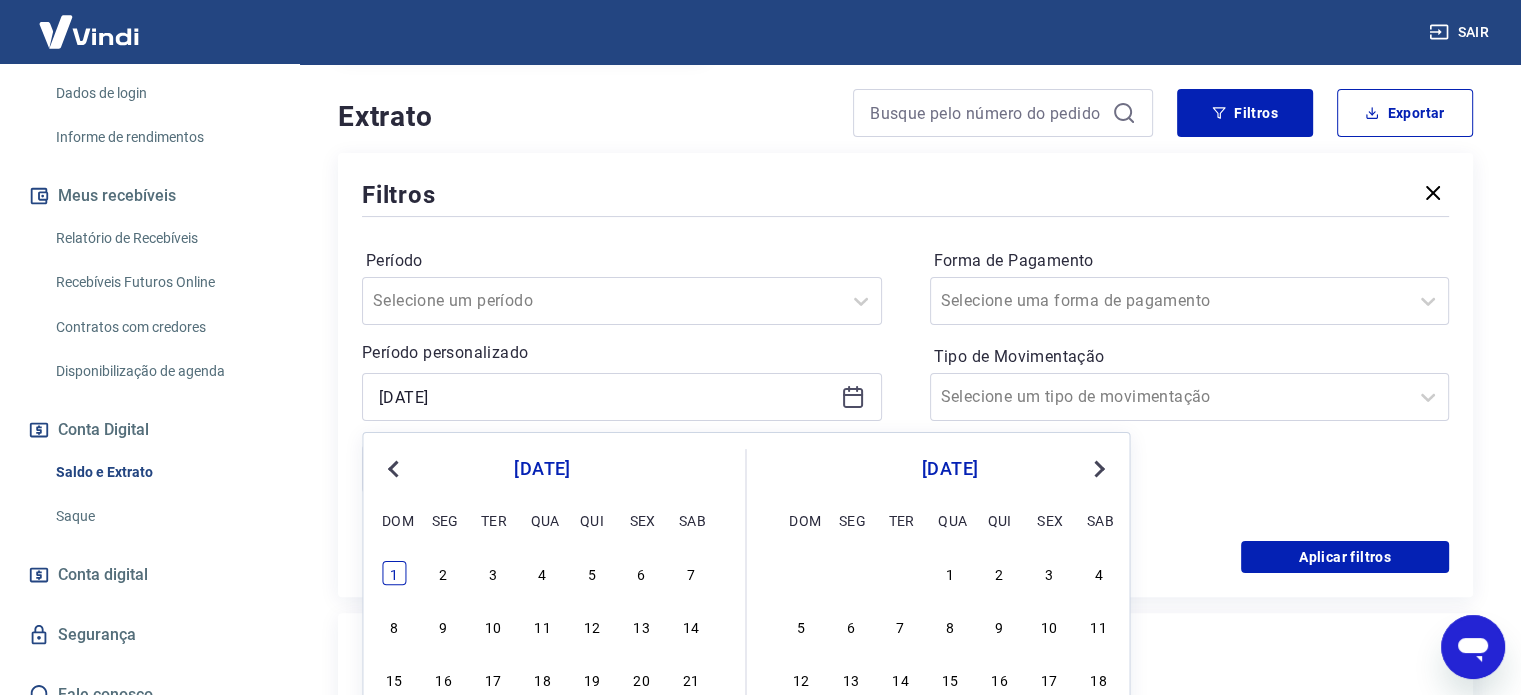 click on "1" at bounding box center (394, 573) 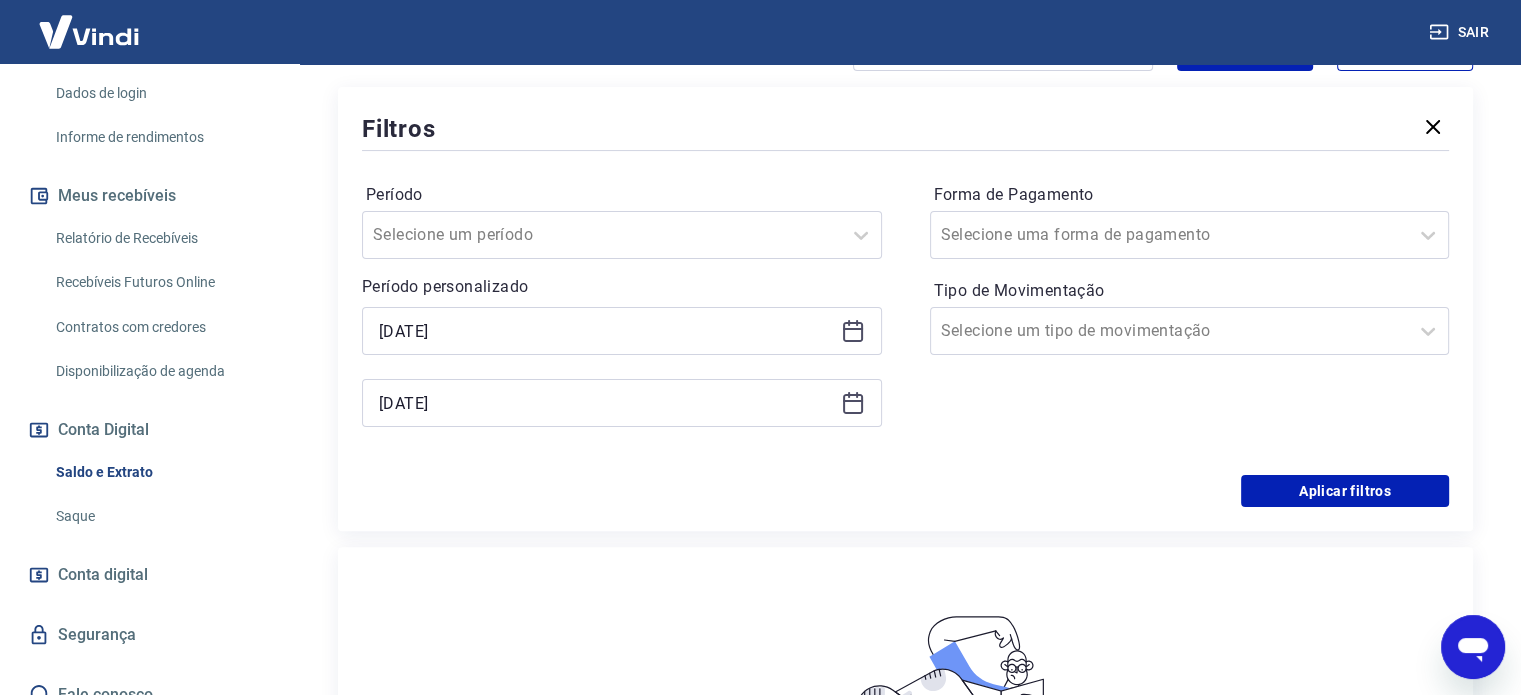 scroll, scrollTop: 474, scrollLeft: 0, axis: vertical 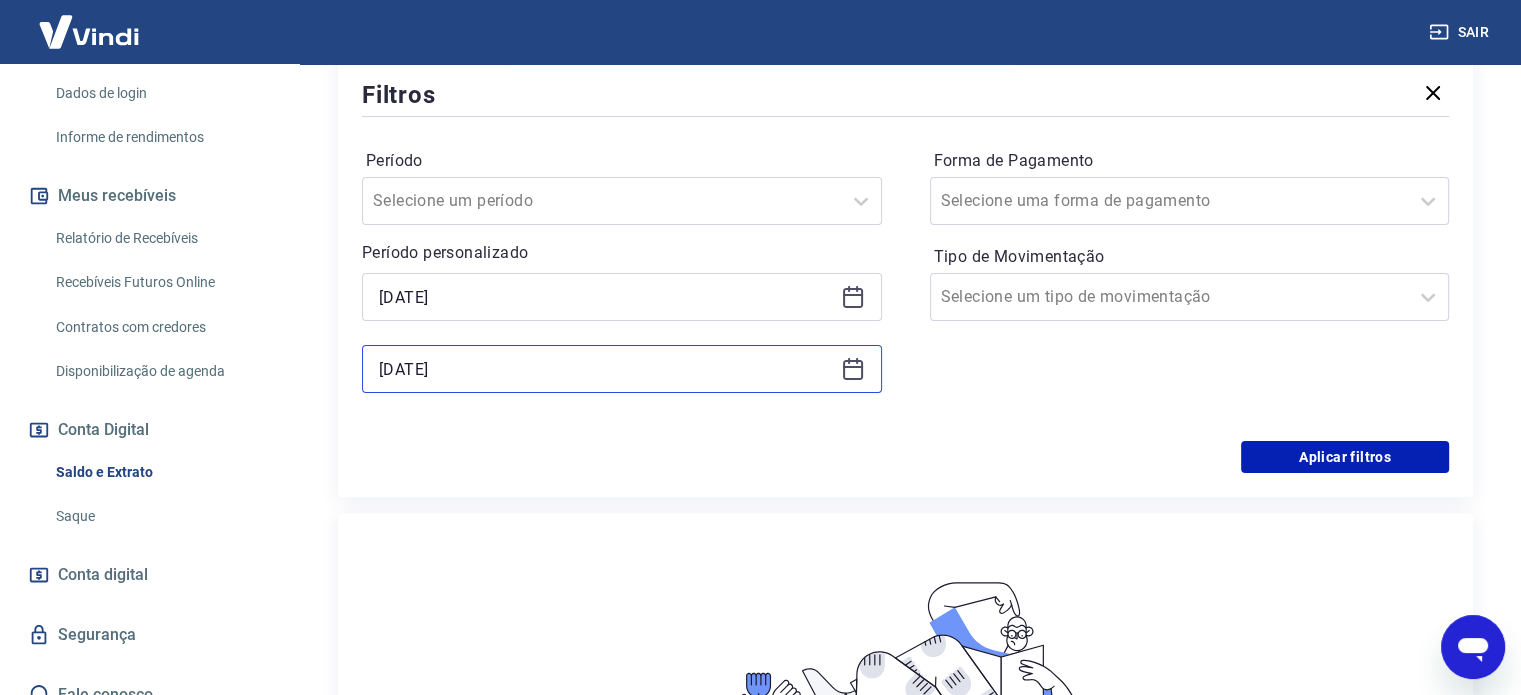 click on "[DATE]" at bounding box center (606, 369) 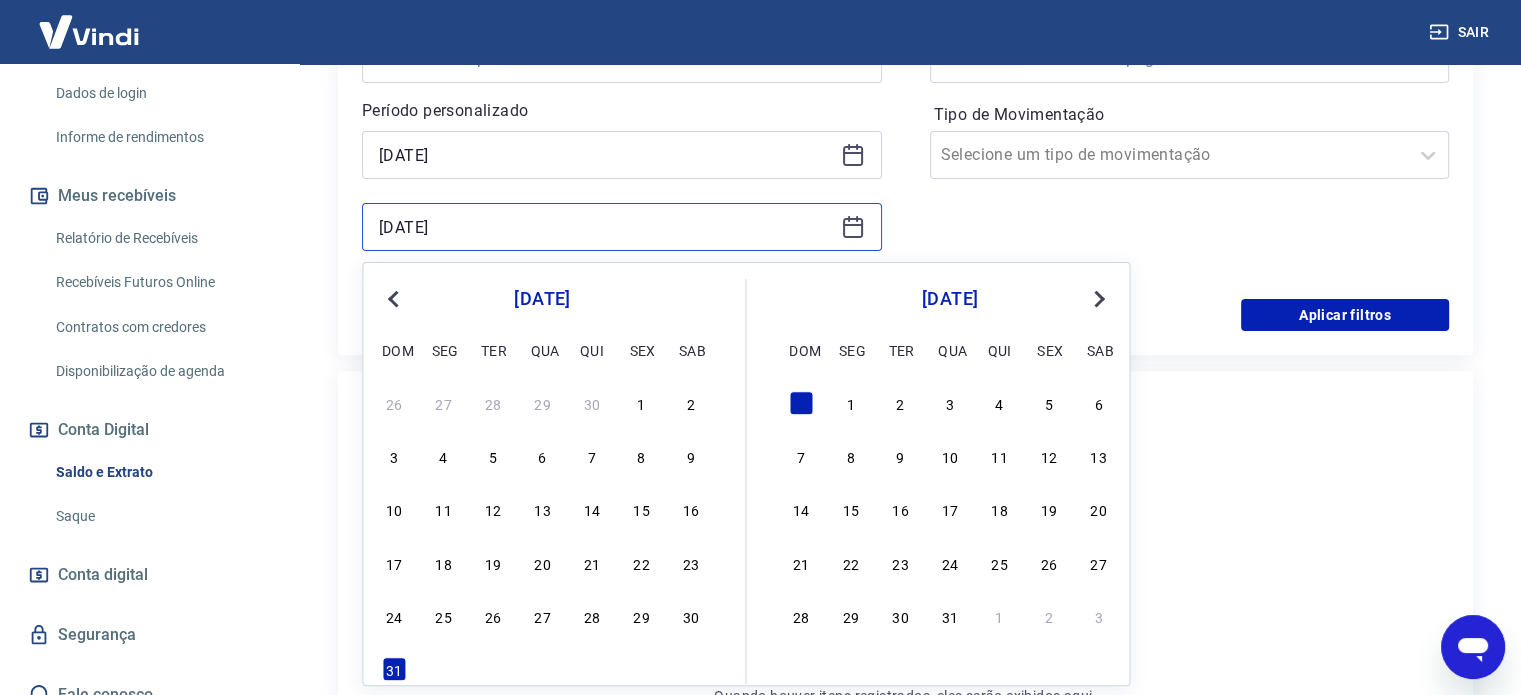 scroll, scrollTop: 774, scrollLeft: 0, axis: vertical 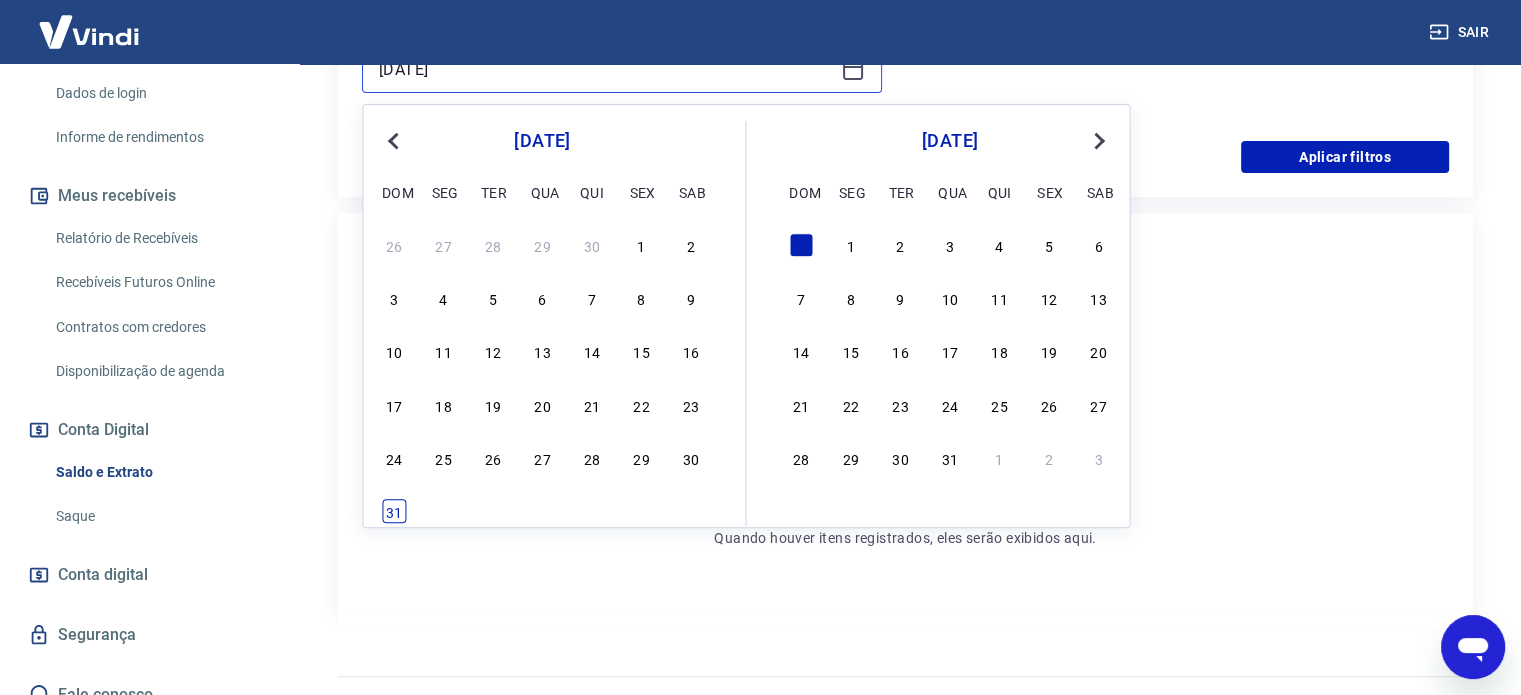 type on "[DATE]" 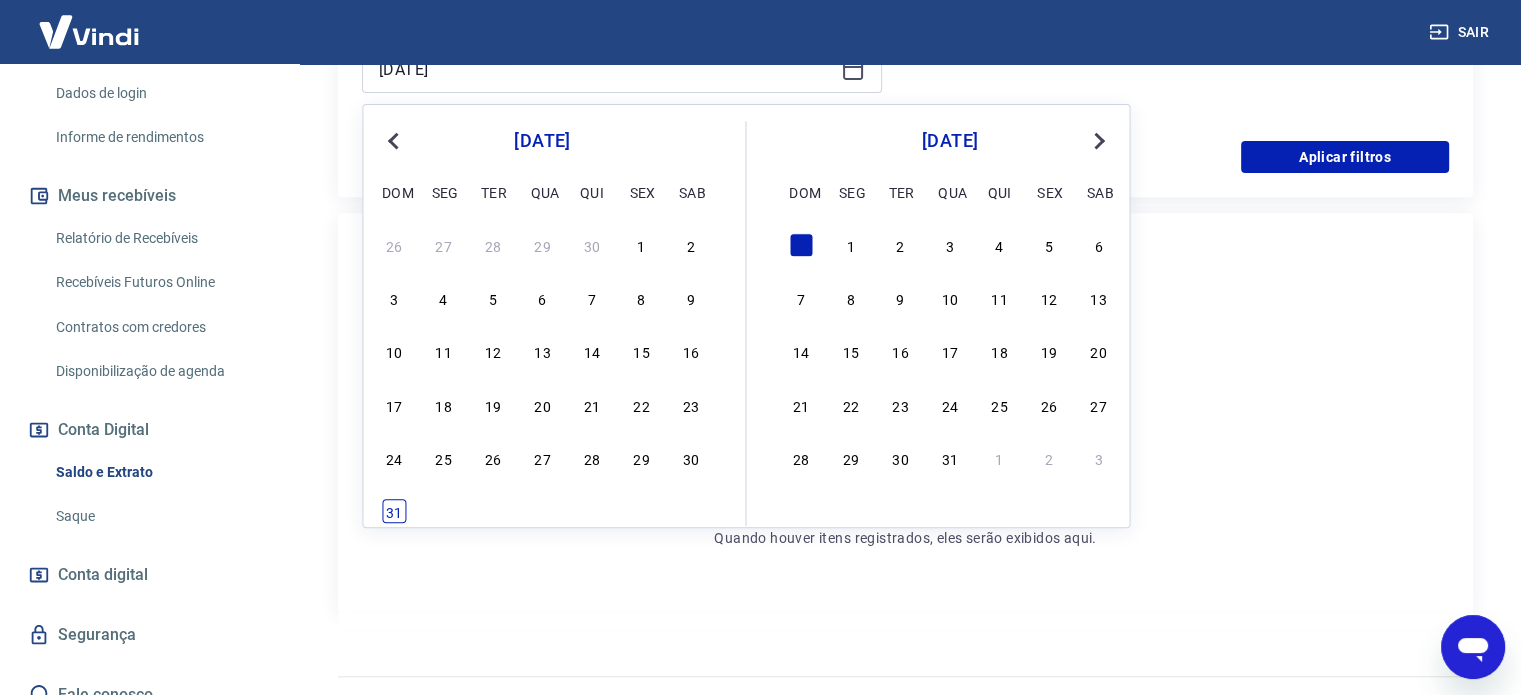 click on "31" at bounding box center (394, 511) 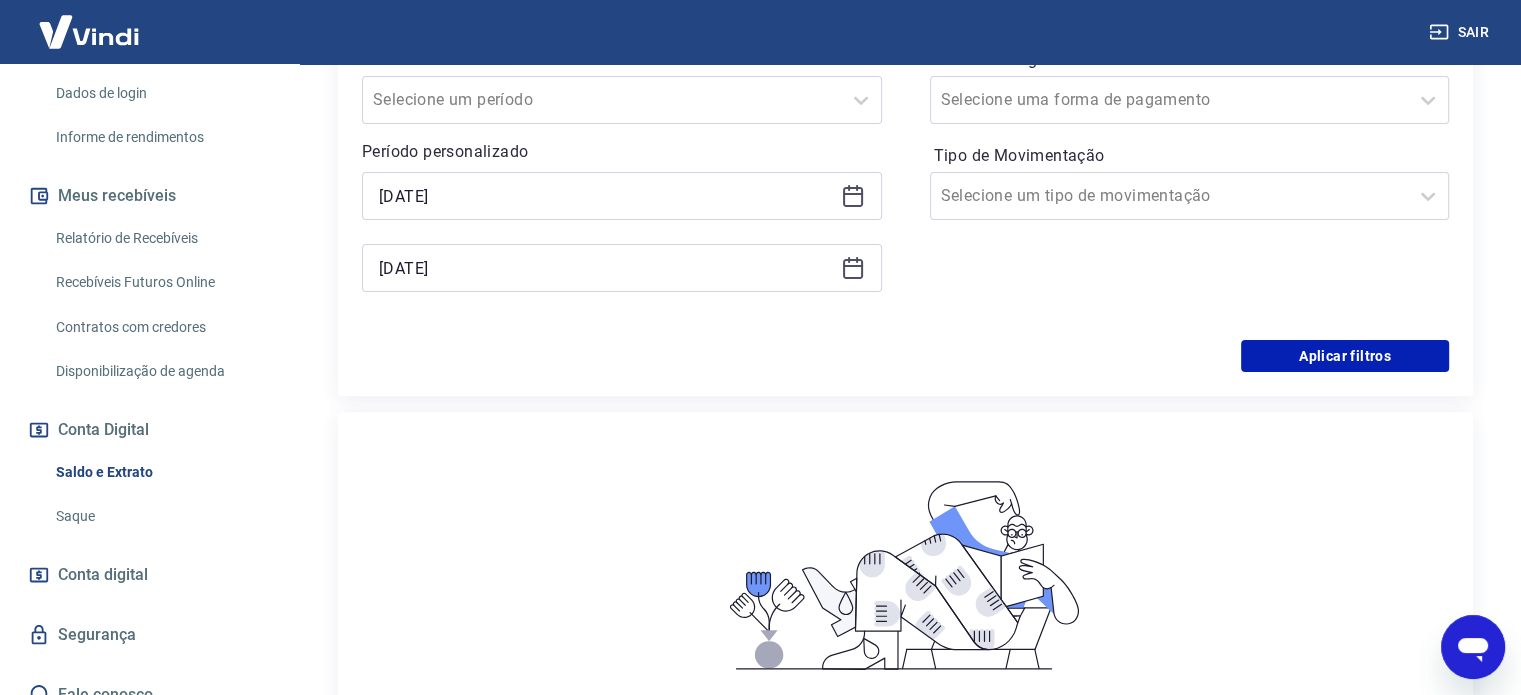 scroll, scrollTop: 474, scrollLeft: 0, axis: vertical 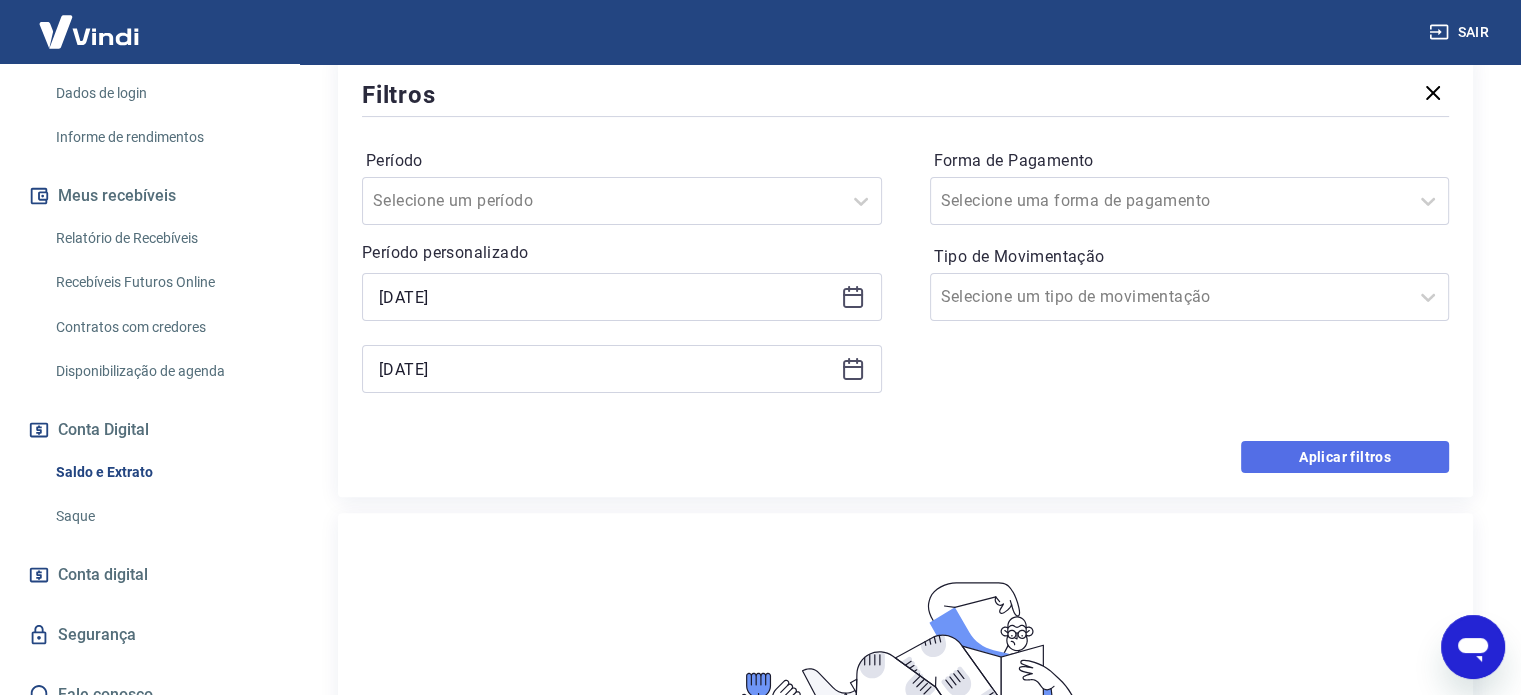 click on "Aplicar filtros" at bounding box center (1345, 457) 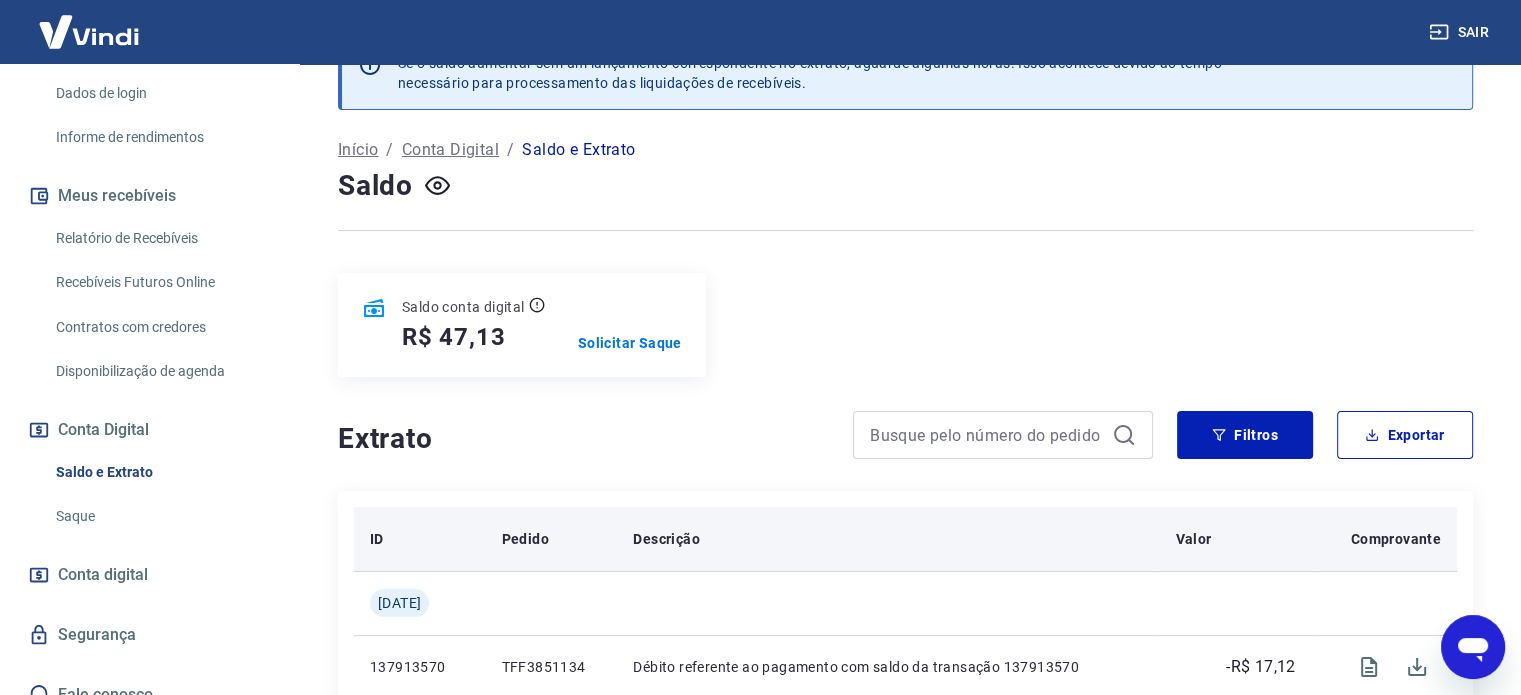 scroll, scrollTop: 0, scrollLeft: 0, axis: both 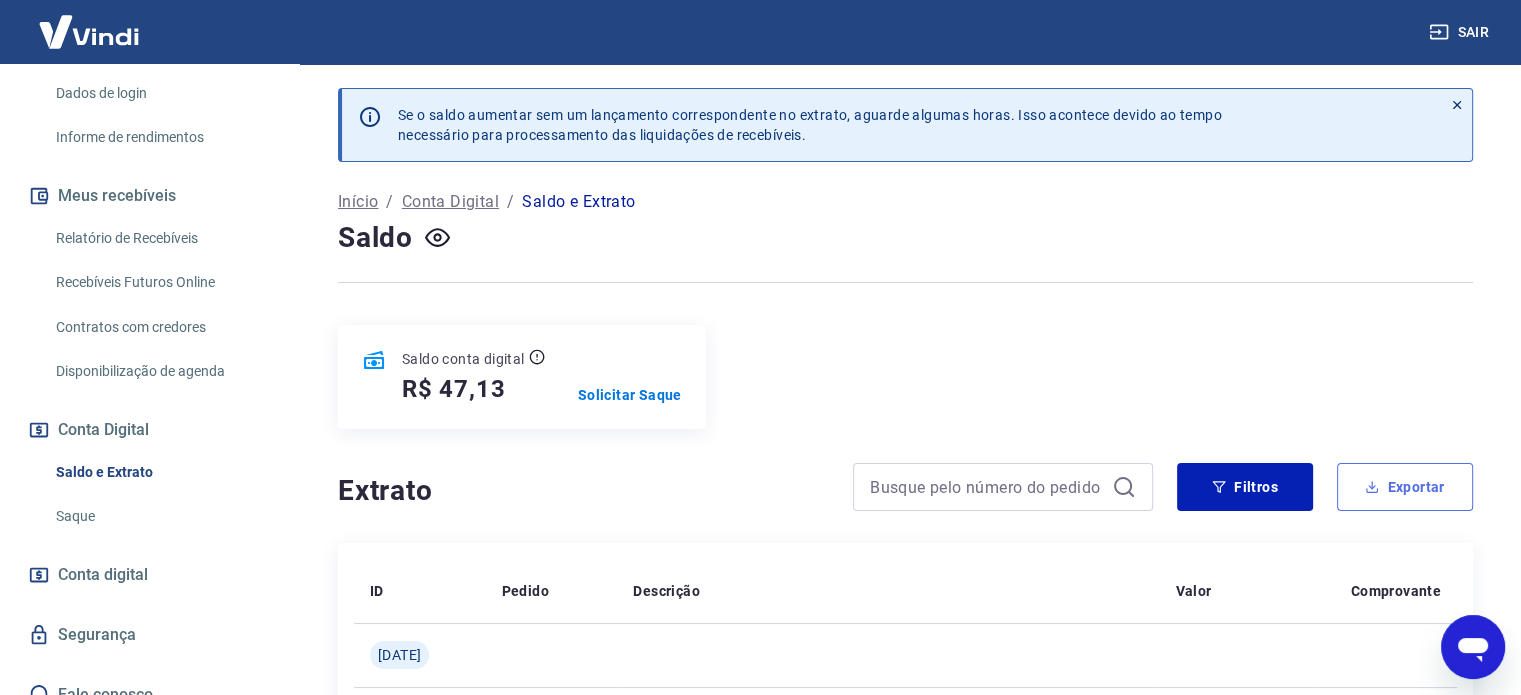 click on "Exportar" at bounding box center (1405, 487) 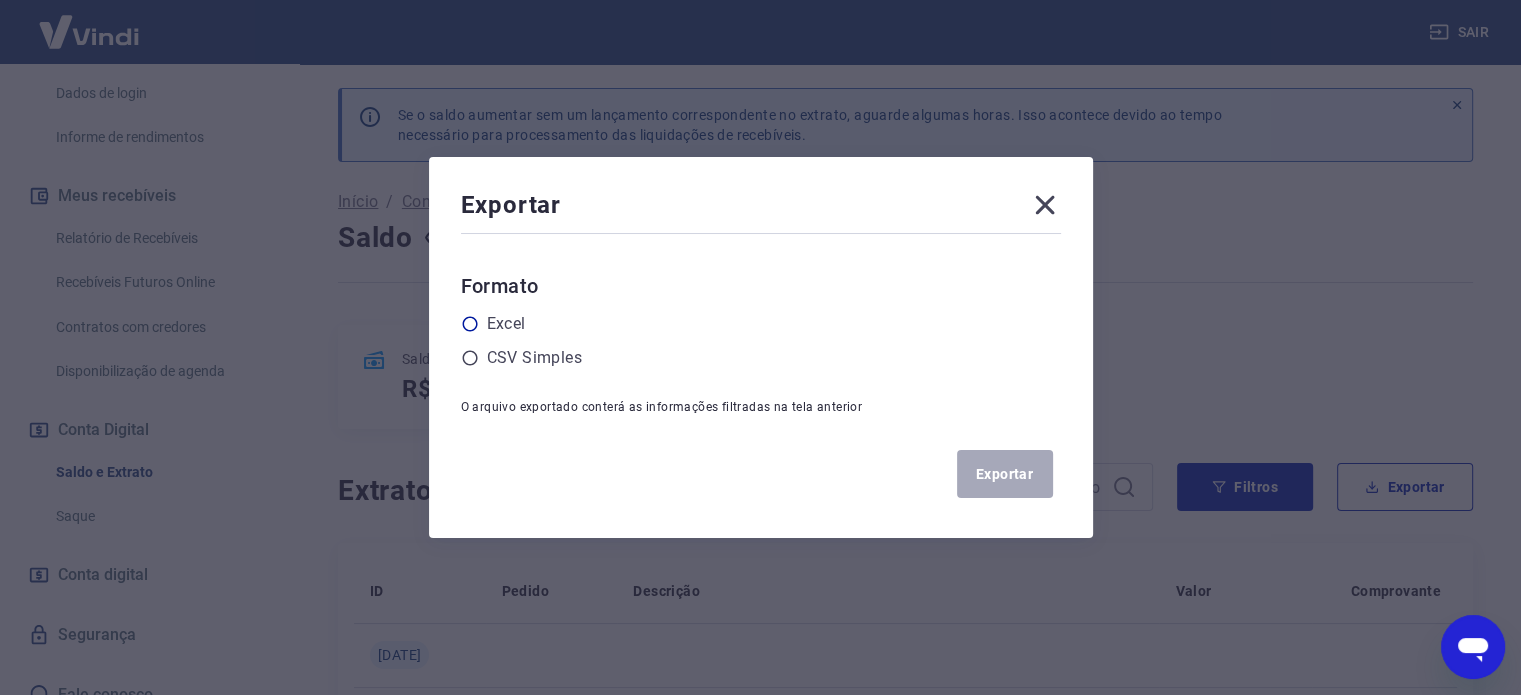 click on "Excel" at bounding box center (506, 324) 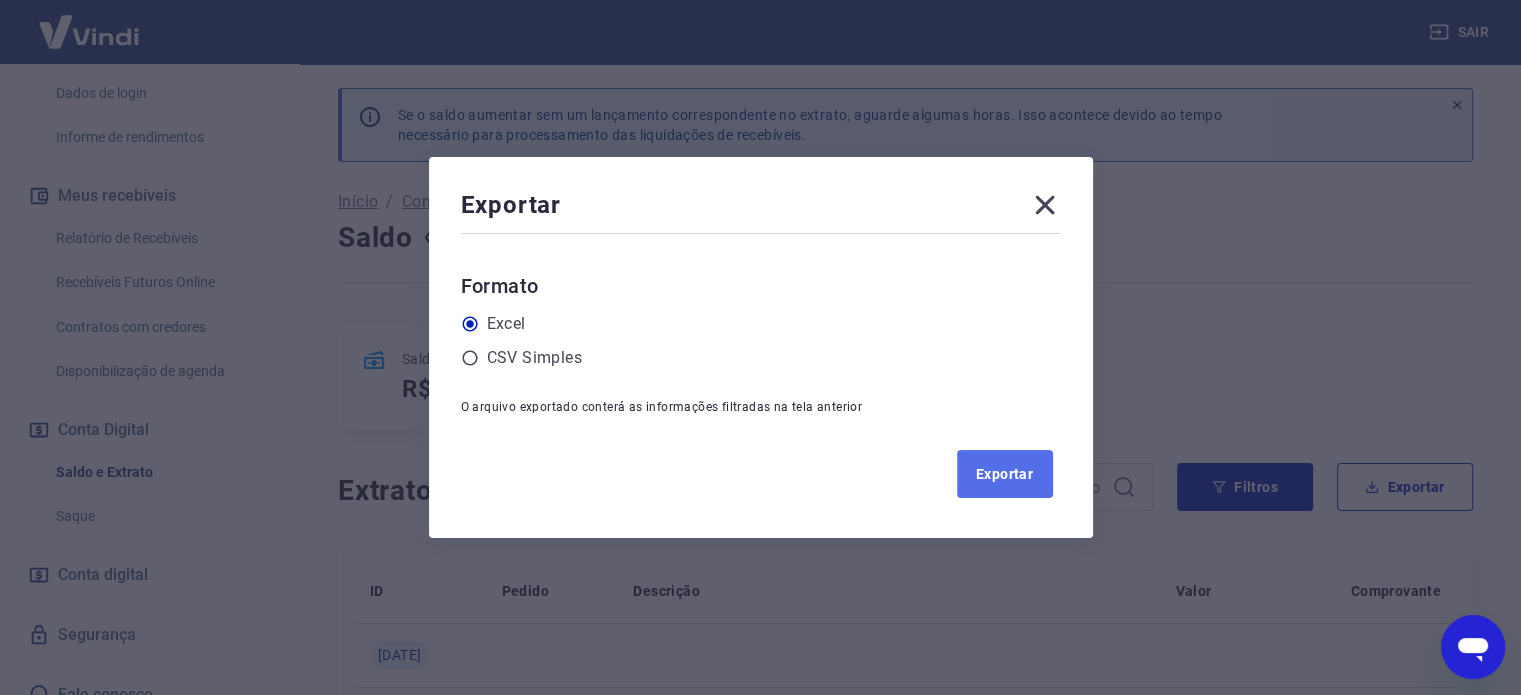 click on "Exportar" at bounding box center (1005, 474) 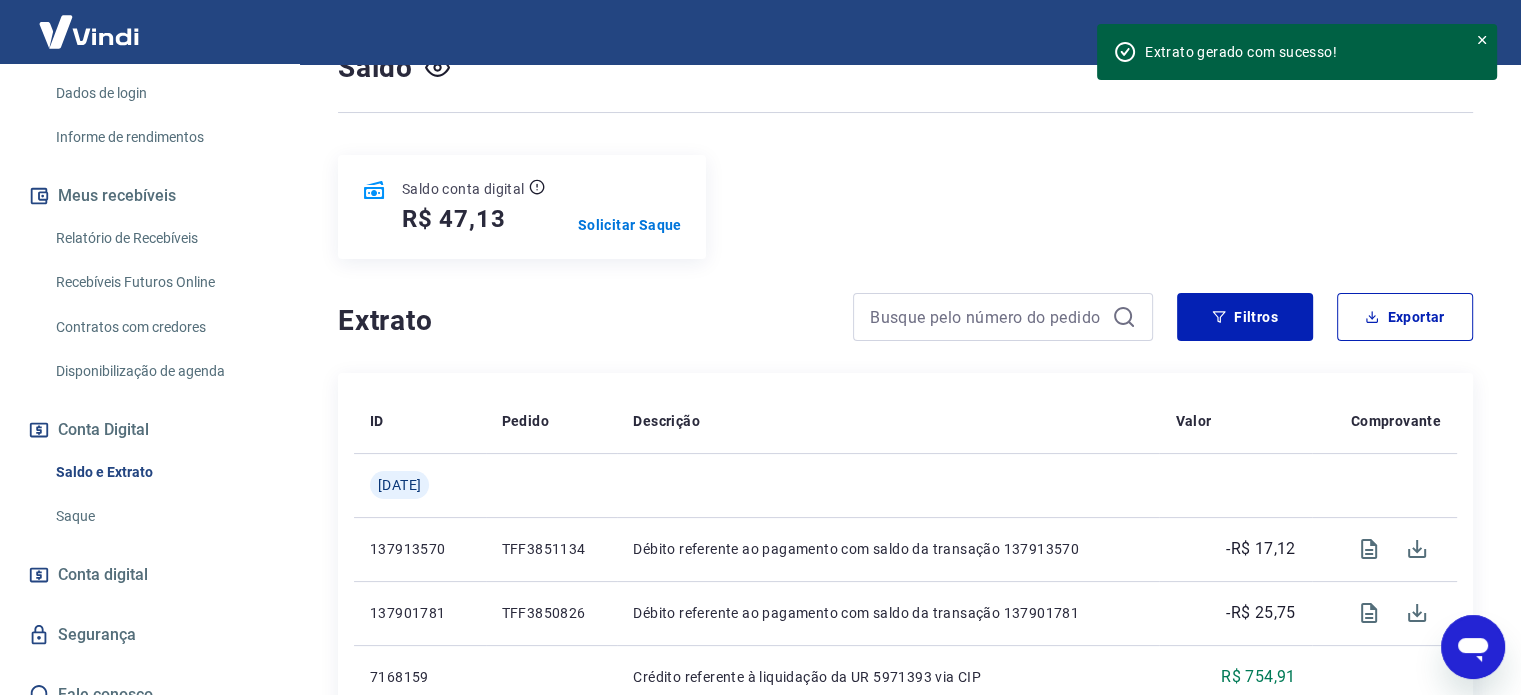 scroll, scrollTop: 200, scrollLeft: 0, axis: vertical 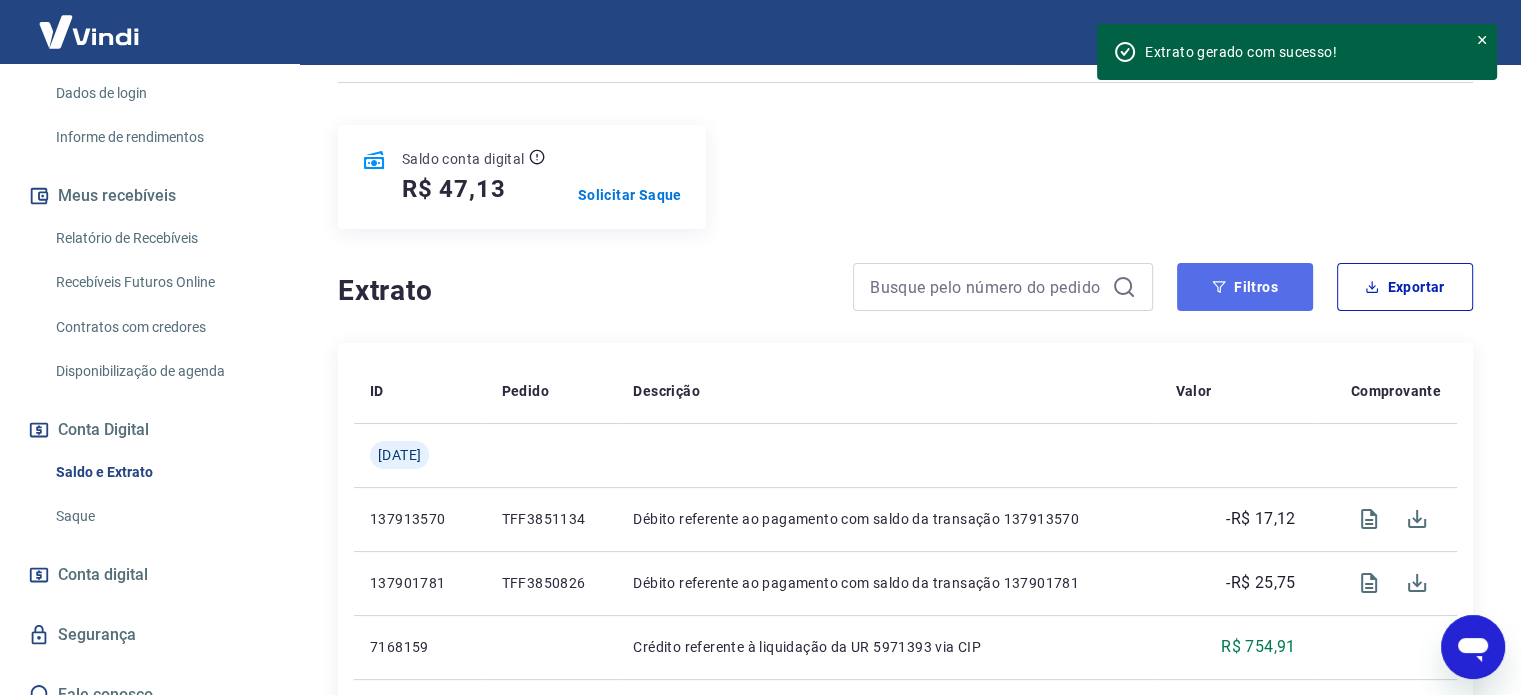 click on "Filtros" at bounding box center (1245, 287) 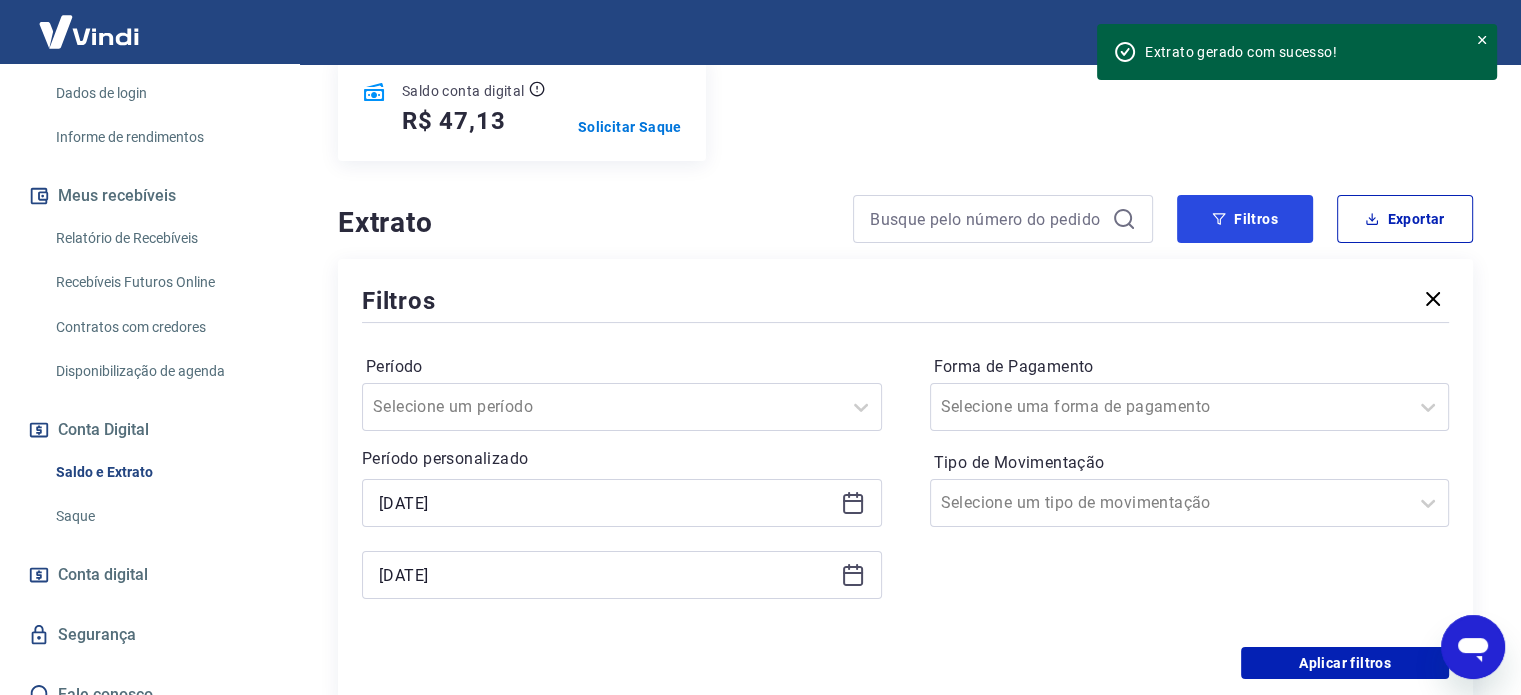 scroll, scrollTop: 400, scrollLeft: 0, axis: vertical 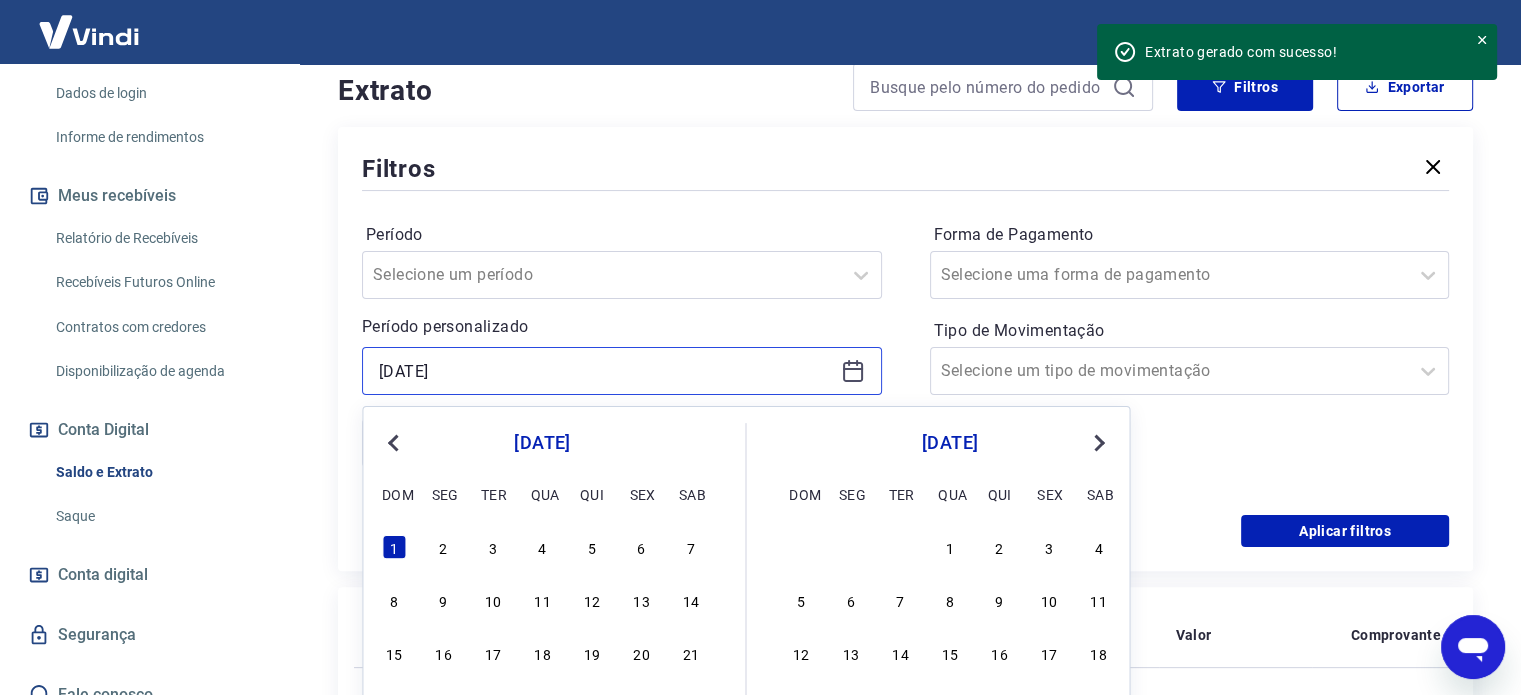 click on "[DATE]" at bounding box center (606, 371) 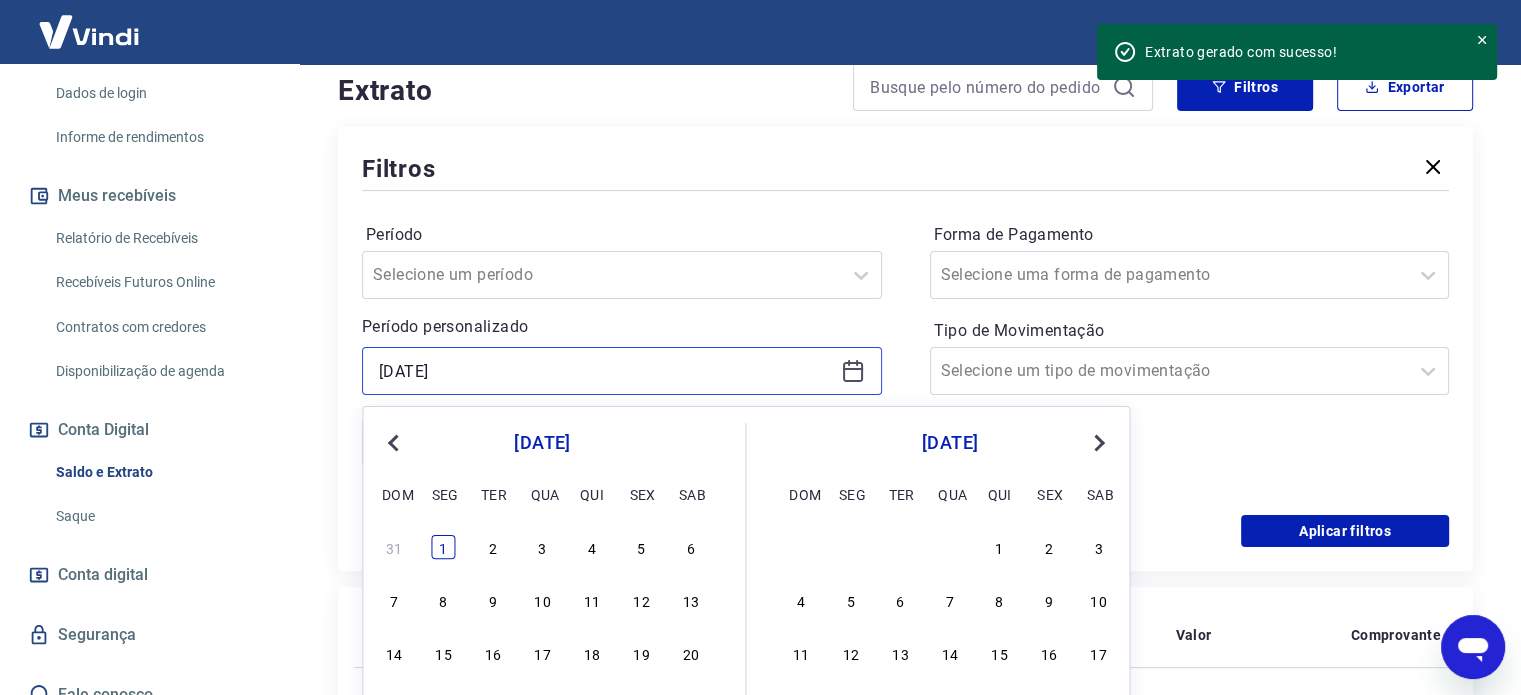 type on "[DATE]" 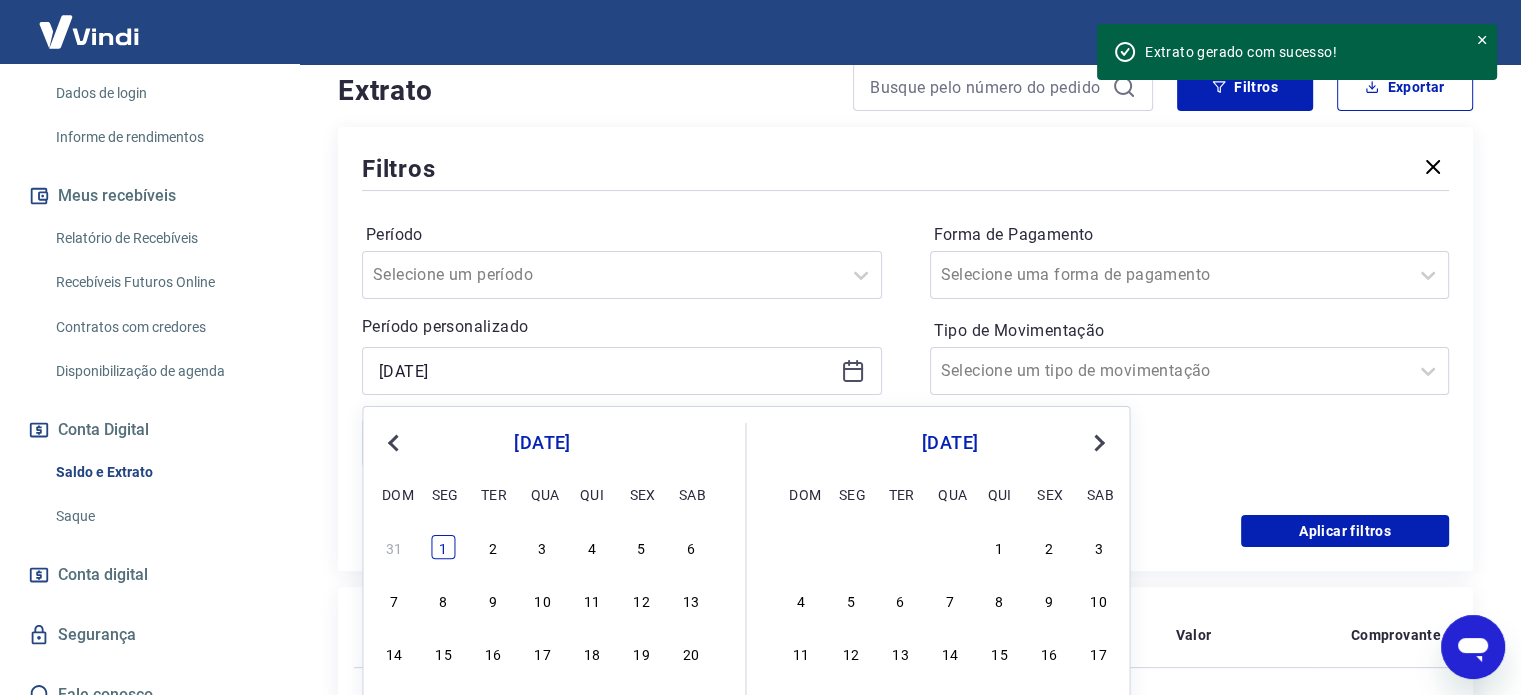 click on "1" at bounding box center (444, 547) 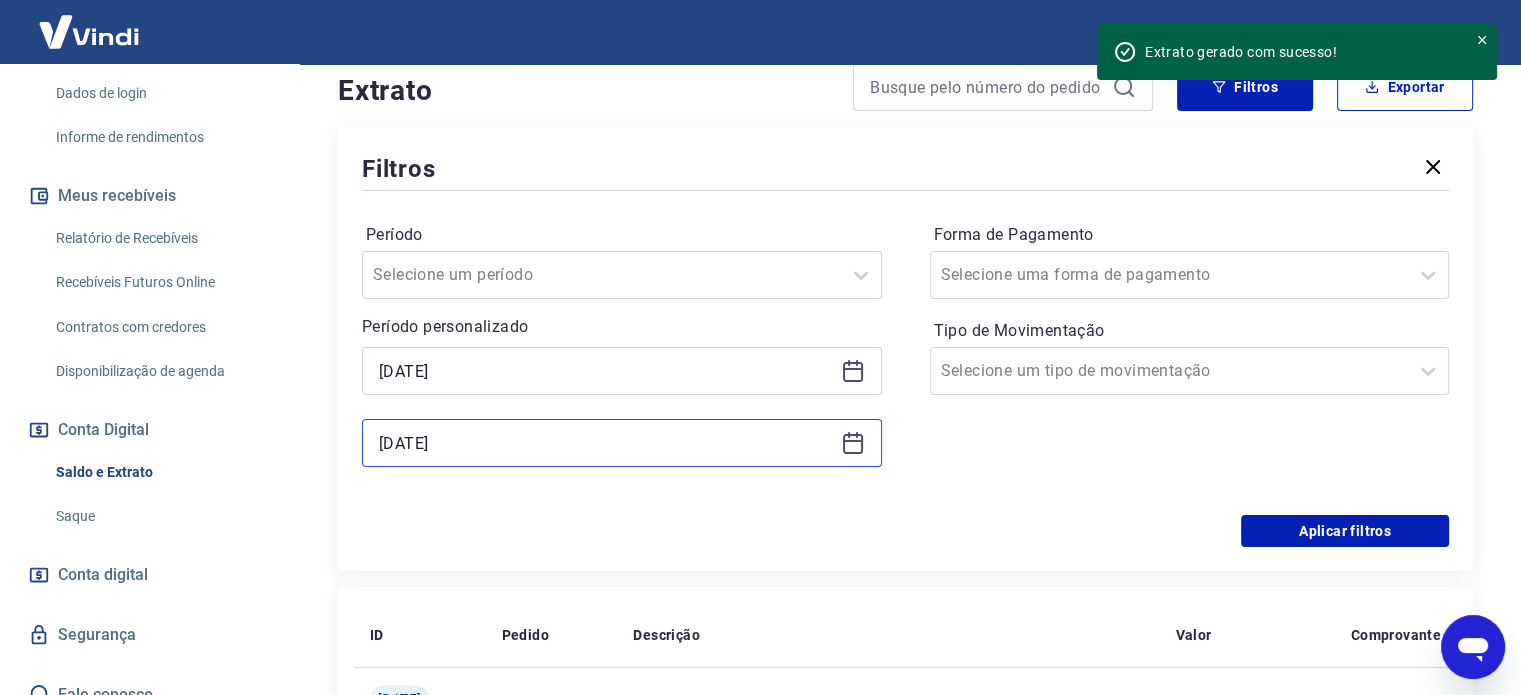 click on "[DATE]" at bounding box center (606, 443) 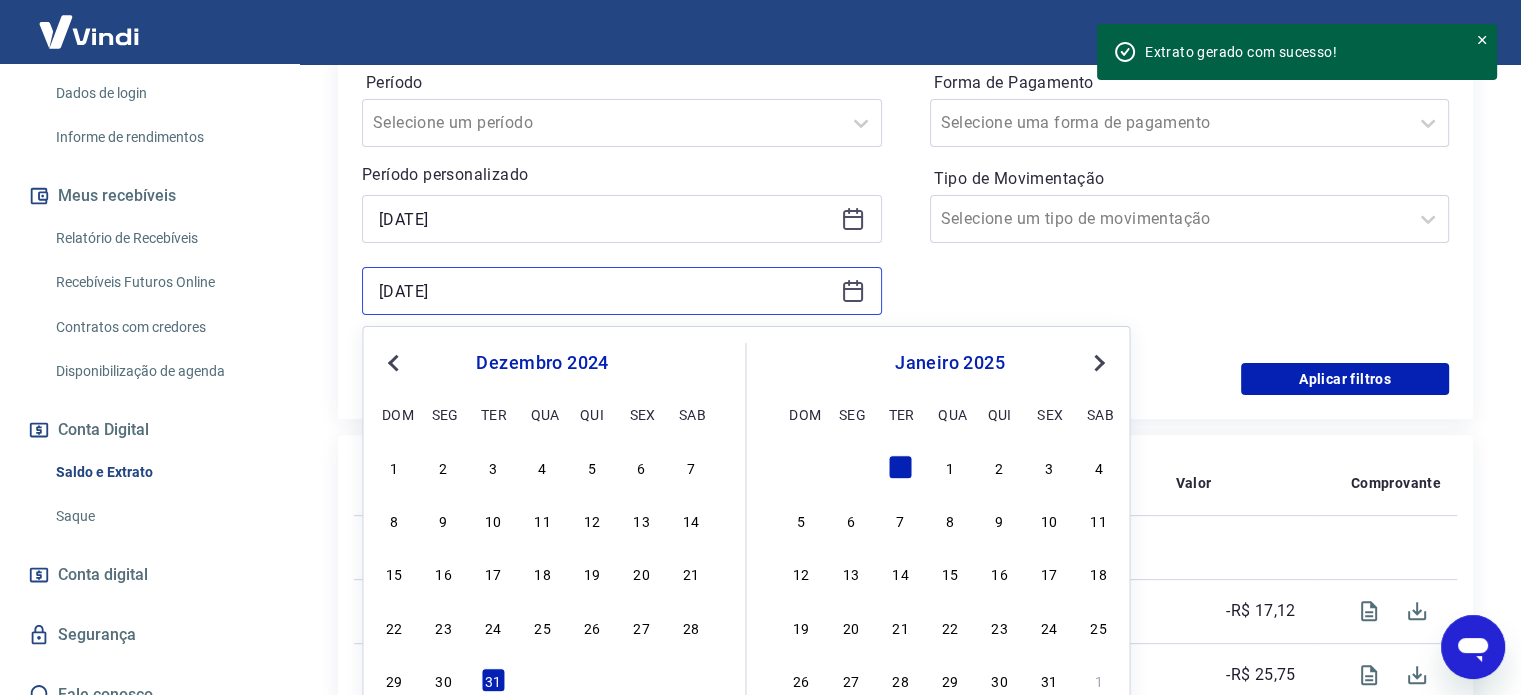scroll, scrollTop: 700, scrollLeft: 0, axis: vertical 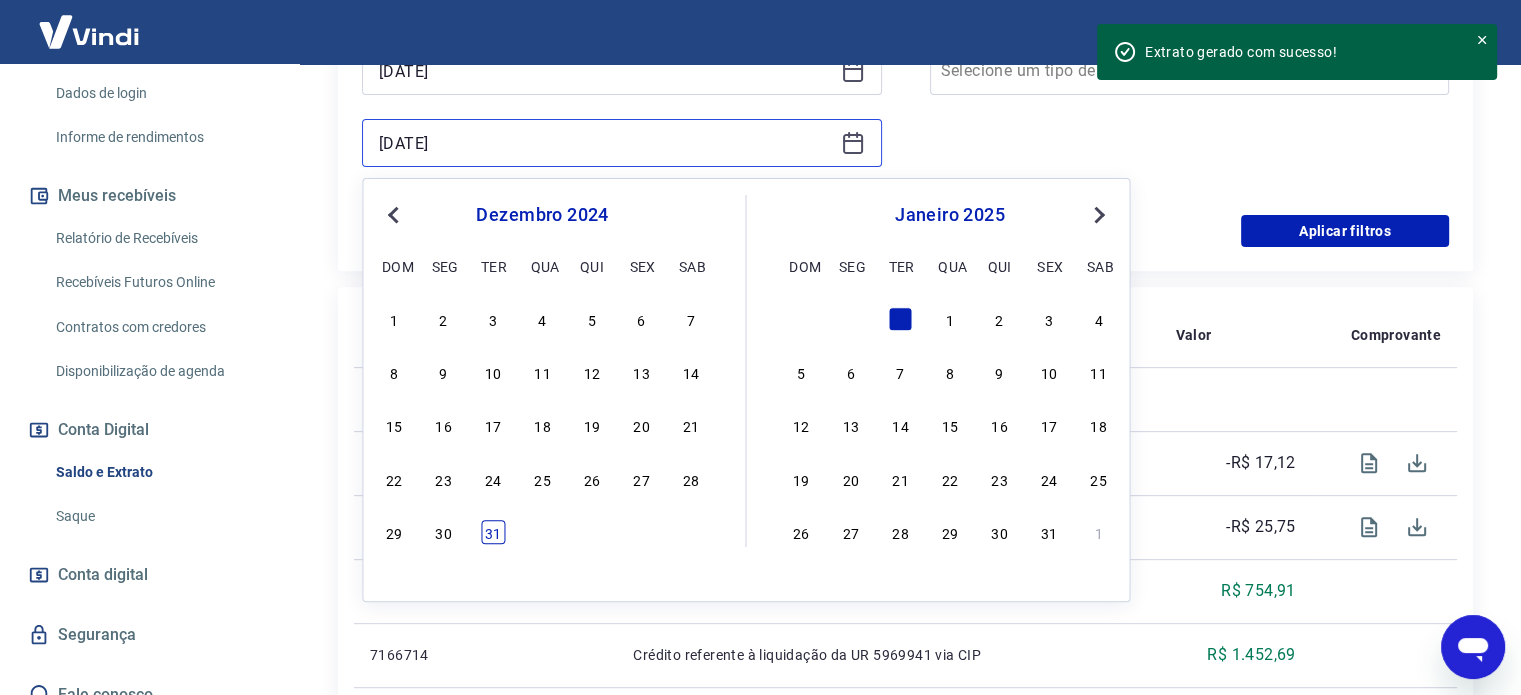 type on "[DATE]" 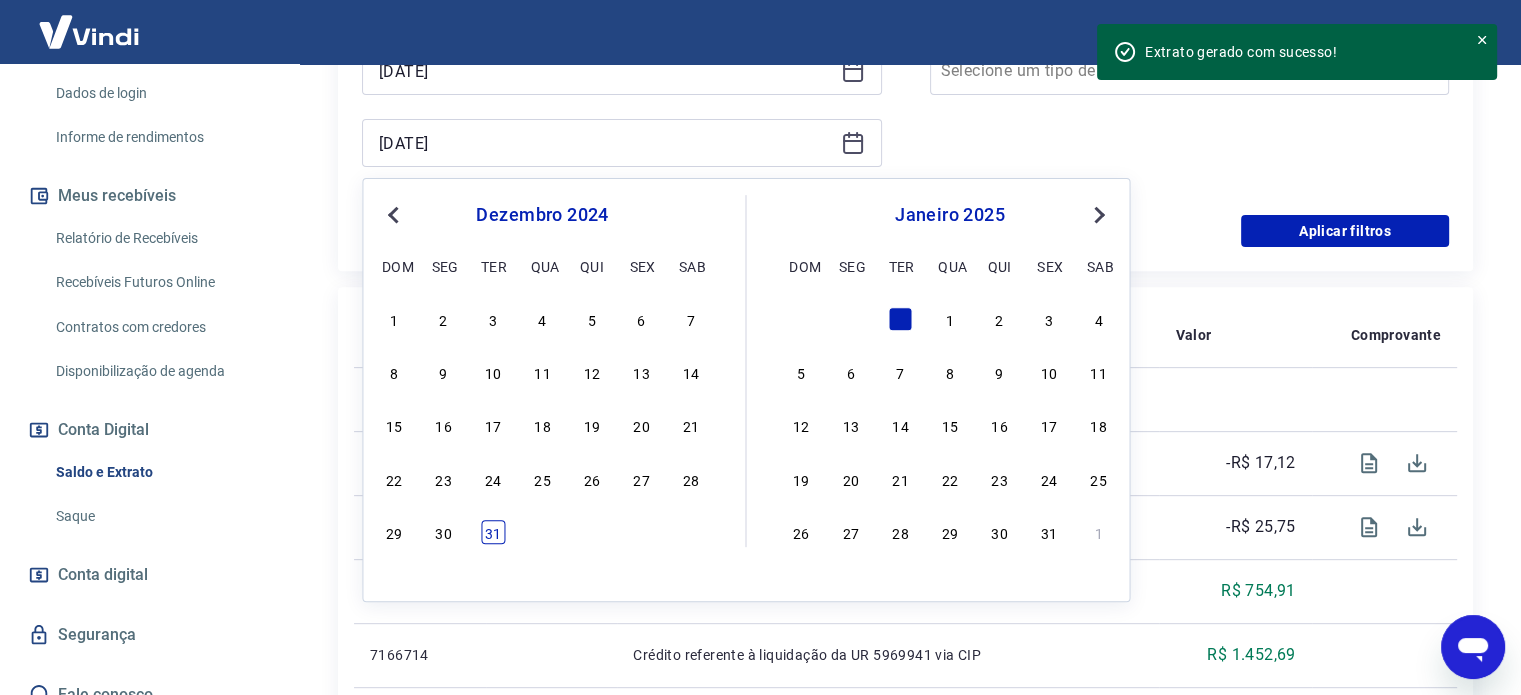 click on "31" at bounding box center (493, 532) 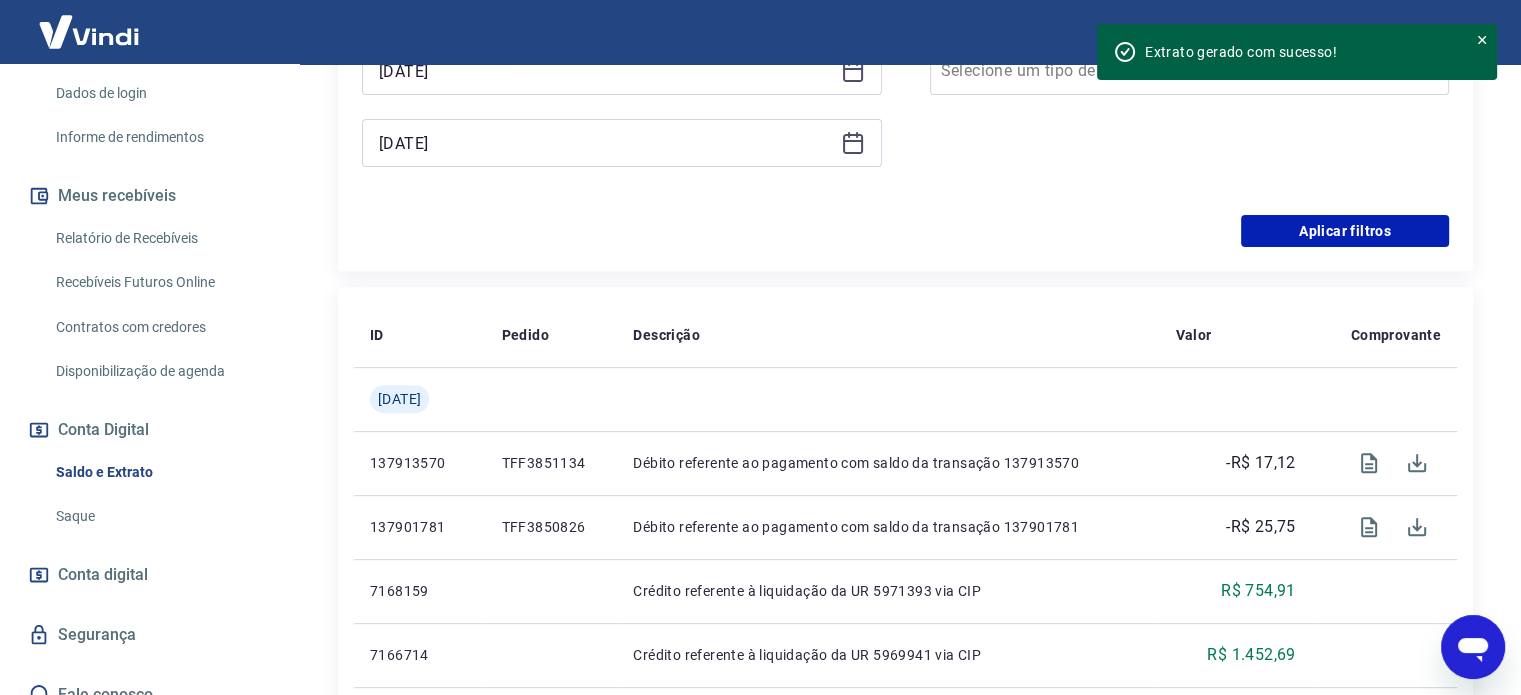 scroll, scrollTop: 600, scrollLeft: 0, axis: vertical 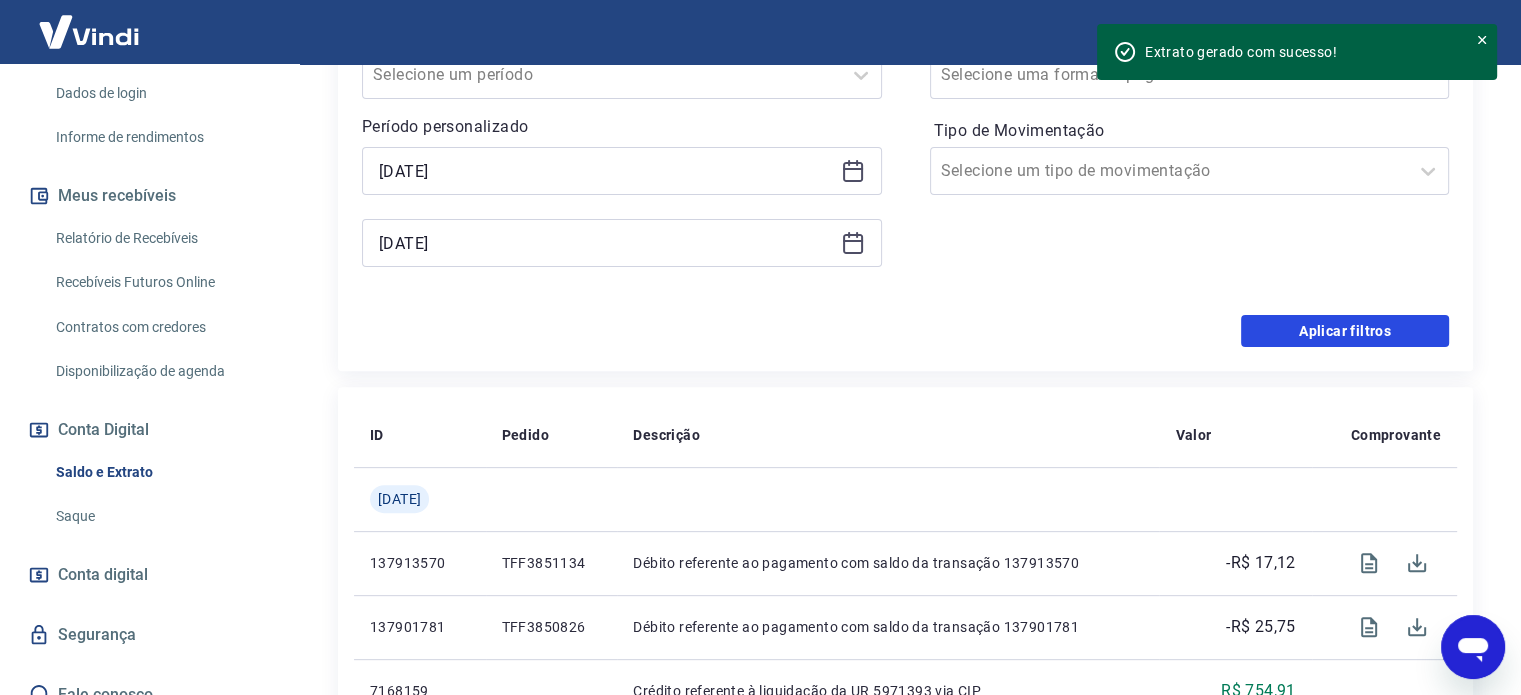 click on "Aplicar filtros" at bounding box center [1345, 331] 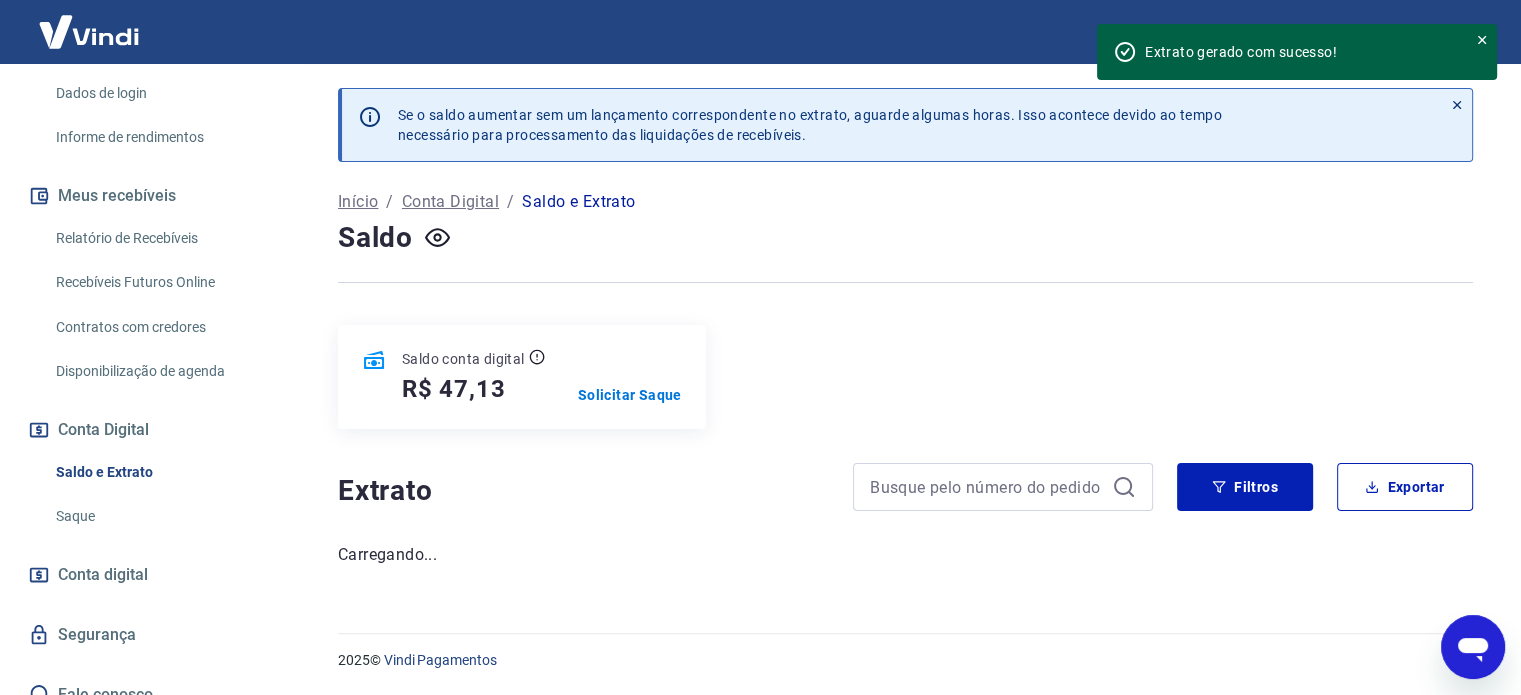 scroll, scrollTop: 0, scrollLeft: 0, axis: both 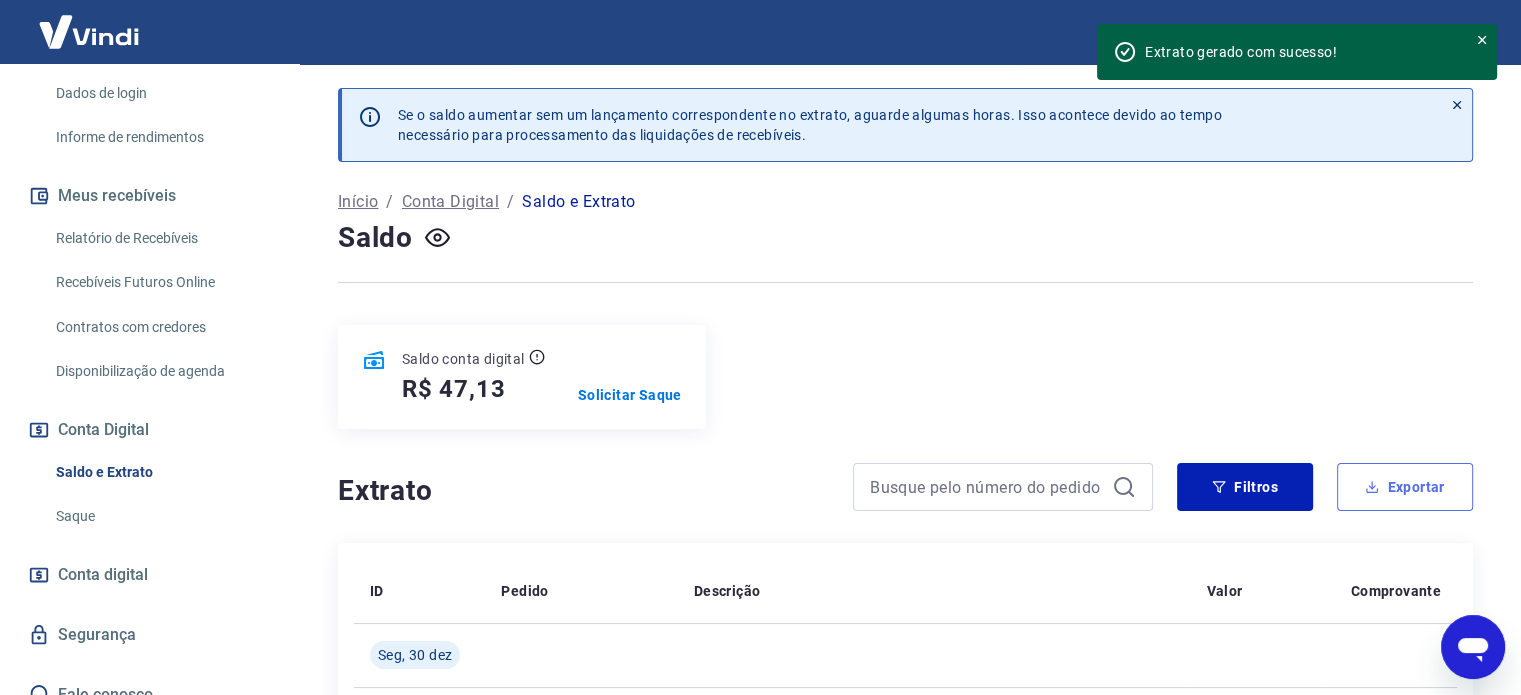 click on "Exportar" at bounding box center [1405, 487] 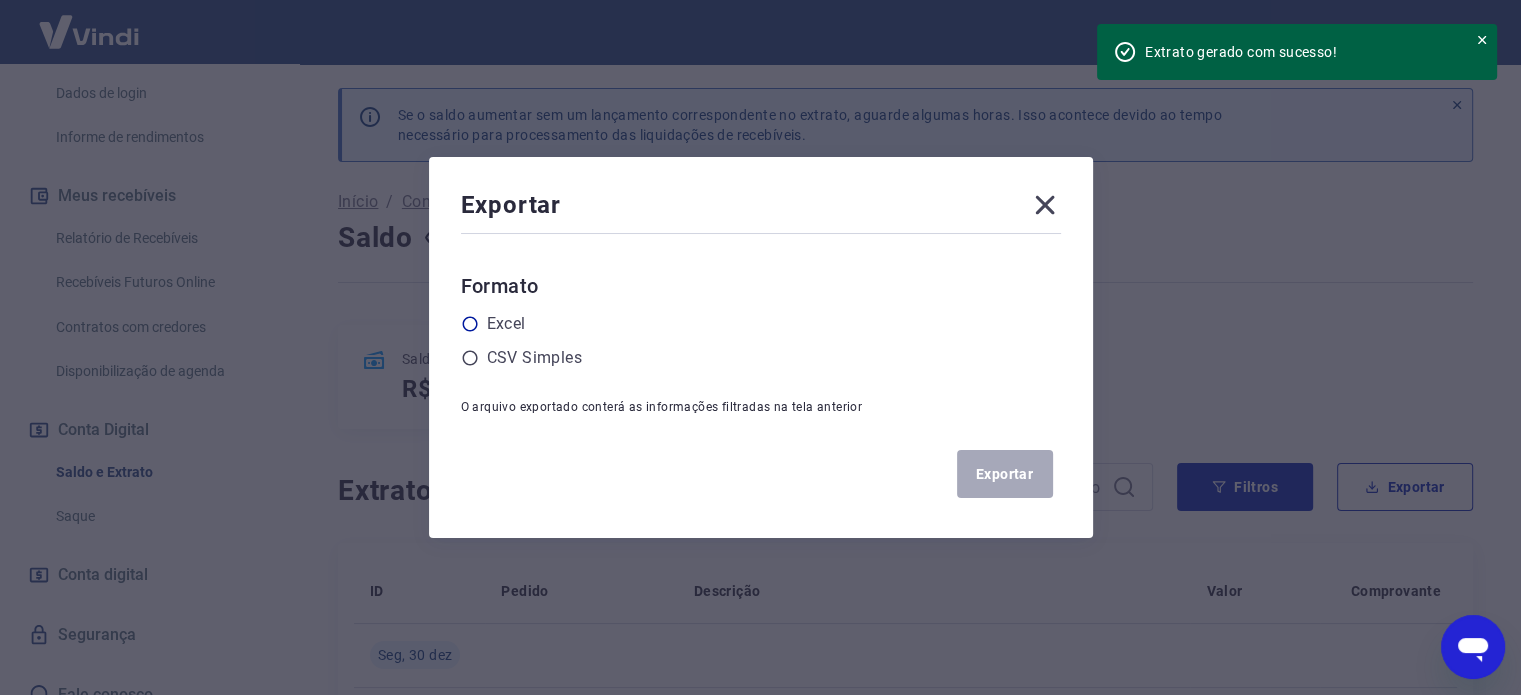 click 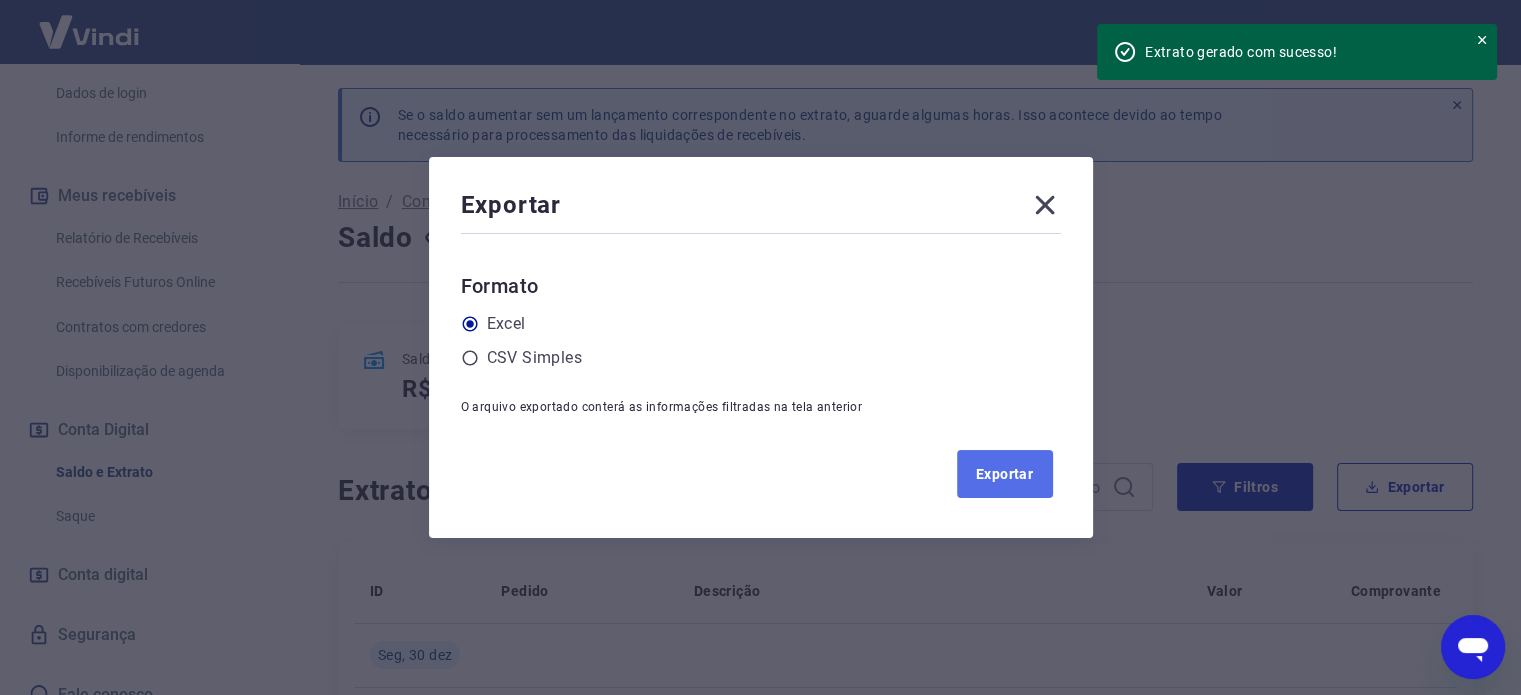 click on "Exportar" at bounding box center (1005, 474) 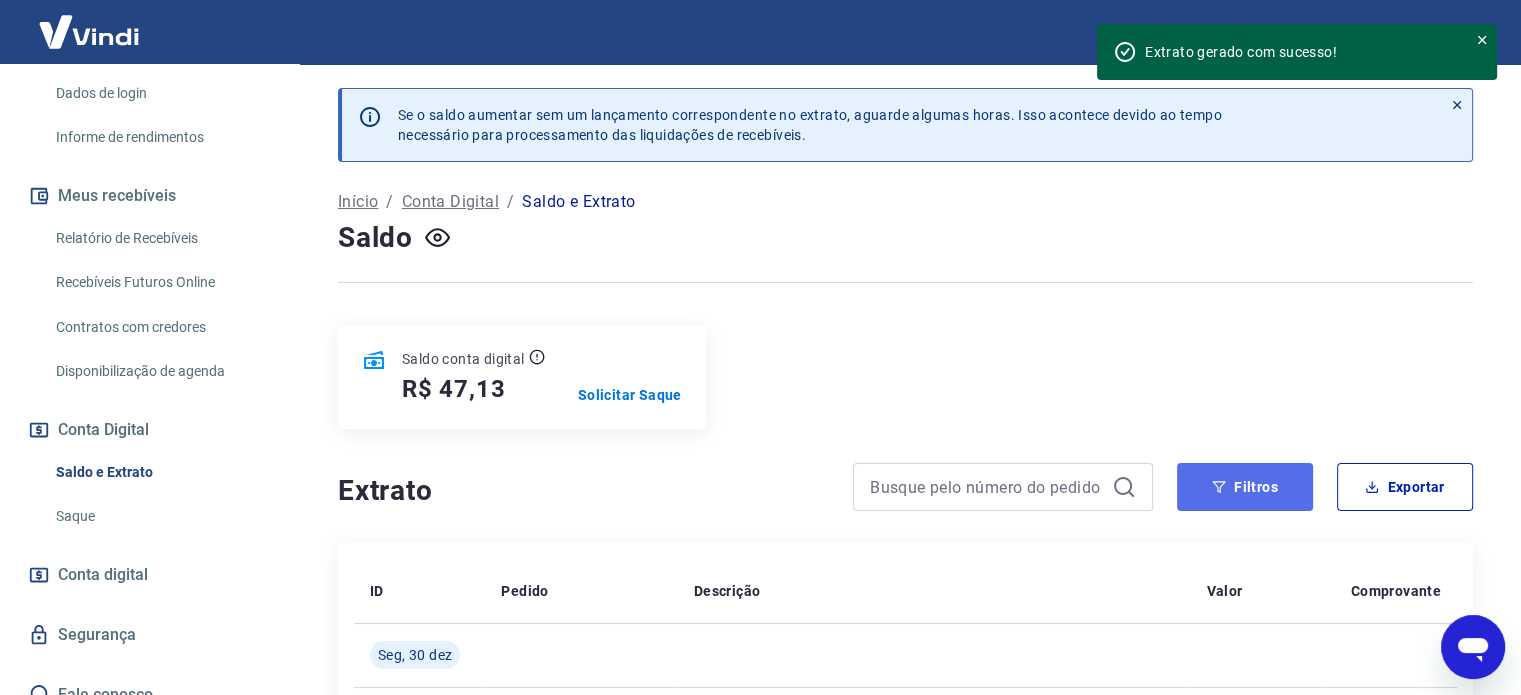 click on "Filtros" at bounding box center [1245, 487] 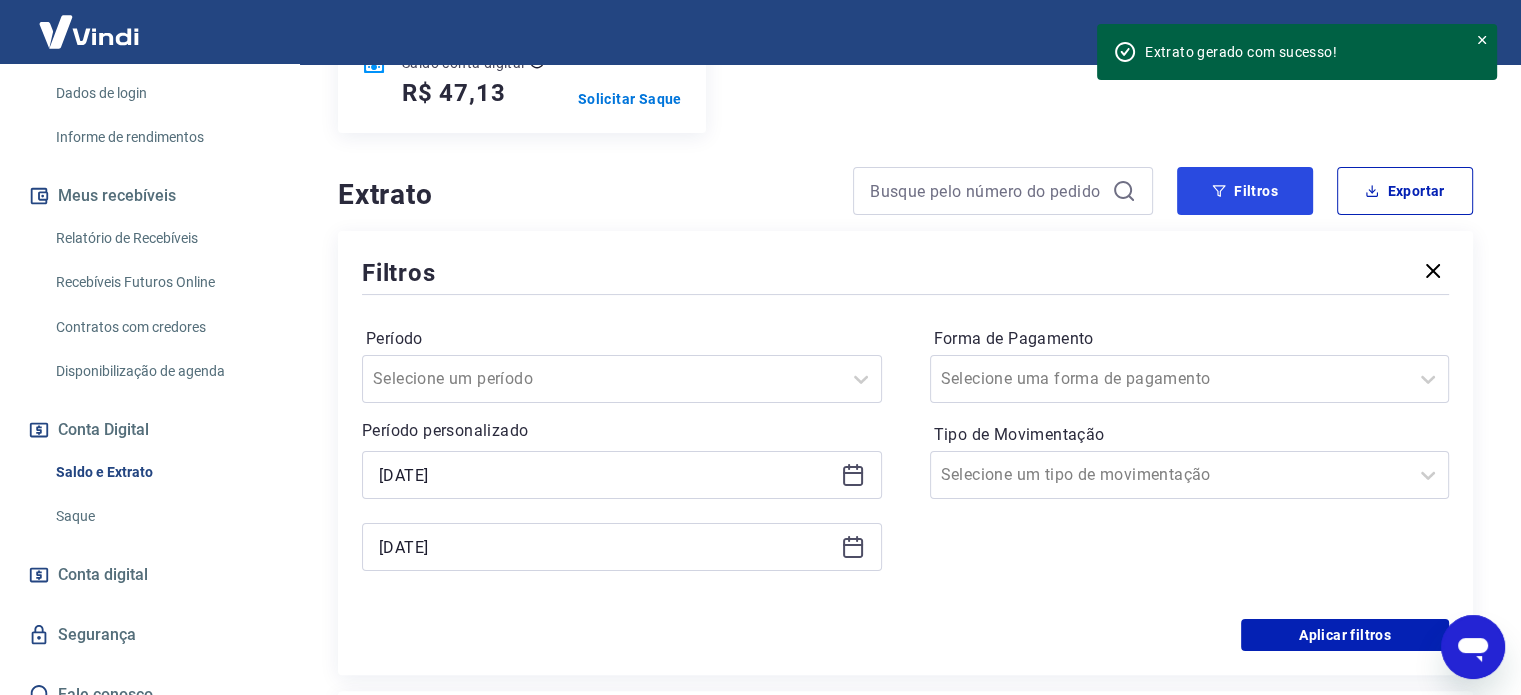 scroll, scrollTop: 300, scrollLeft: 0, axis: vertical 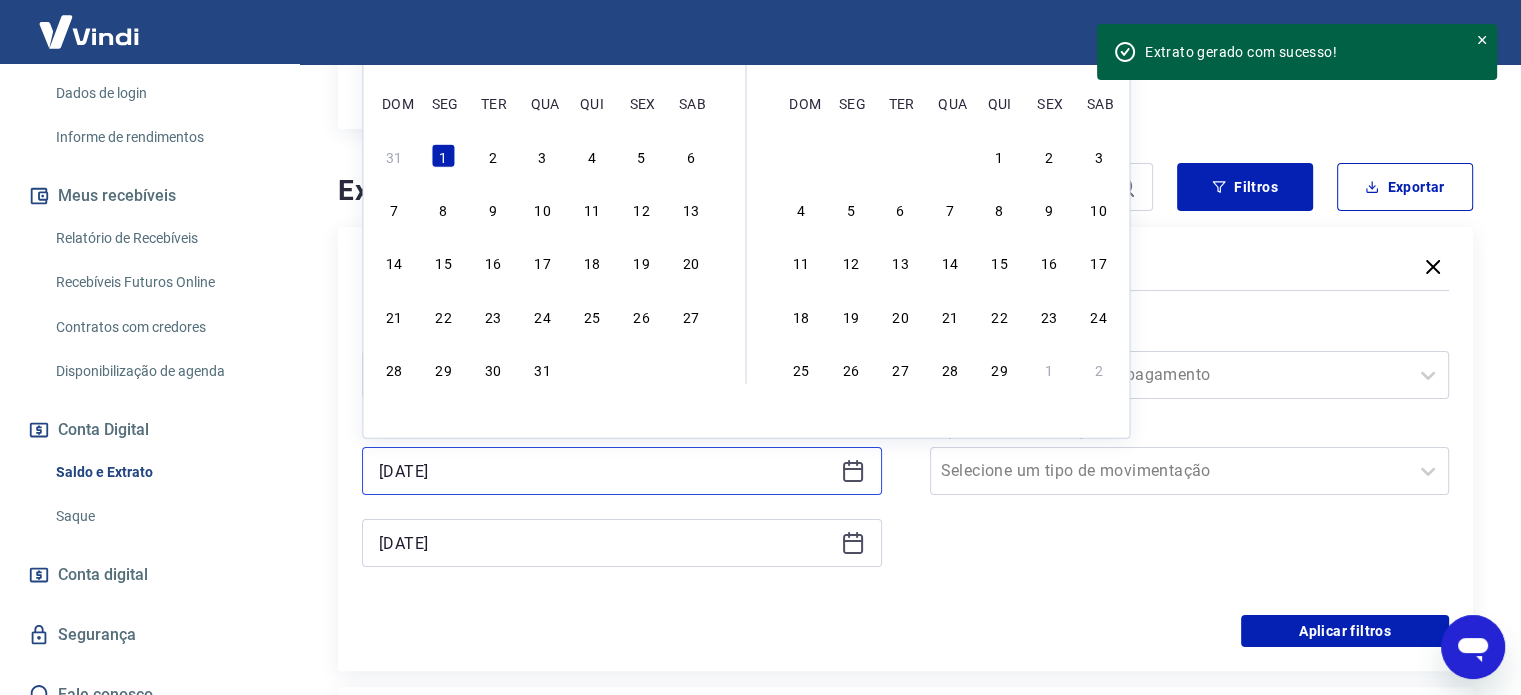 click on "[DATE]" at bounding box center (606, 471) 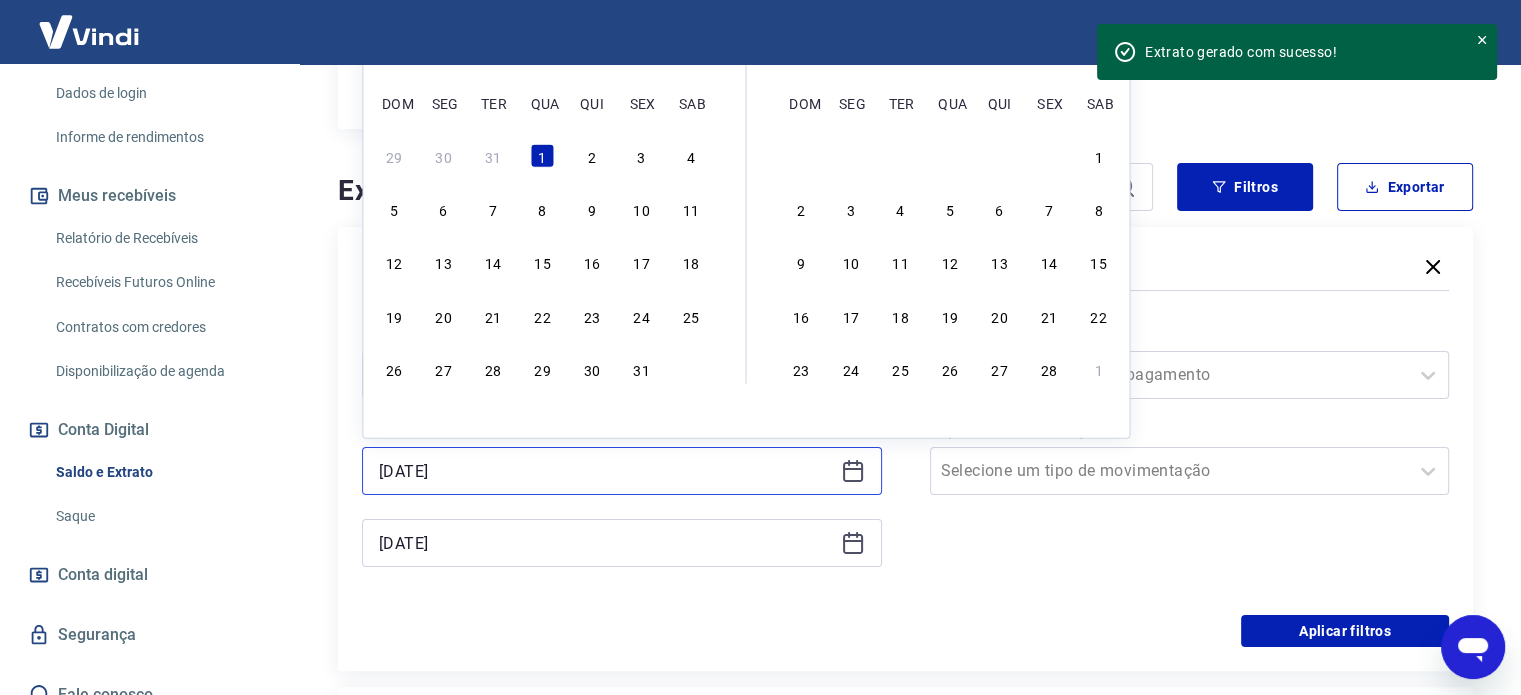 type on "[DATE]" 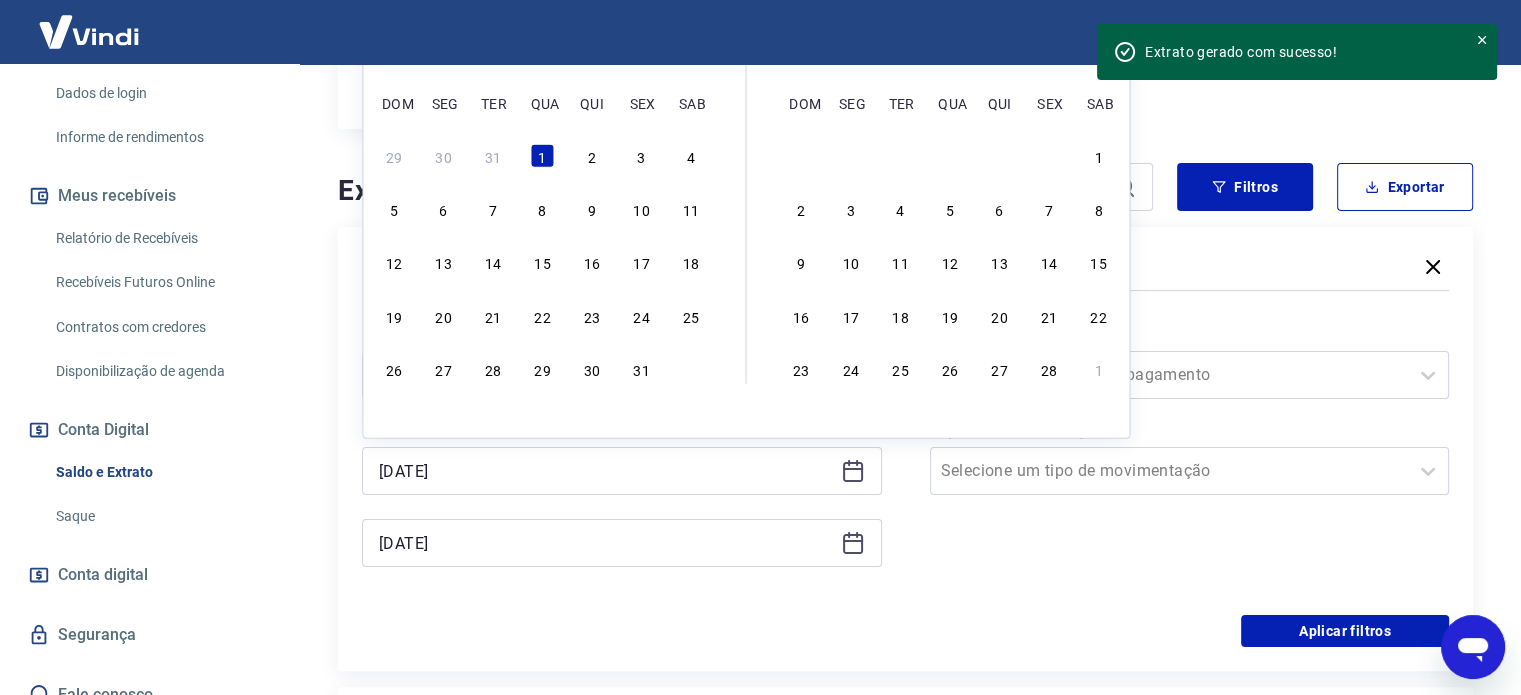 click on "[DATE] Previous Month Next Month [DATE] dom seg ter qua qui sex sab 29 30 31 1 2 3 4 5 6 7 8 9 10 11 12 13 14 15 16 17 18 19 20 21 22 23 24 25 26 27 28 29 30 31 [DATE] dom seg ter qua qui sex sab 1 2 3 4 5 6 7 8 9 10 11 12 13 14 15 16 17 18 19 20 21 22 23 24 25 26 27 28 1 [DATE]" at bounding box center (622, 507) 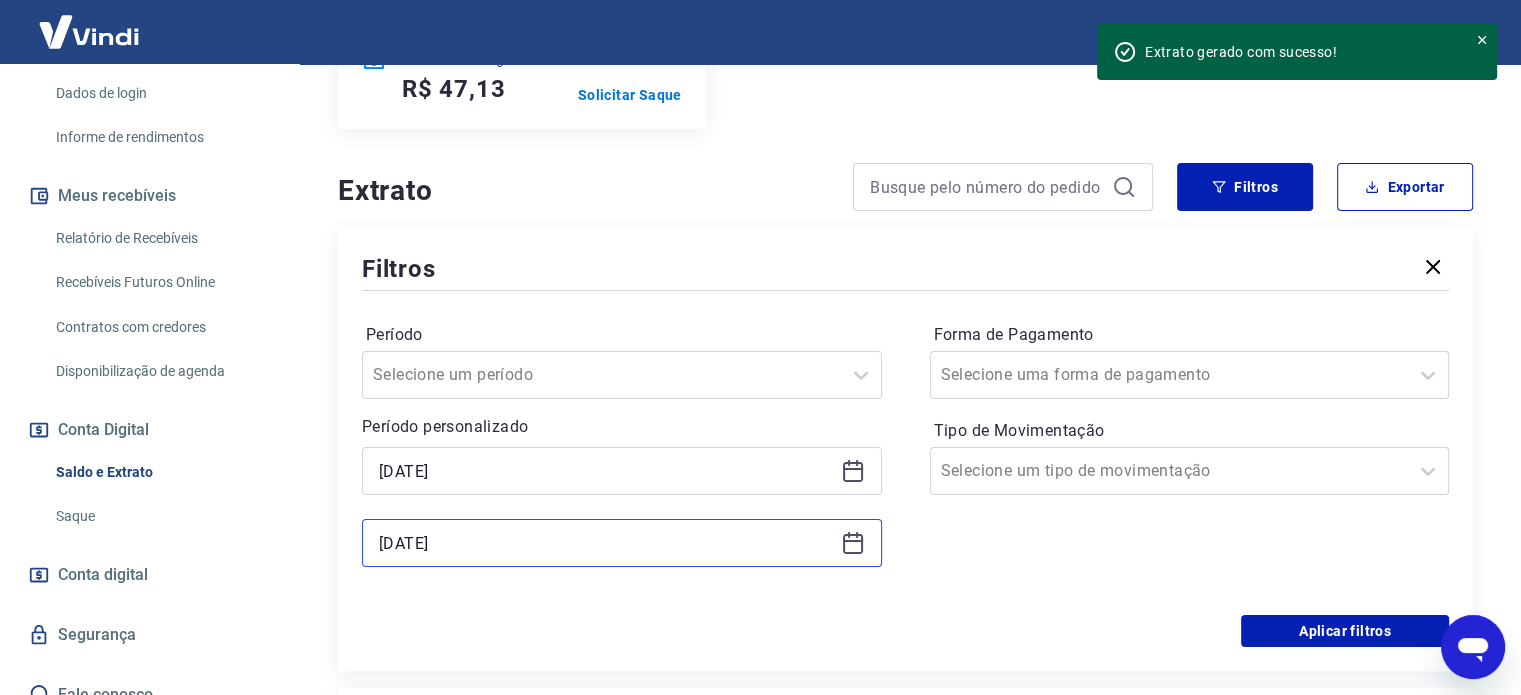 click on "[DATE]" at bounding box center [606, 543] 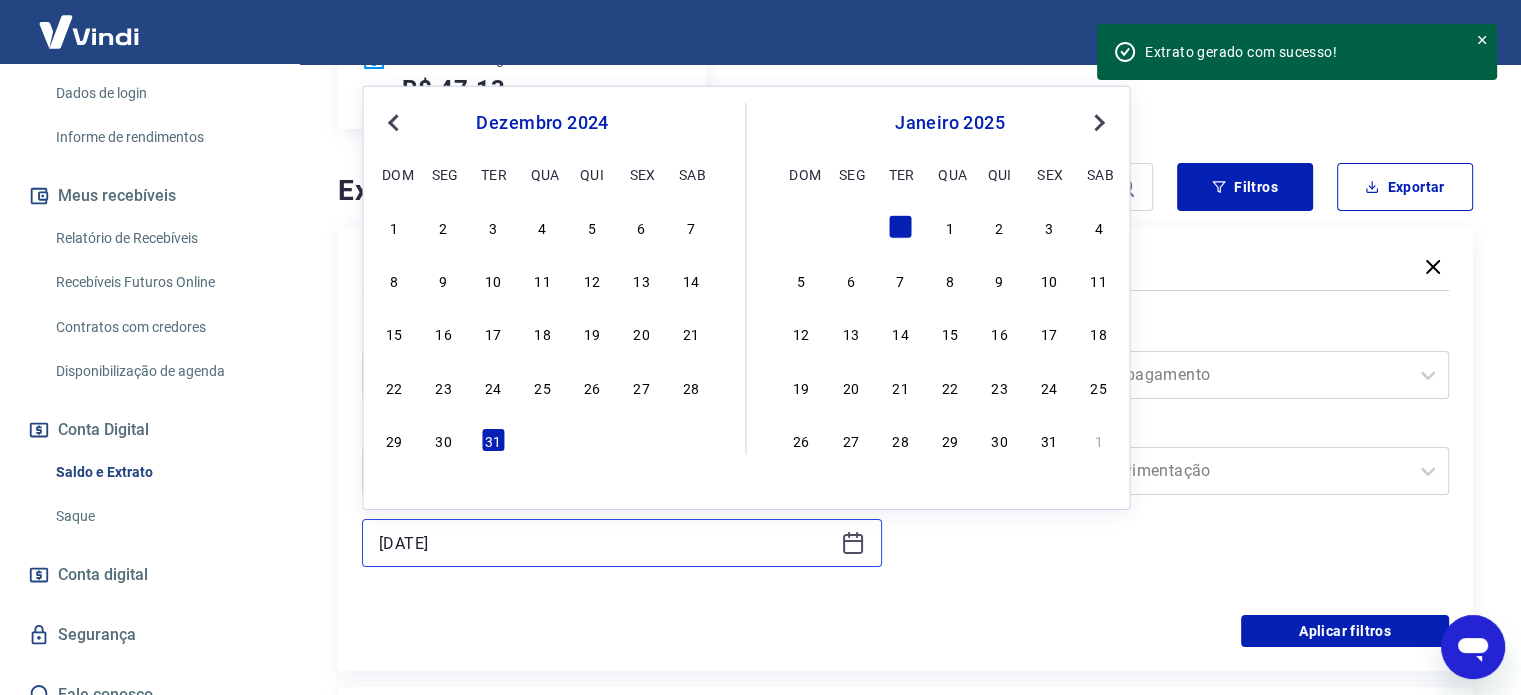 drag, startPoint x: 574, startPoint y: 533, endPoint x: 363, endPoint y: 540, distance: 211.11609 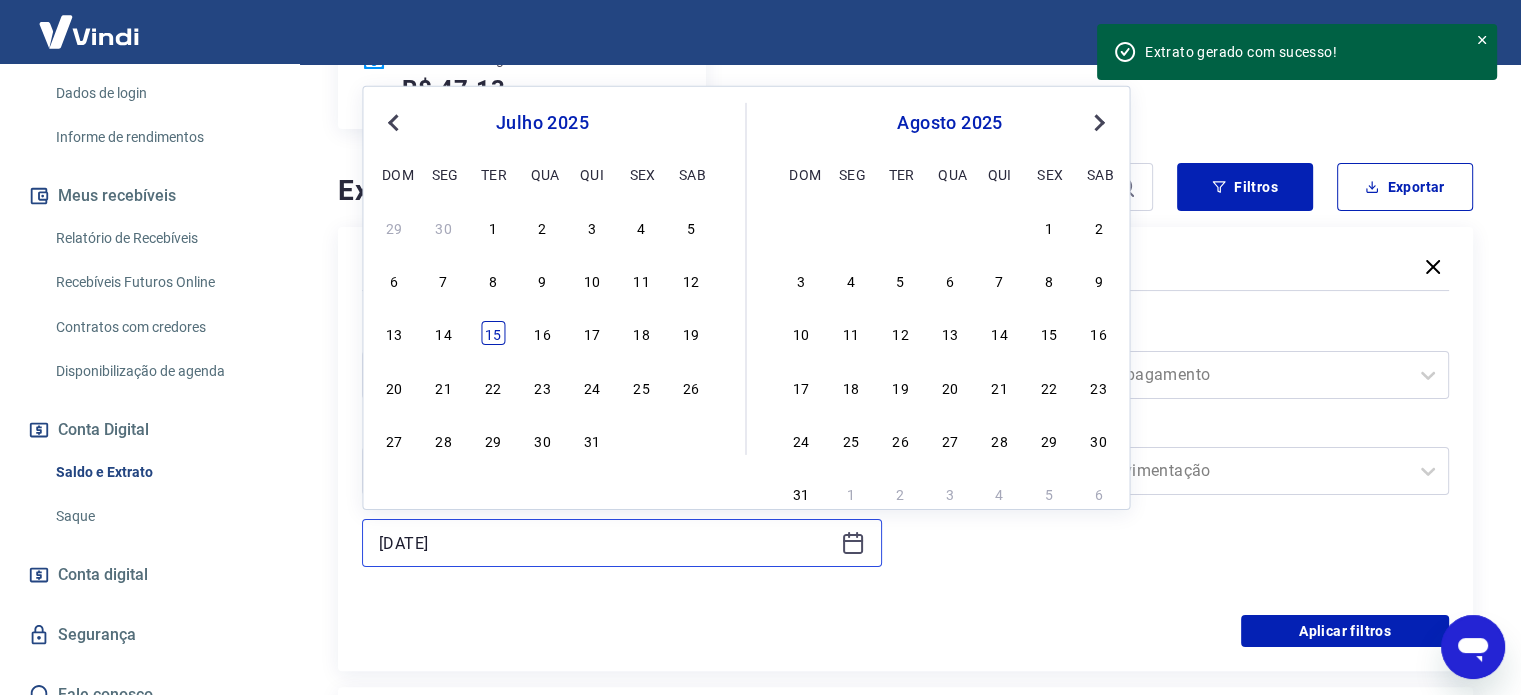 type on "[DATE]" 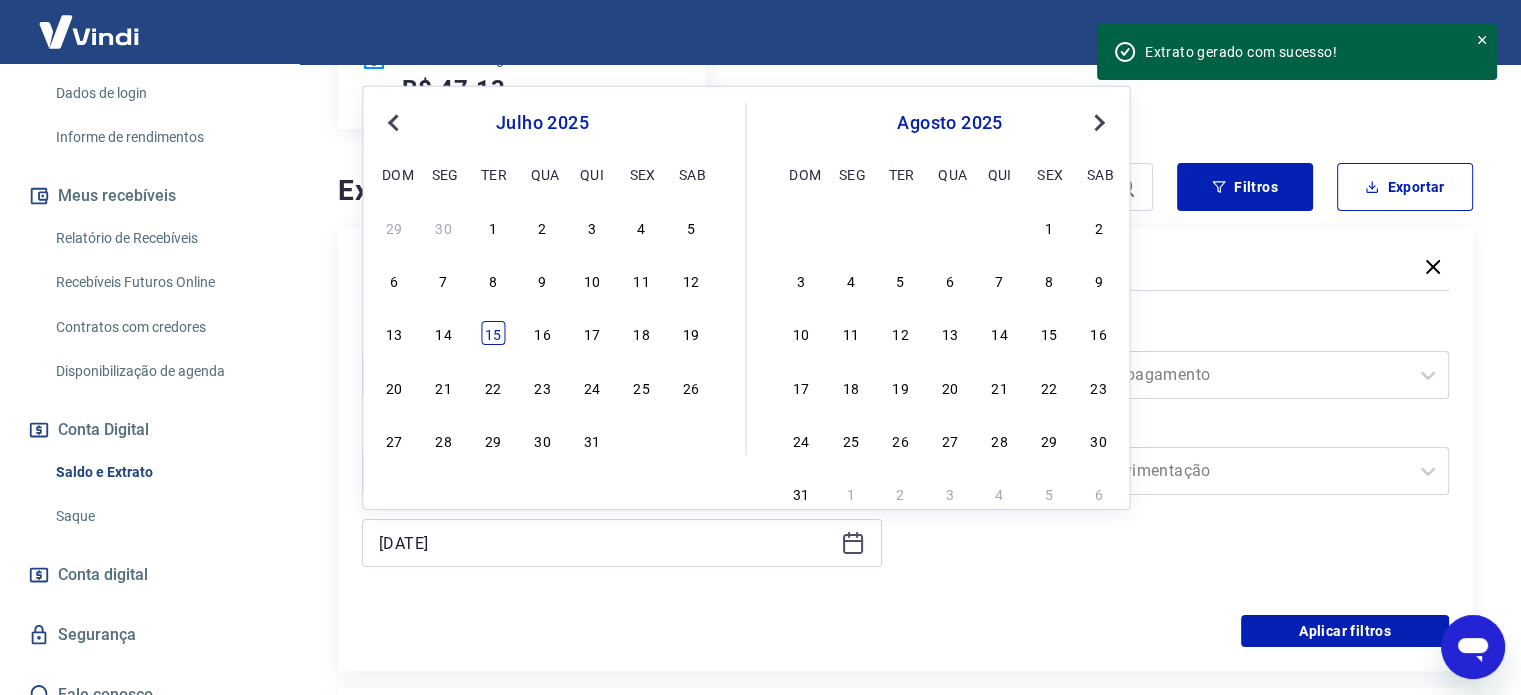 click on "15" at bounding box center [493, 333] 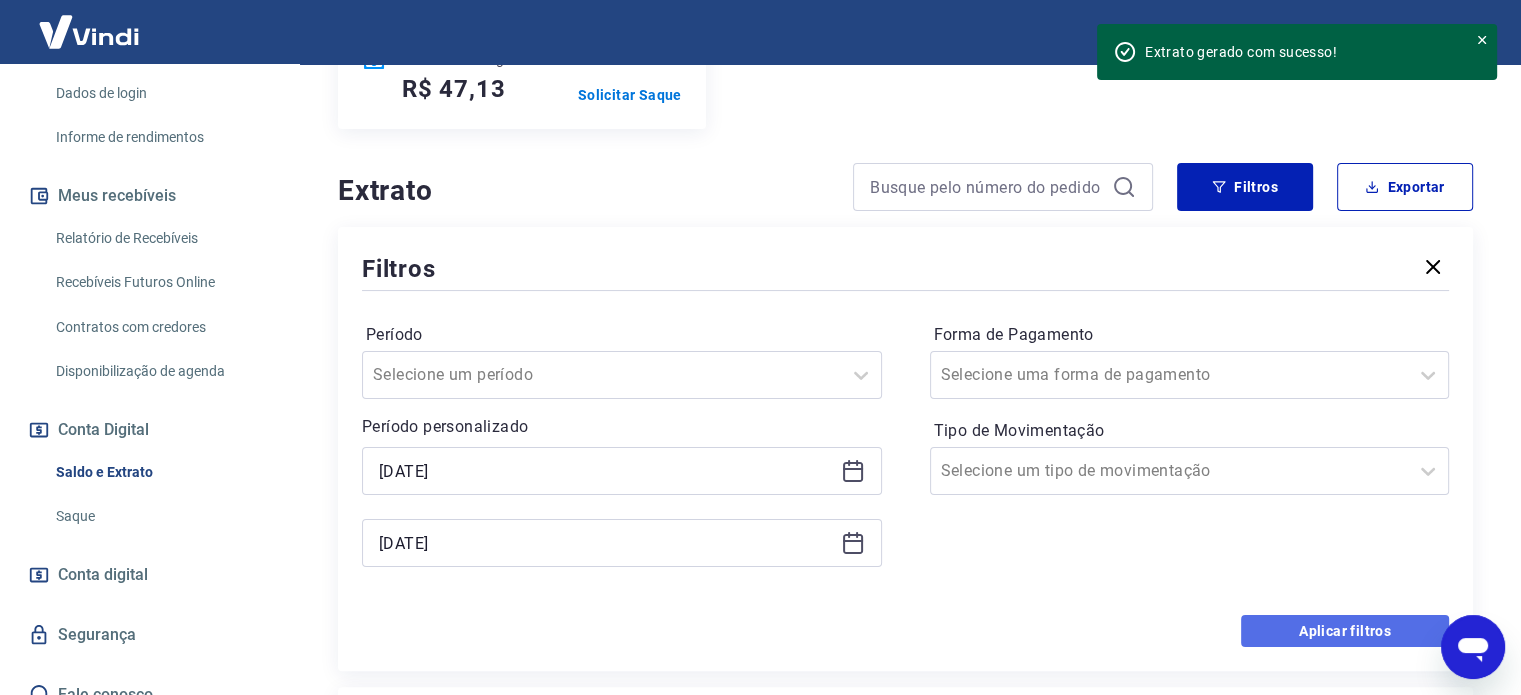 click on "Aplicar filtros" at bounding box center (1345, 631) 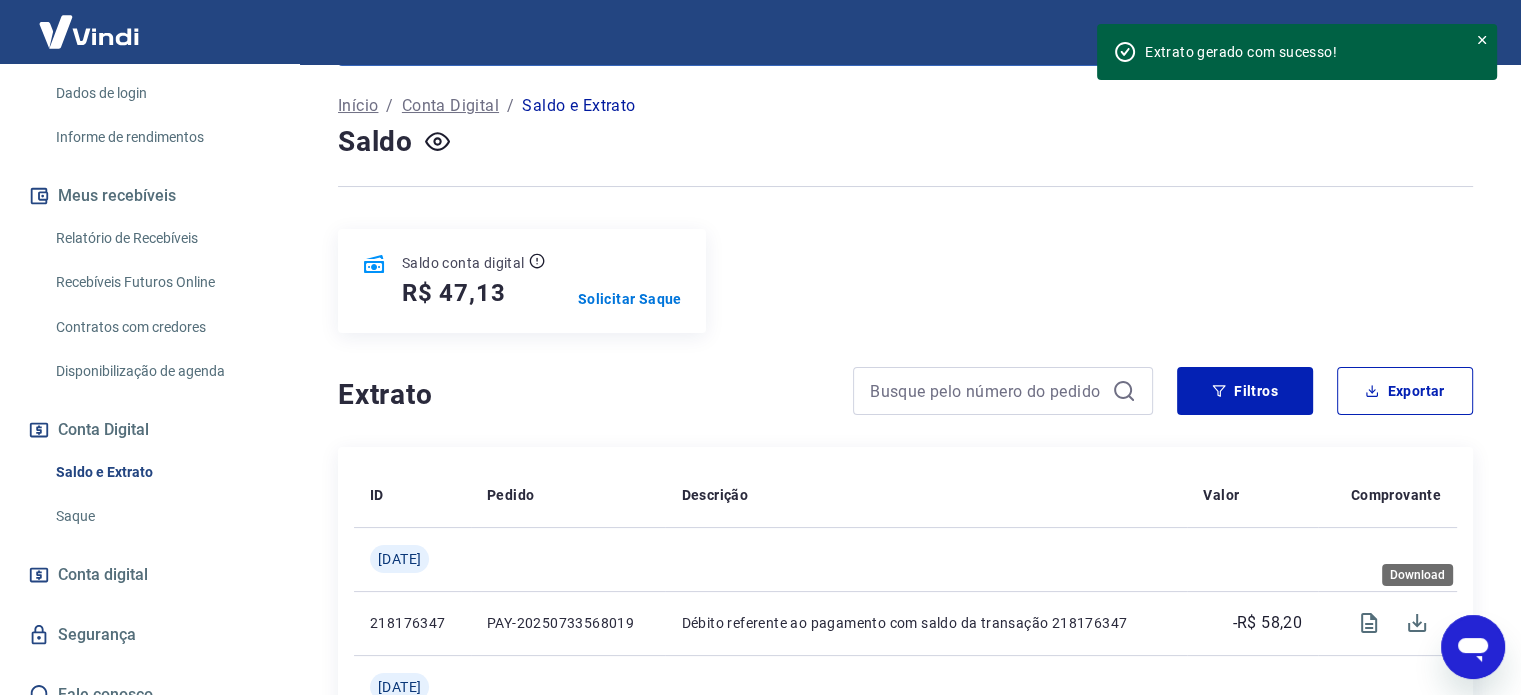 scroll, scrollTop: 0, scrollLeft: 0, axis: both 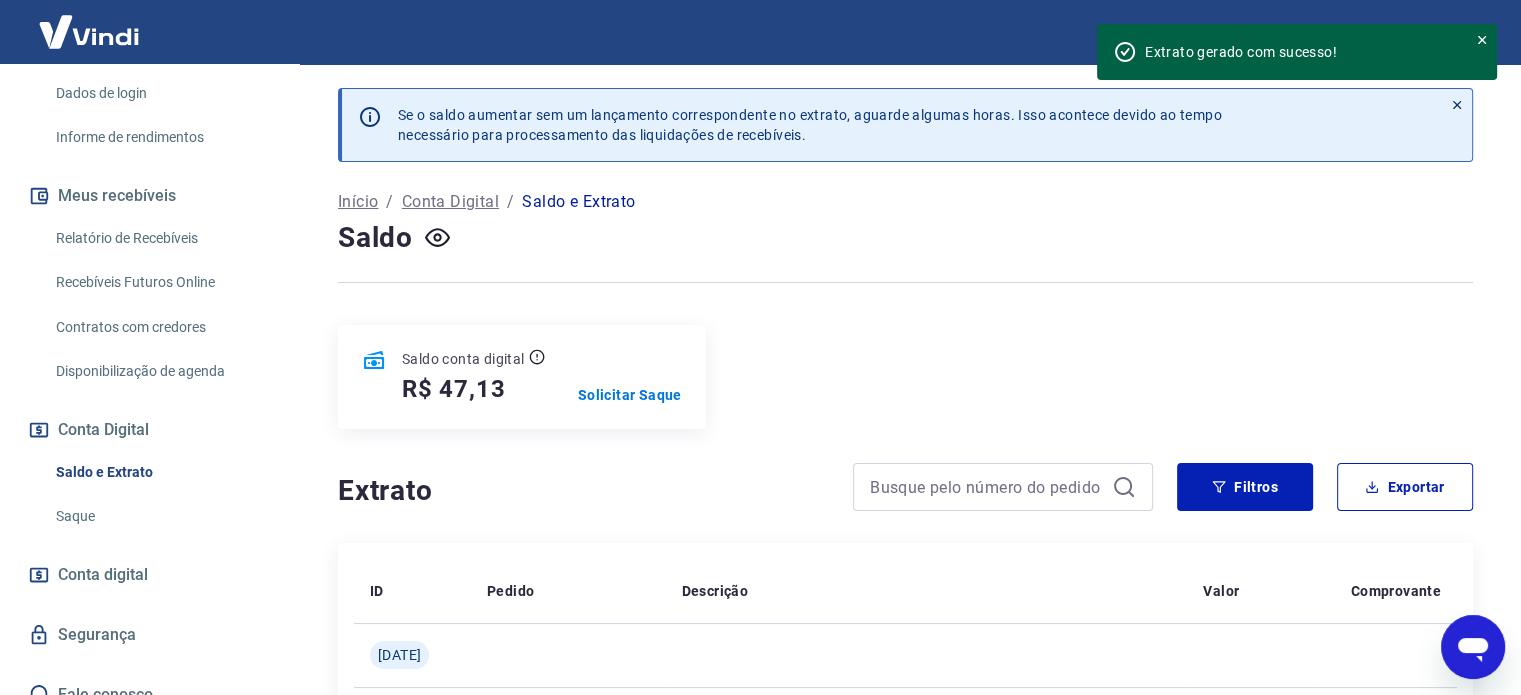 click at bounding box center [1482, 52] 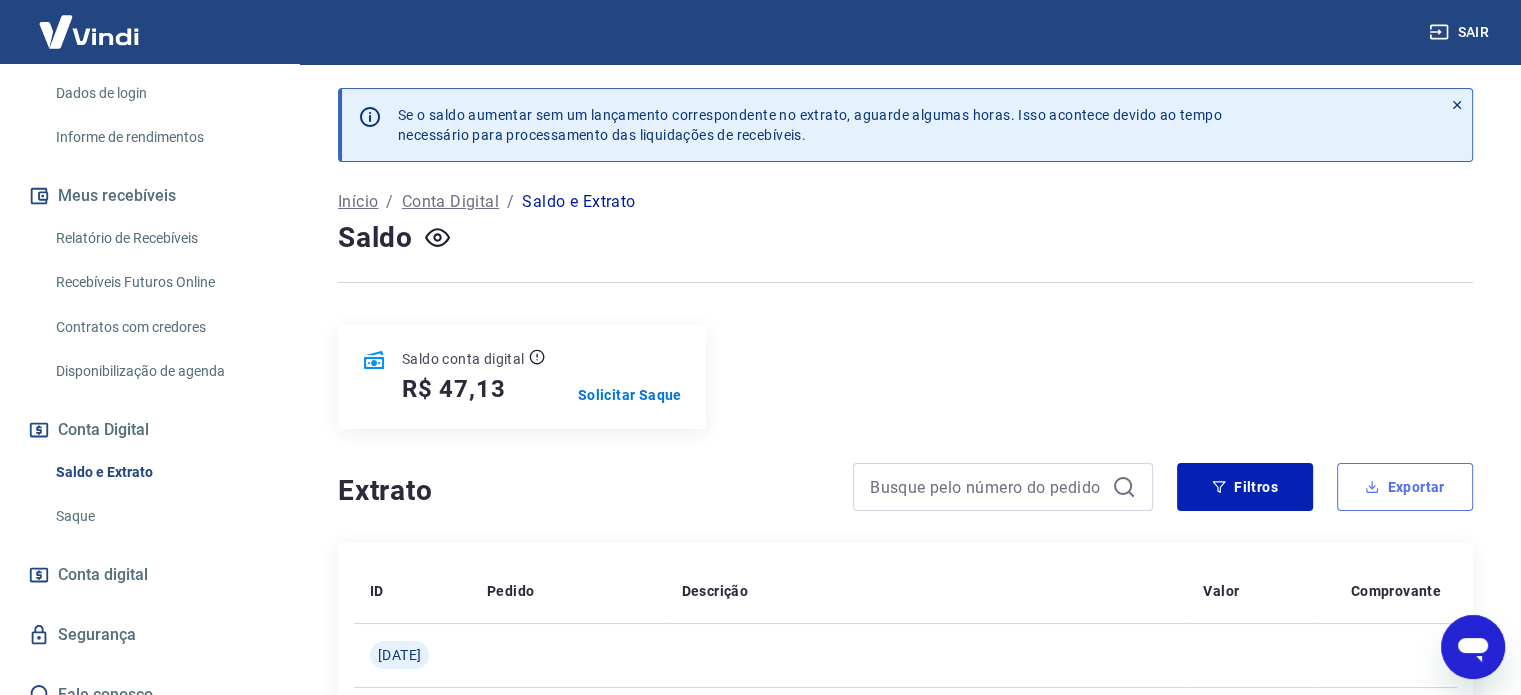 click on "Exportar" at bounding box center (1405, 487) 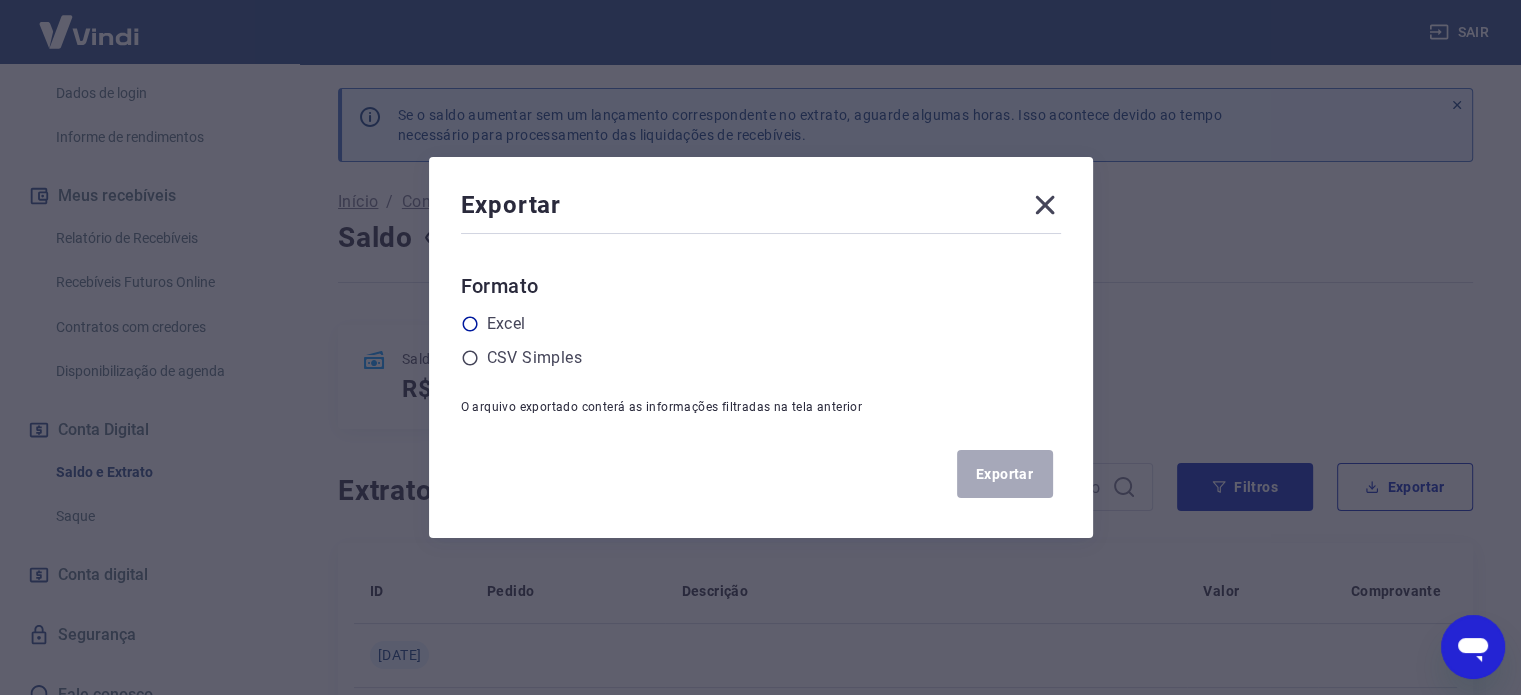 click 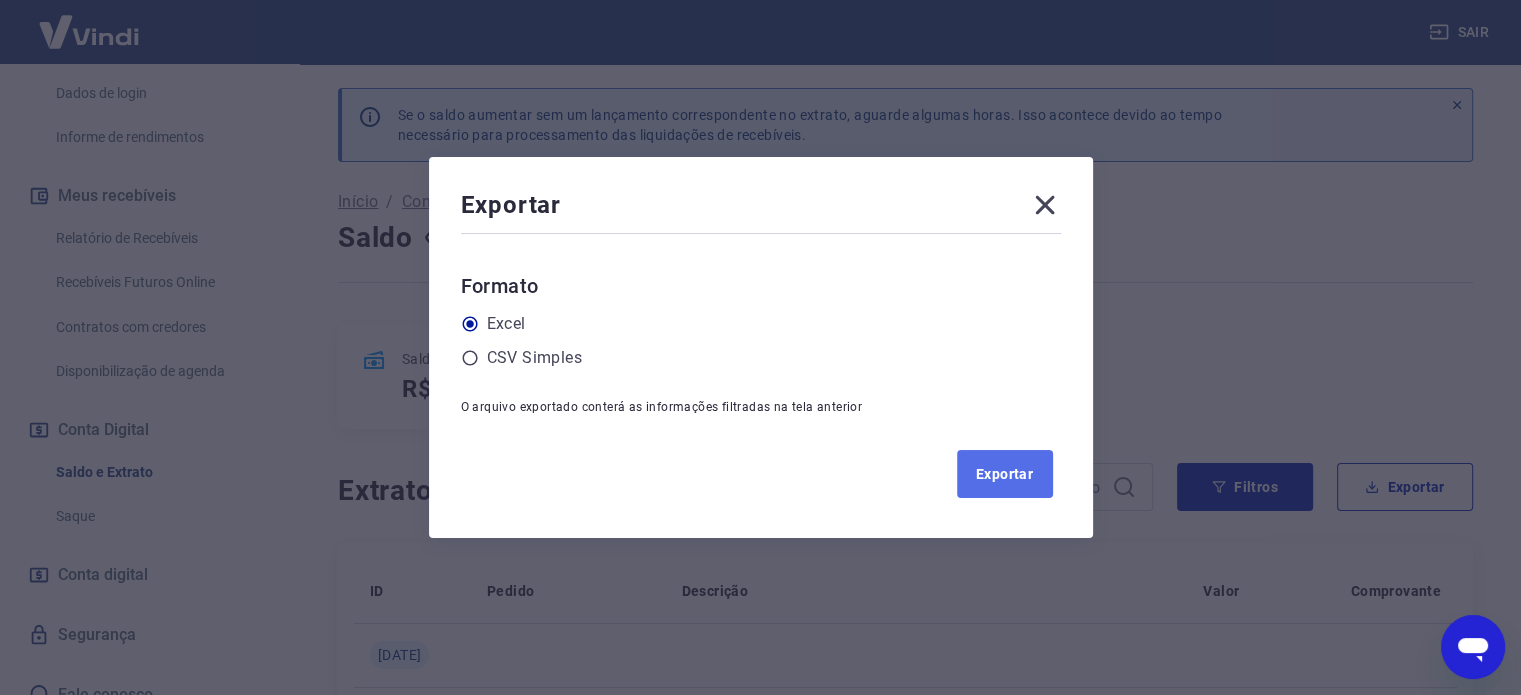 click on "Exportar" at bounding box center (1005, 474) 